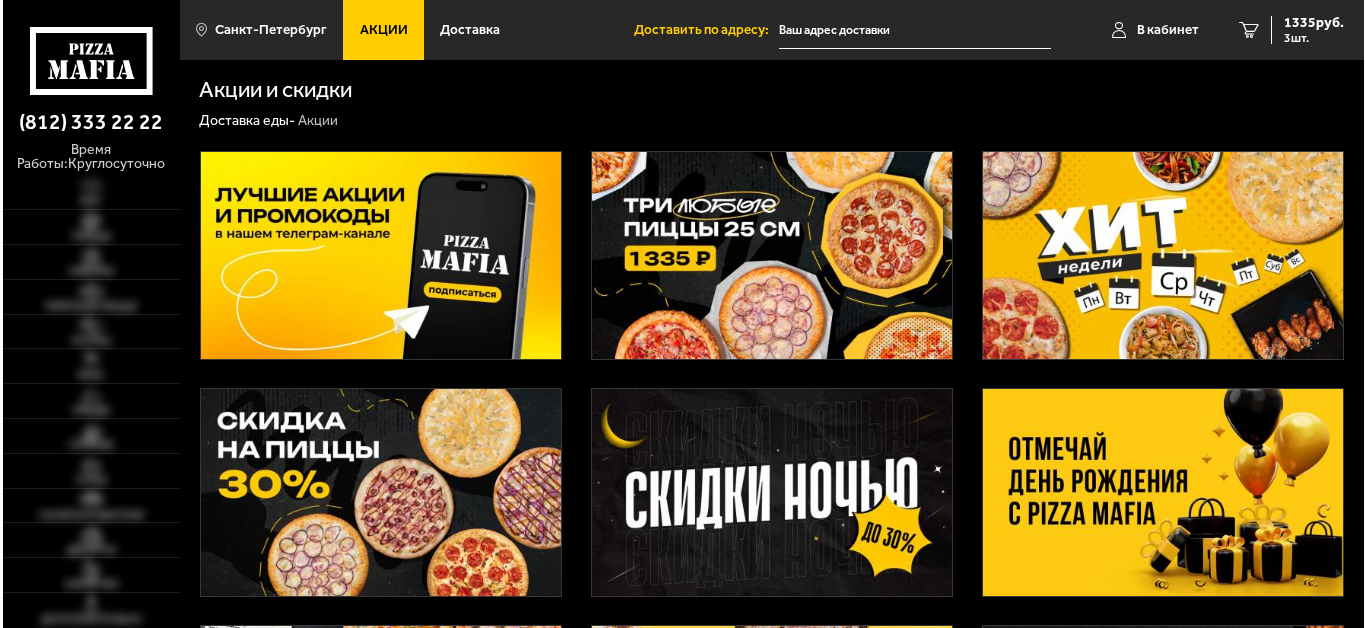 scroll, scrollTop: 0, scrollLeft: 0, axis: both 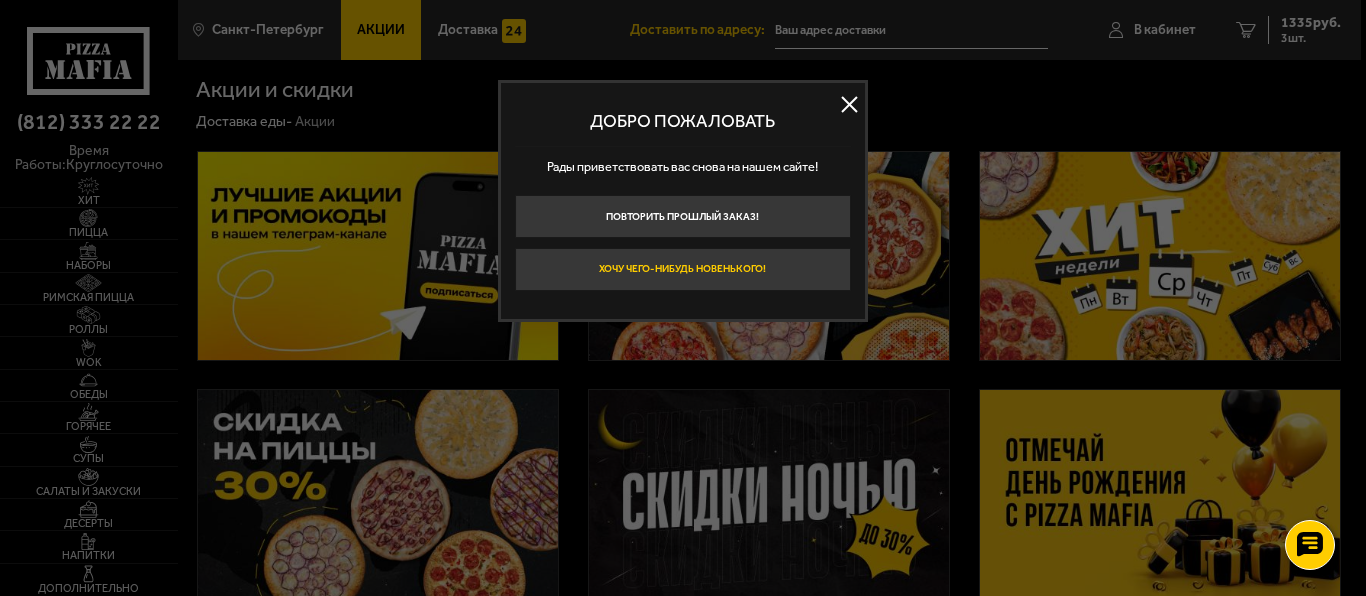 click on "Хочу чего-нибудь новенького!" at bounding box center (683, 269) 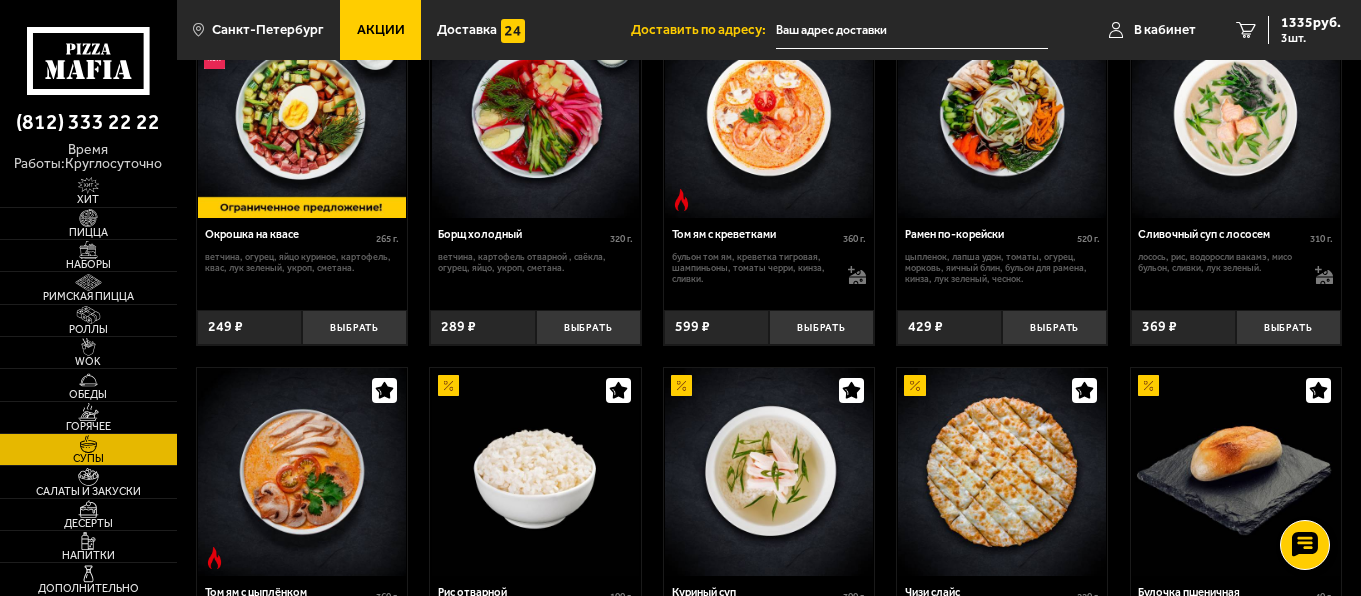 scroll, scrollTop: 293, scrollLeft: 0, axis: vertical 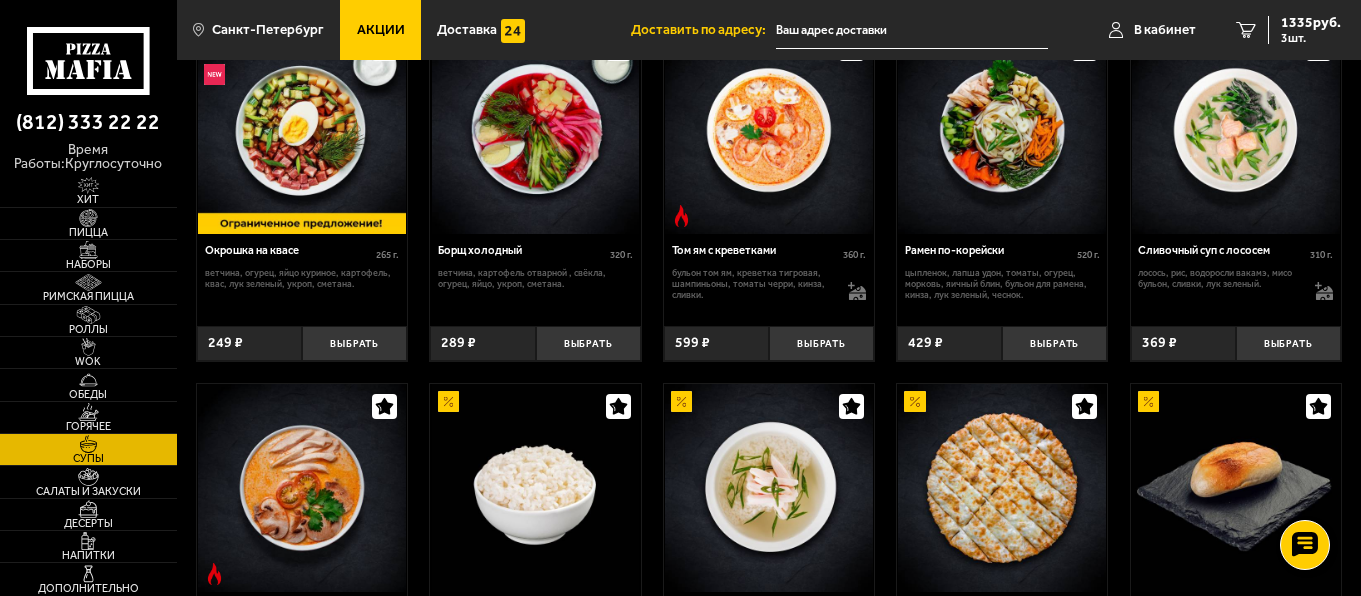 click on "Акции" at bounding box center (380, 30) 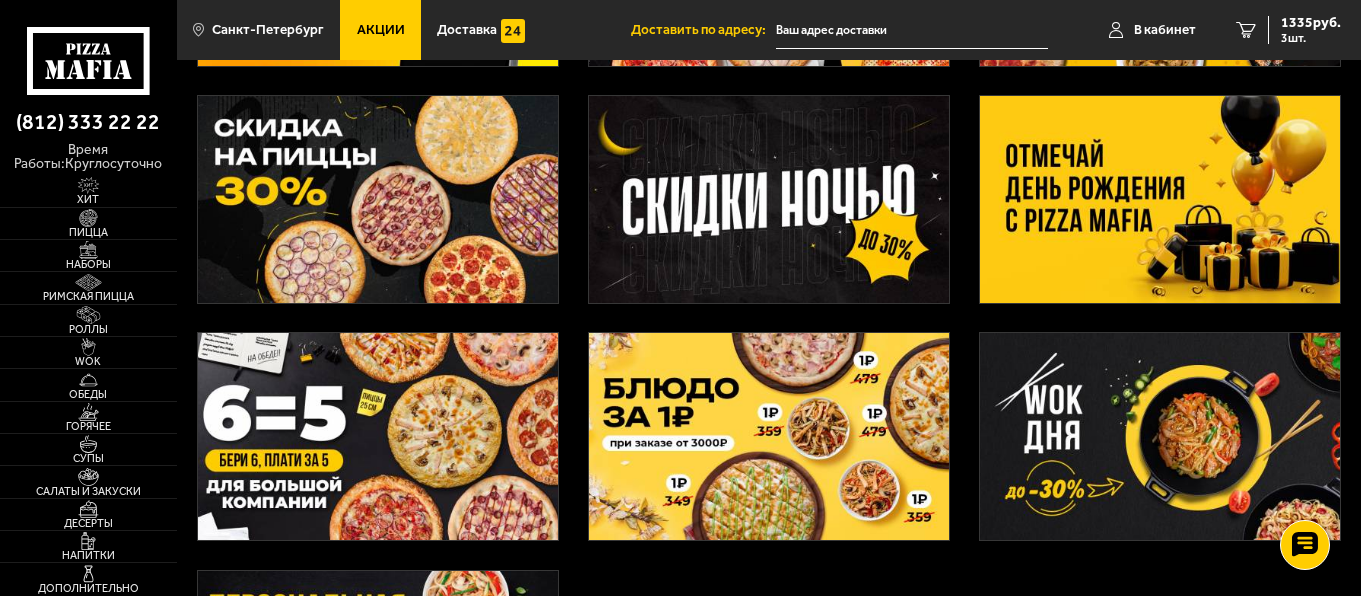 scroll, scrollTop: 0, scrollLeft: 0, axis: both 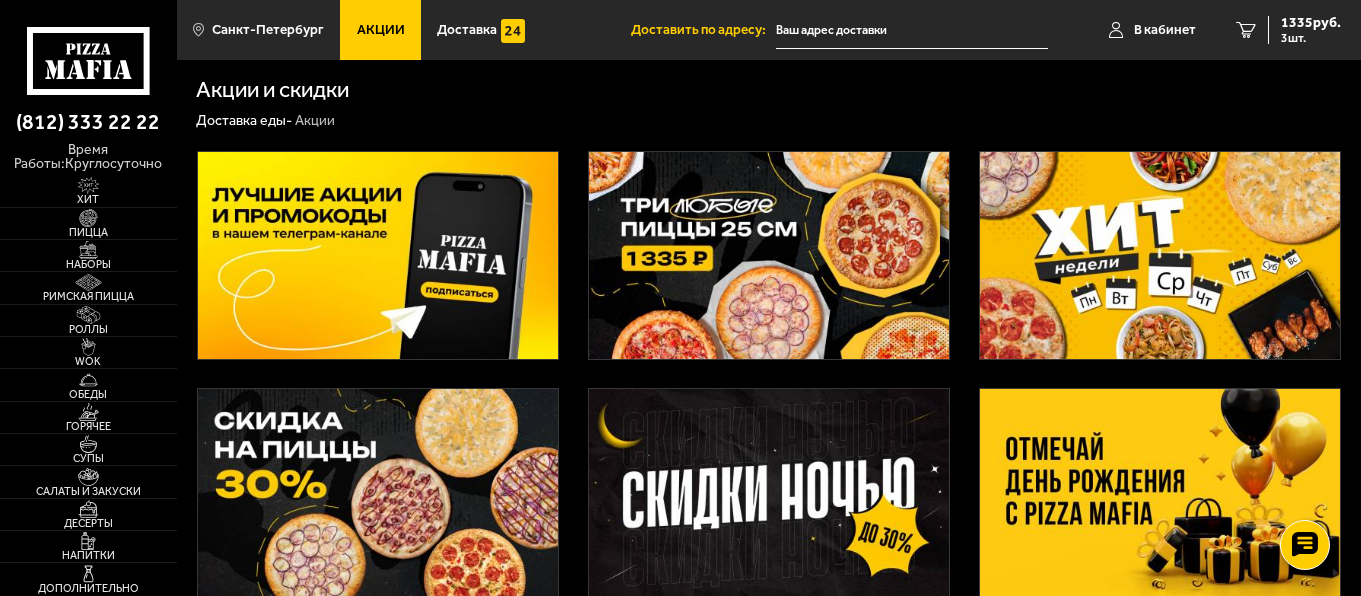 click at bounding box center [1160, 255] 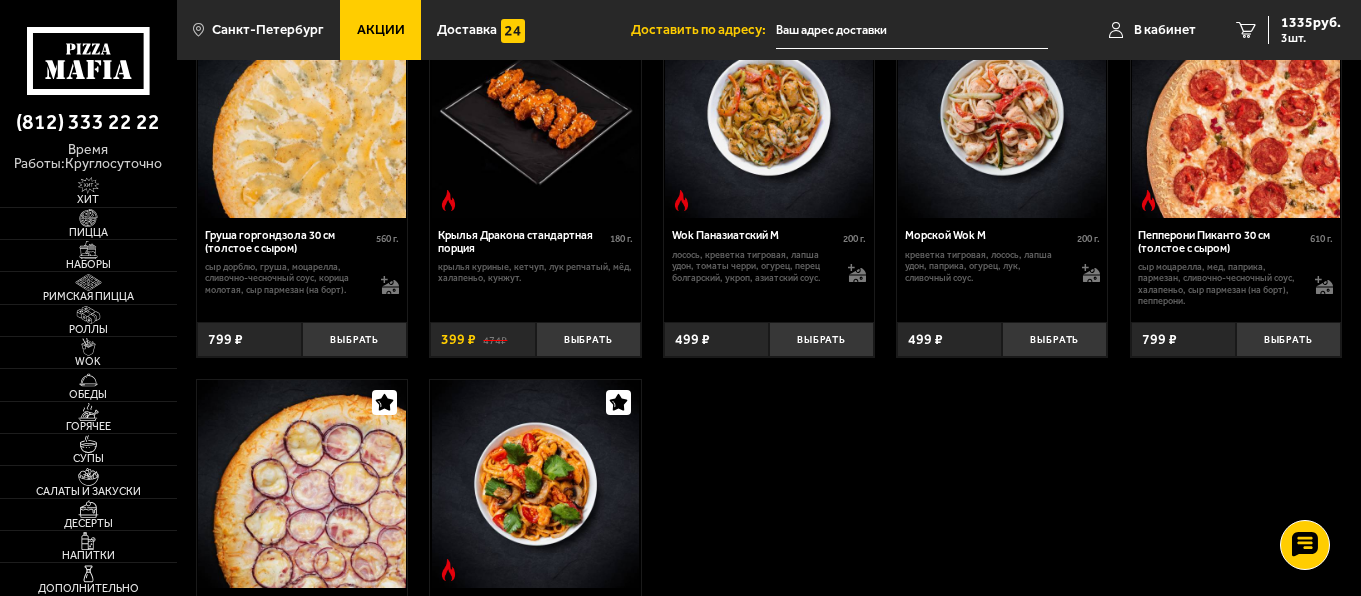 scroll, scrollTop: 900, scrollLeft: 0, axis: vertical 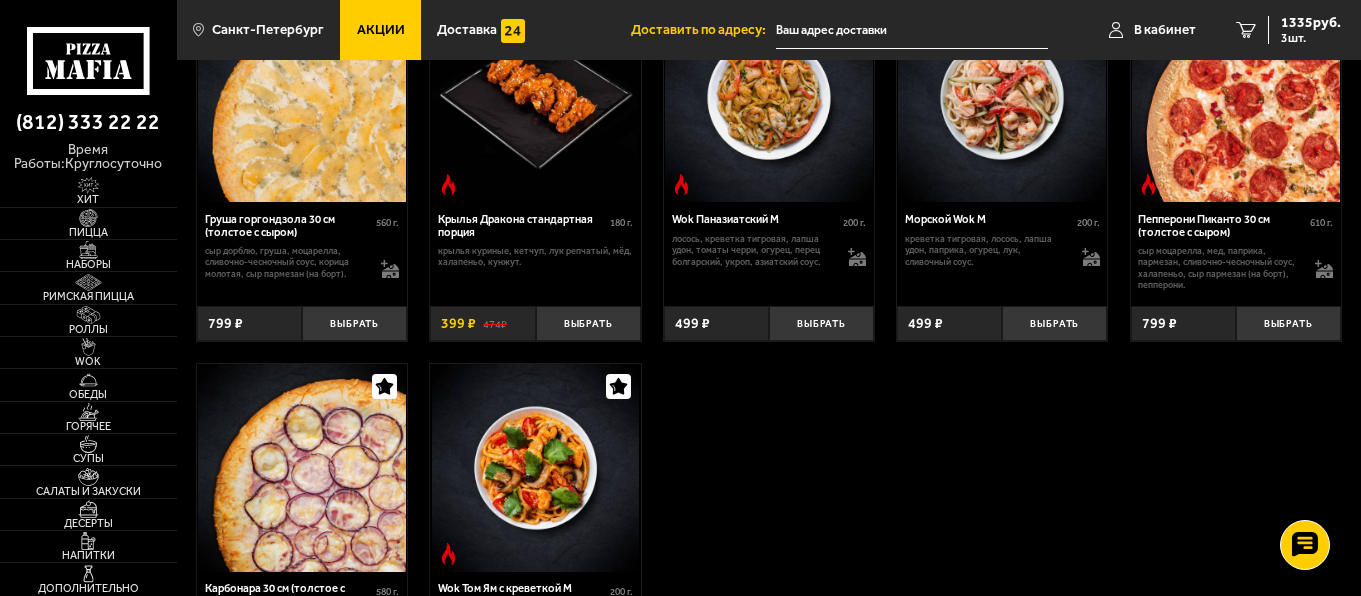 drag, startPoint x: 1297, startPoint y: 346, endPoint x: 803, endPoint y: 430, distance: 501.09082 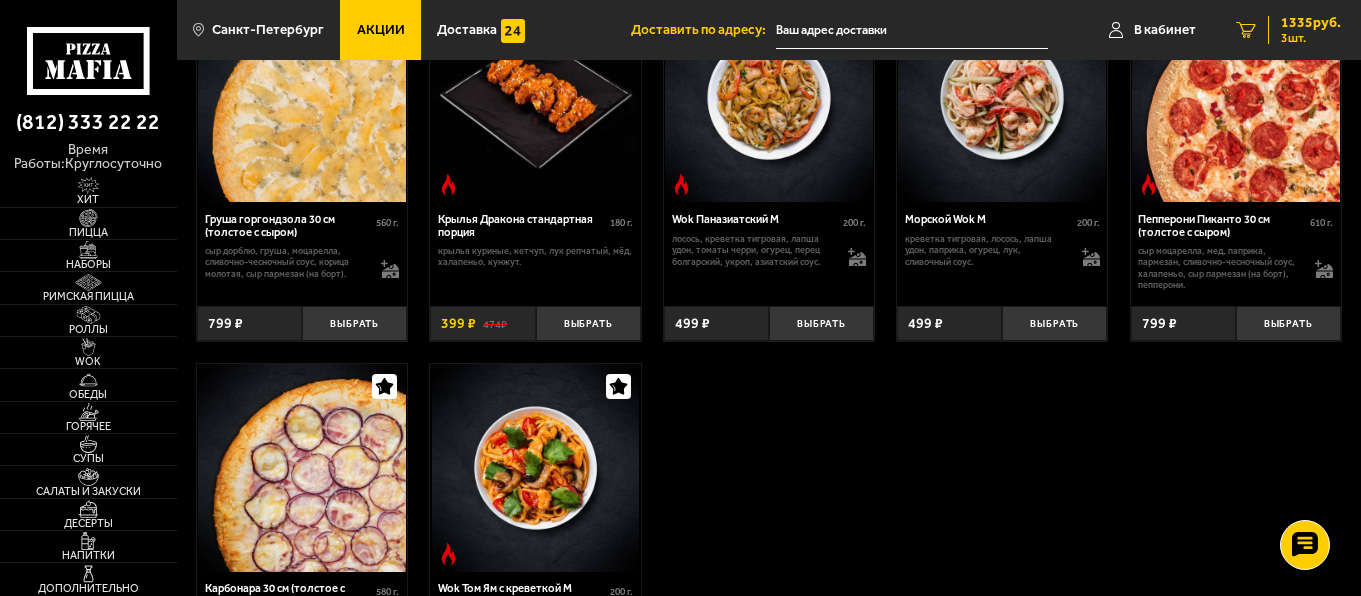 click on "1335  руб. 3  шт." at bounding box center [1304, 30] 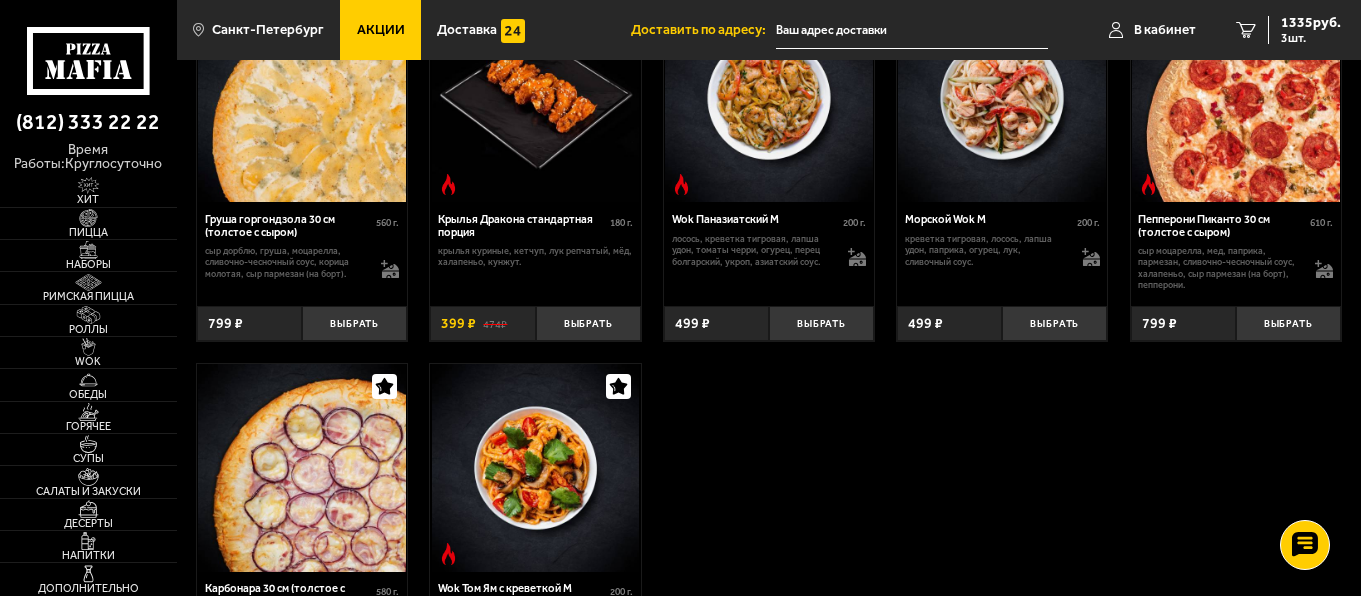scroll, scrollTop: 0, scrollLeft: 0, axis: both 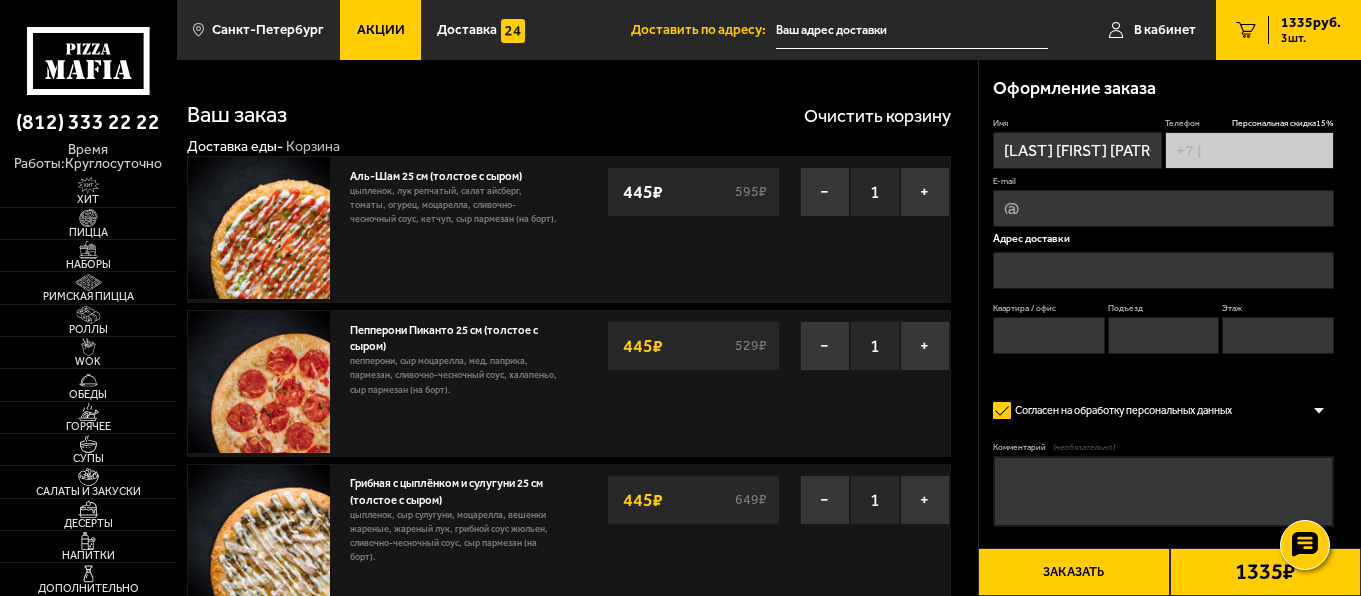 type on "[PHONE]" 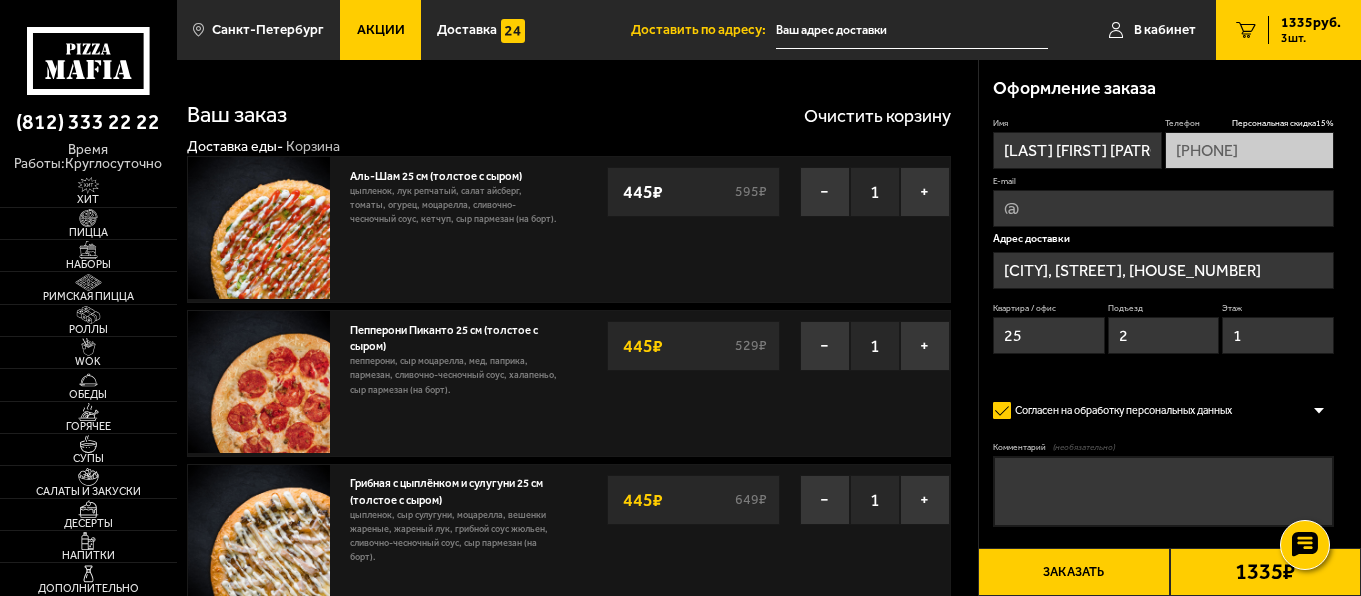 type on "[STREET], [HOUSE_NUMBER]" 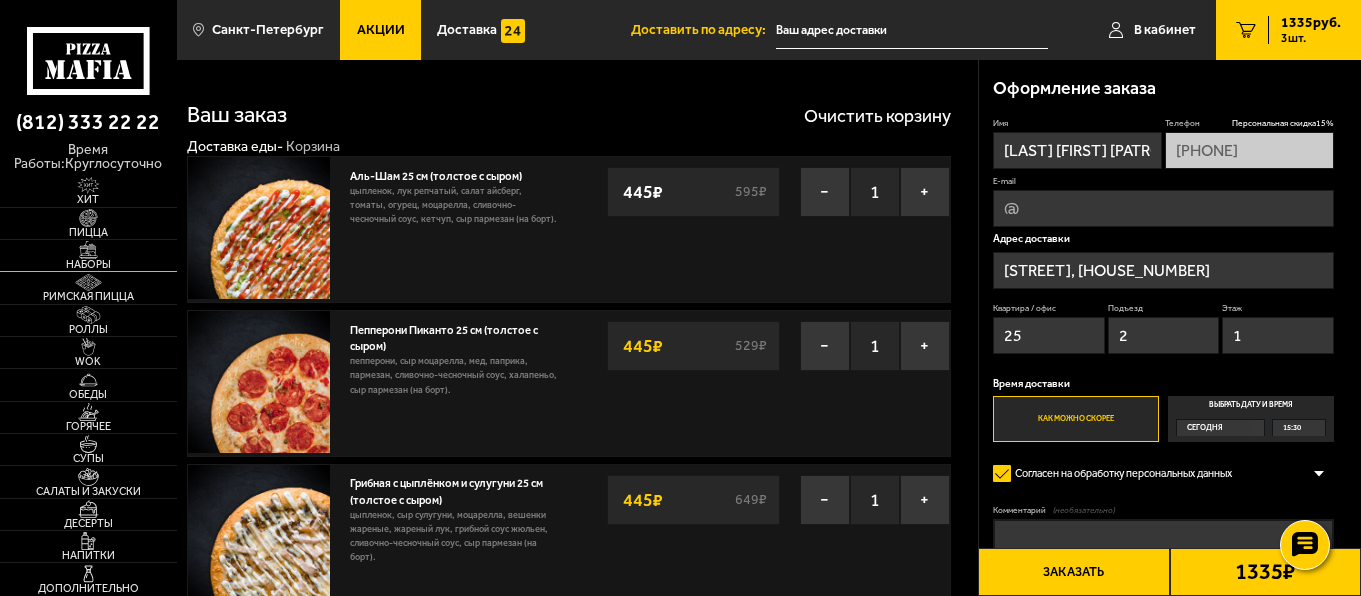 click at bounding box center (88, 250) 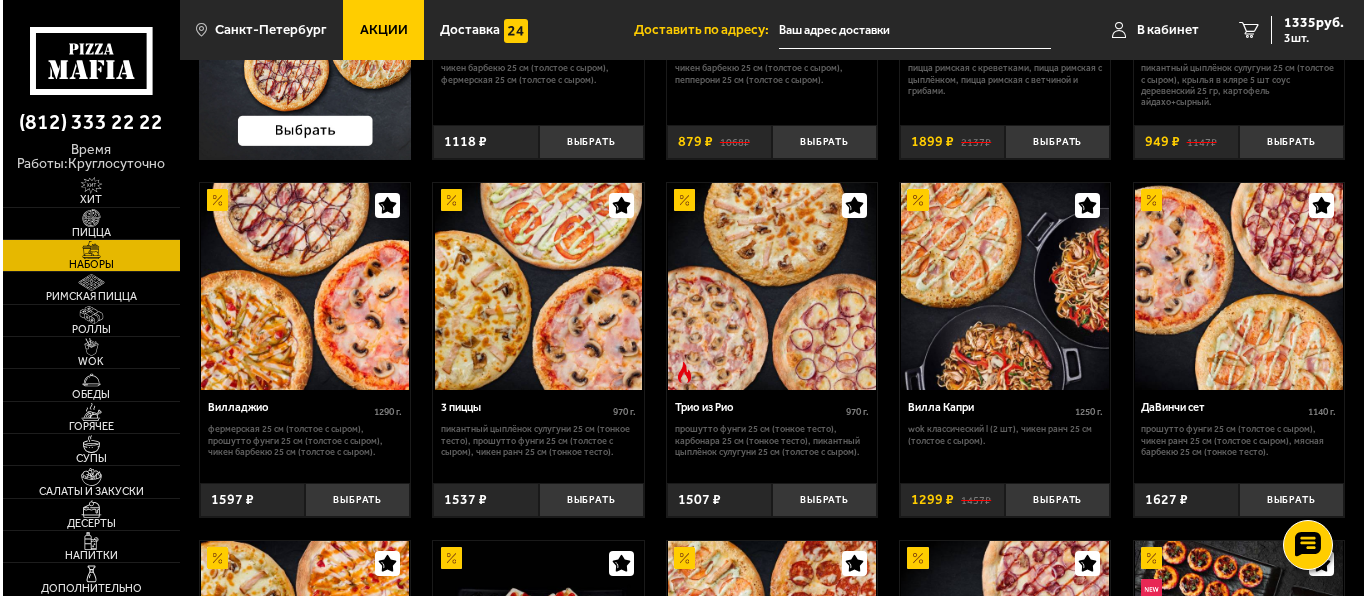 scroll, scrollTop: 434, scrollLeft: 0, axis: vertical 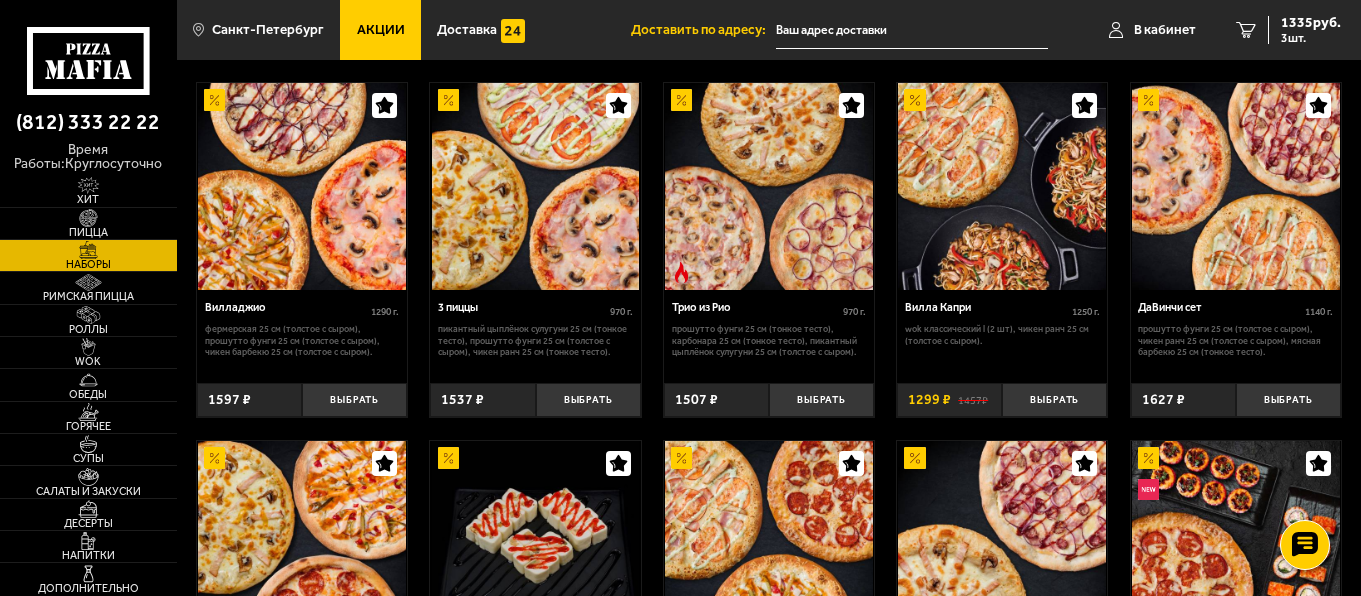 click at bounding box center [1236, 187] 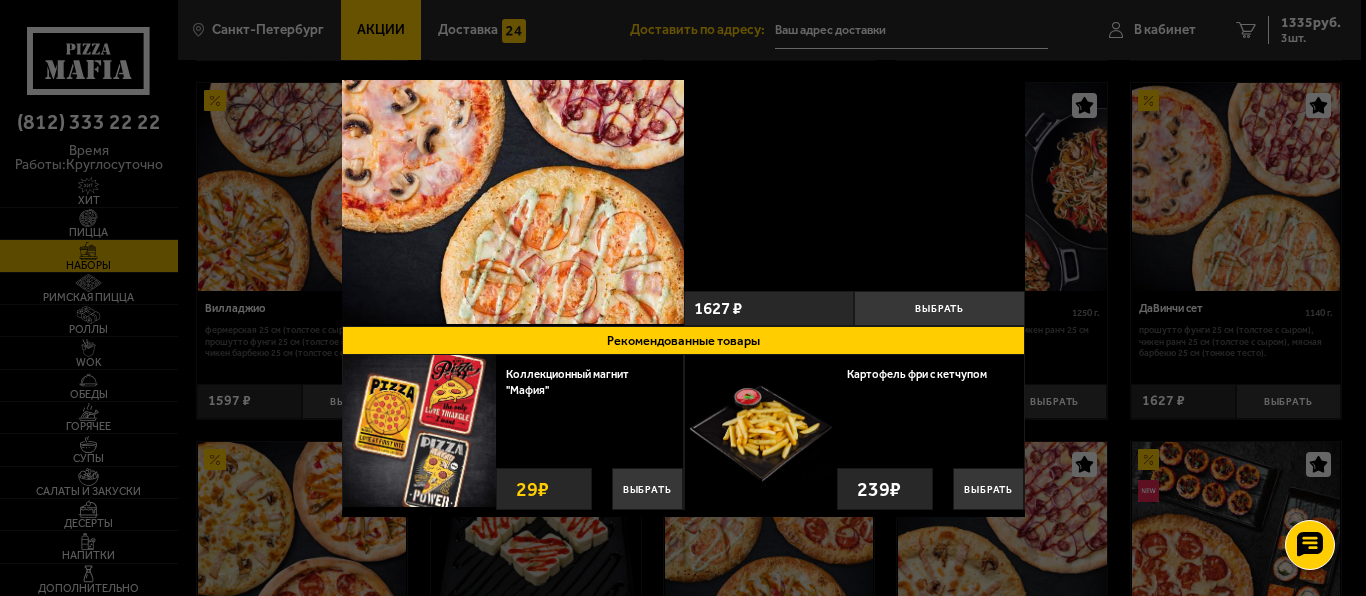 scroll, scrollTop: 100, scrollLeft: 0, axis: vertical 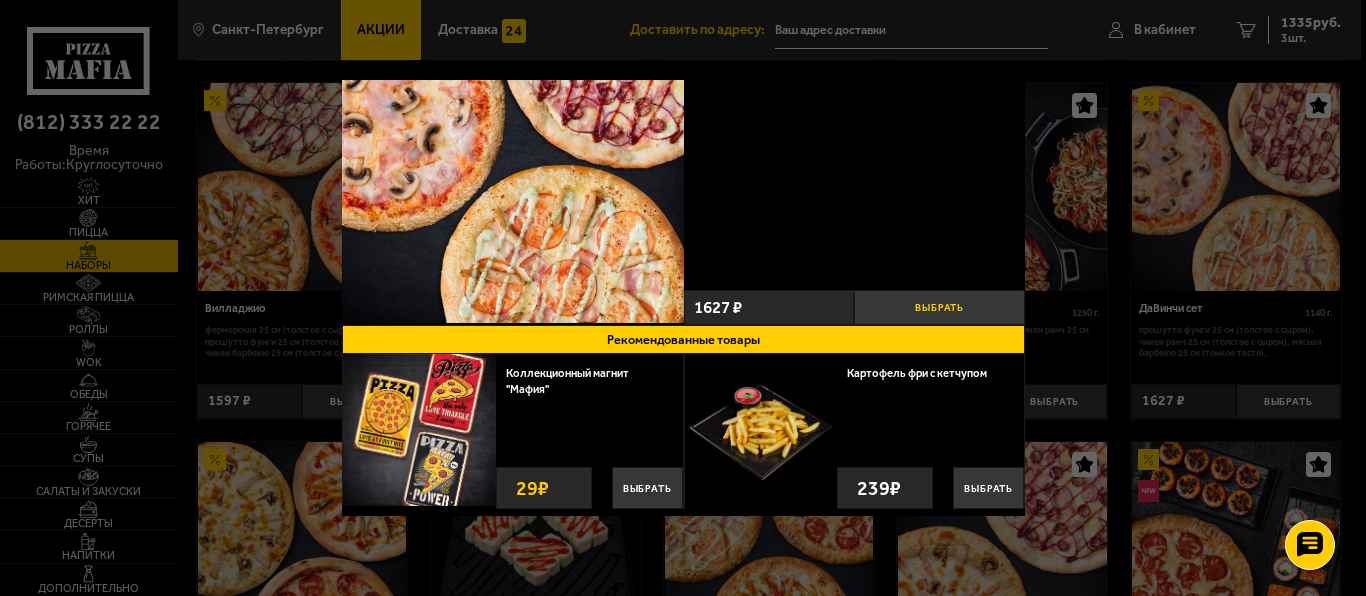 click on "Выбрать" at bounding box center (939, 307) 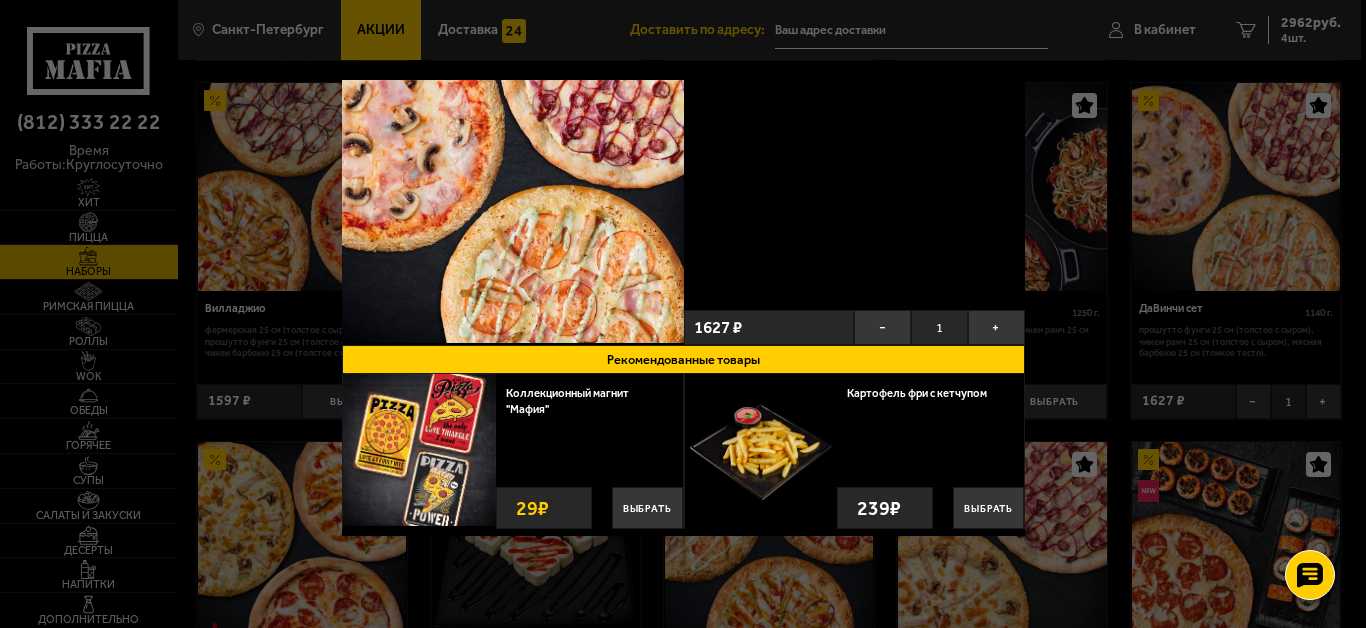 scroll, scrollTop: 0, scrollLeft: 0, axis: both 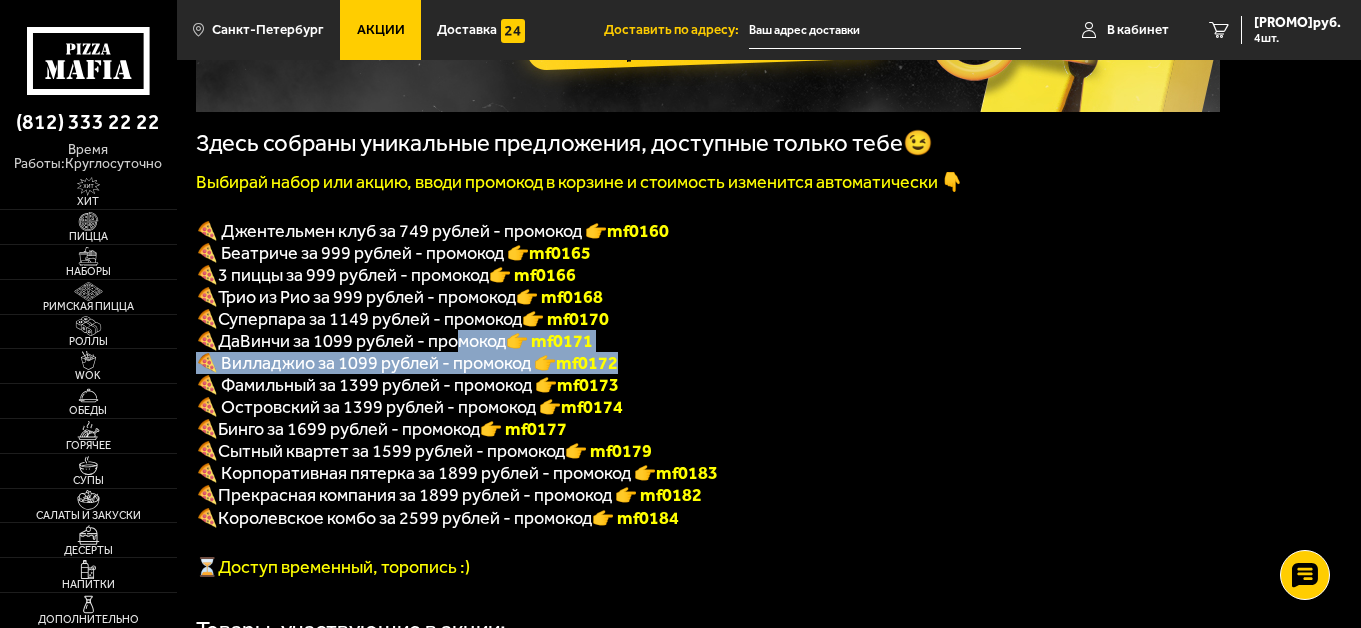 drag, startPoint x: 457, startPoint y: 358, endPoint x: 707, endPoint y: 369, distance: 250.24188 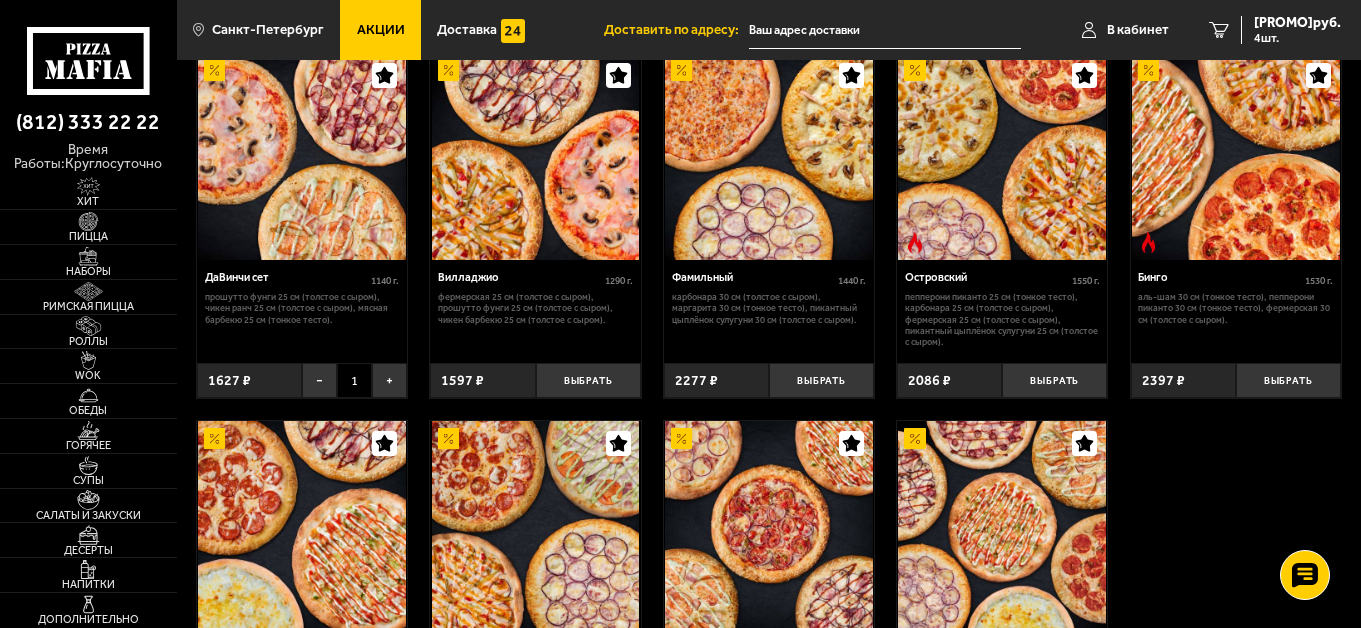 scroll, scrollTop: 1267, scrollLeft: 0, axis: vertical 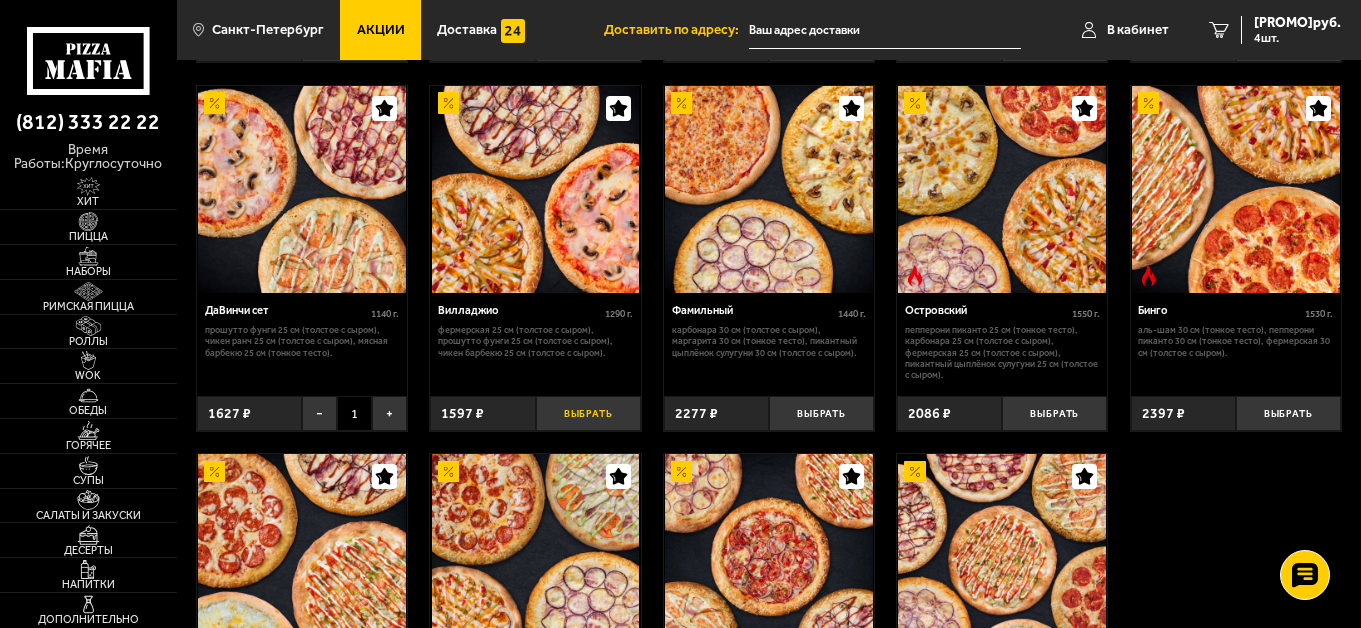 click on "Выбрать" at bounding box center [588, 413] 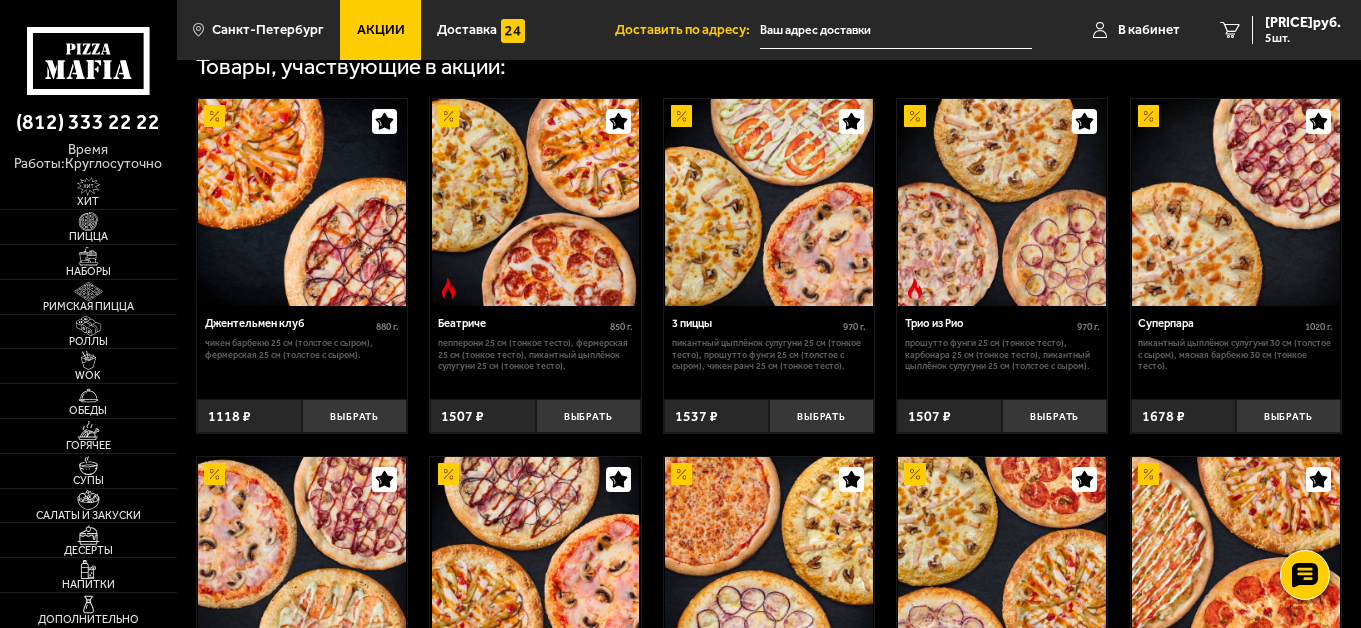 scroll, scrollTop: 867, scrollLeft: 0, axis: vertical 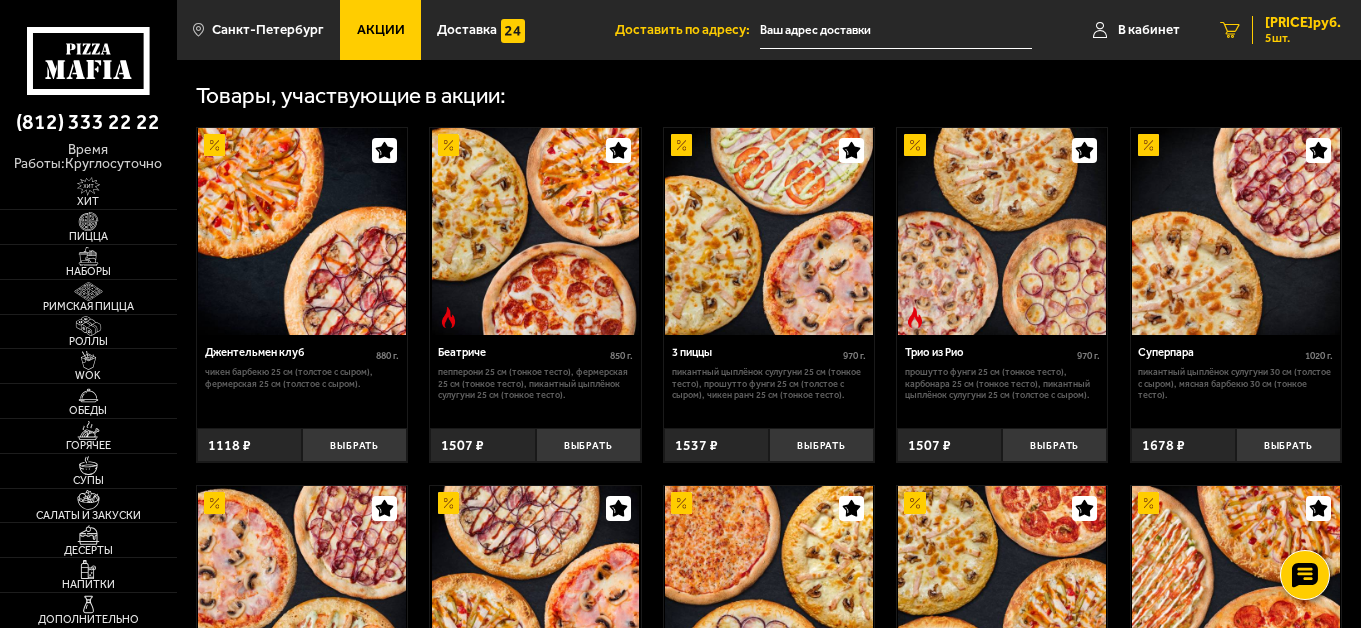 click on "4559  руб." at bounding box center (1303, 23) 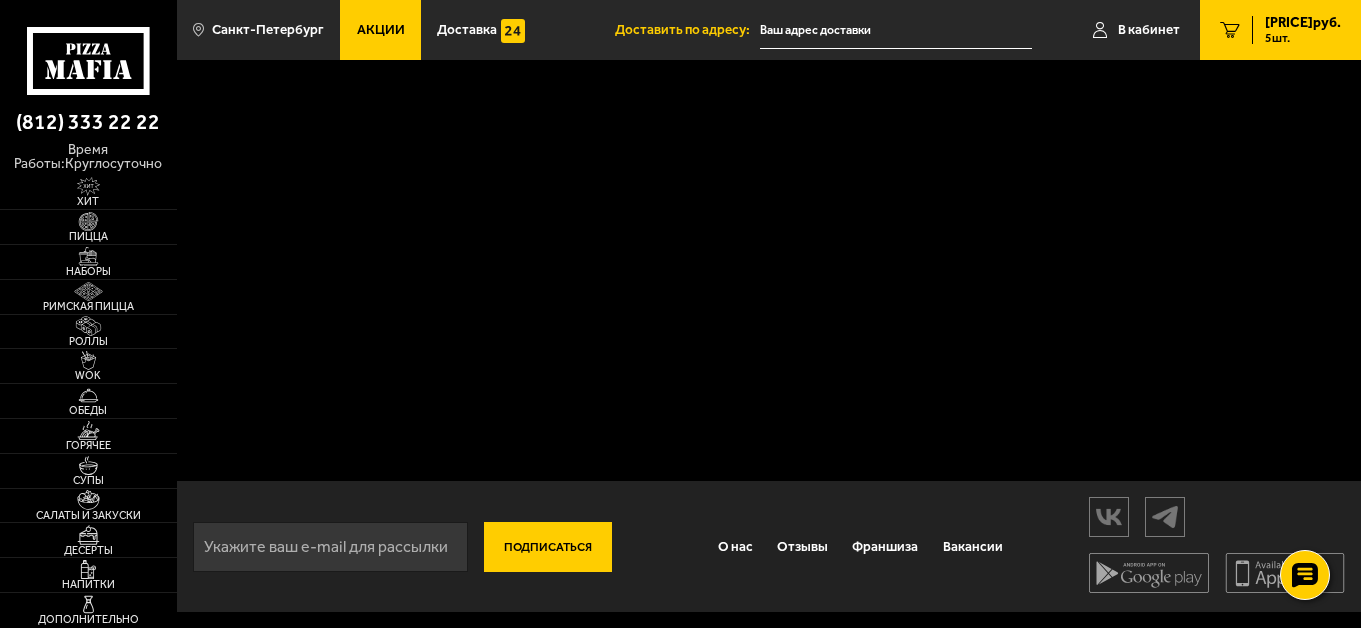 scroll, scrollTop: 0, scrollLeft: 0, axis: both 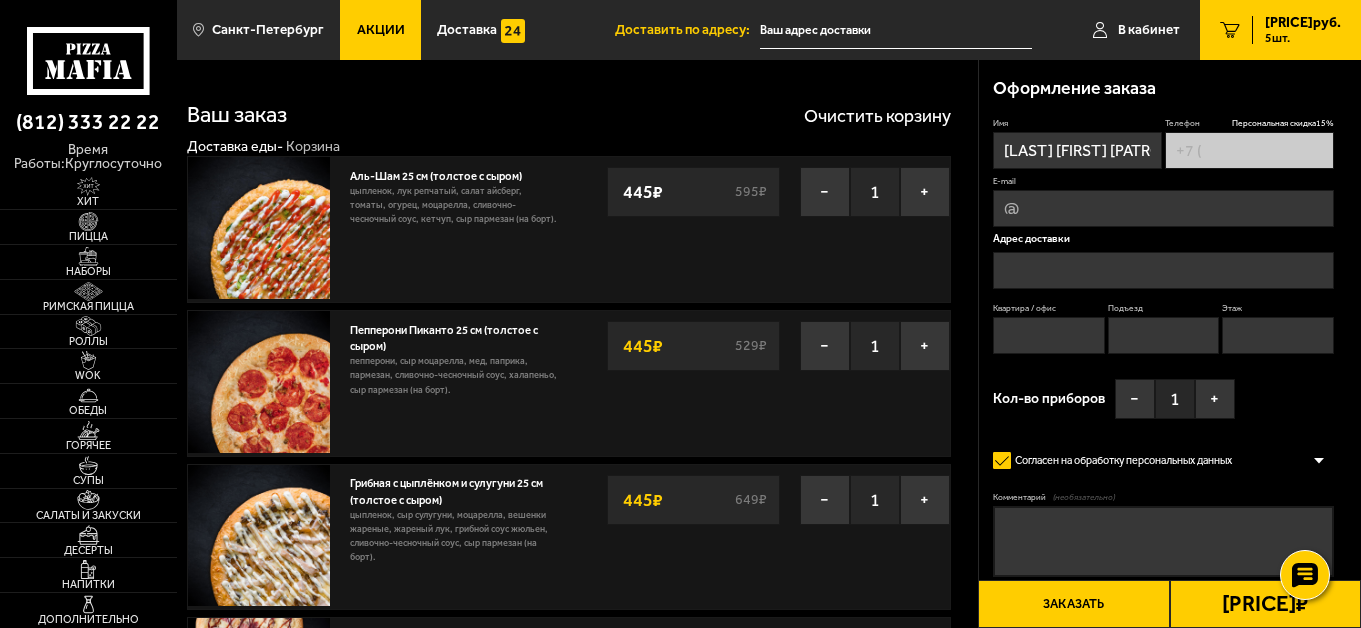 type on "[PHONE]" 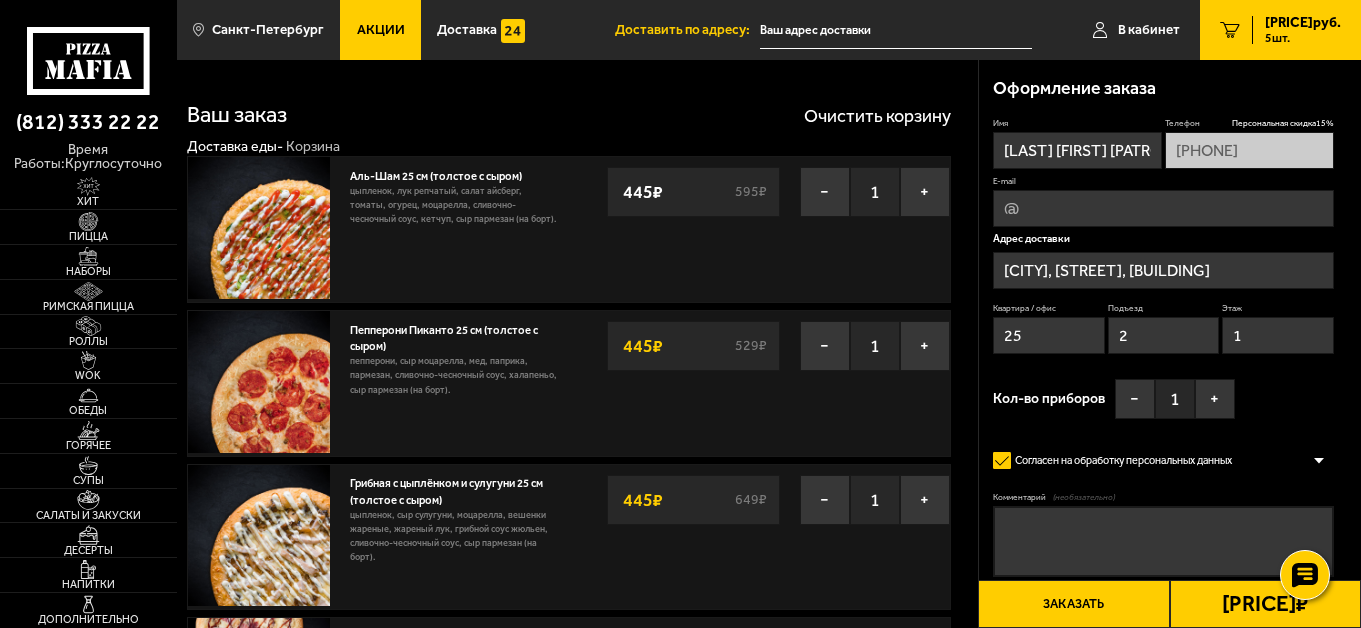 type on "[STREET], [HOUSE_NUMBER]" 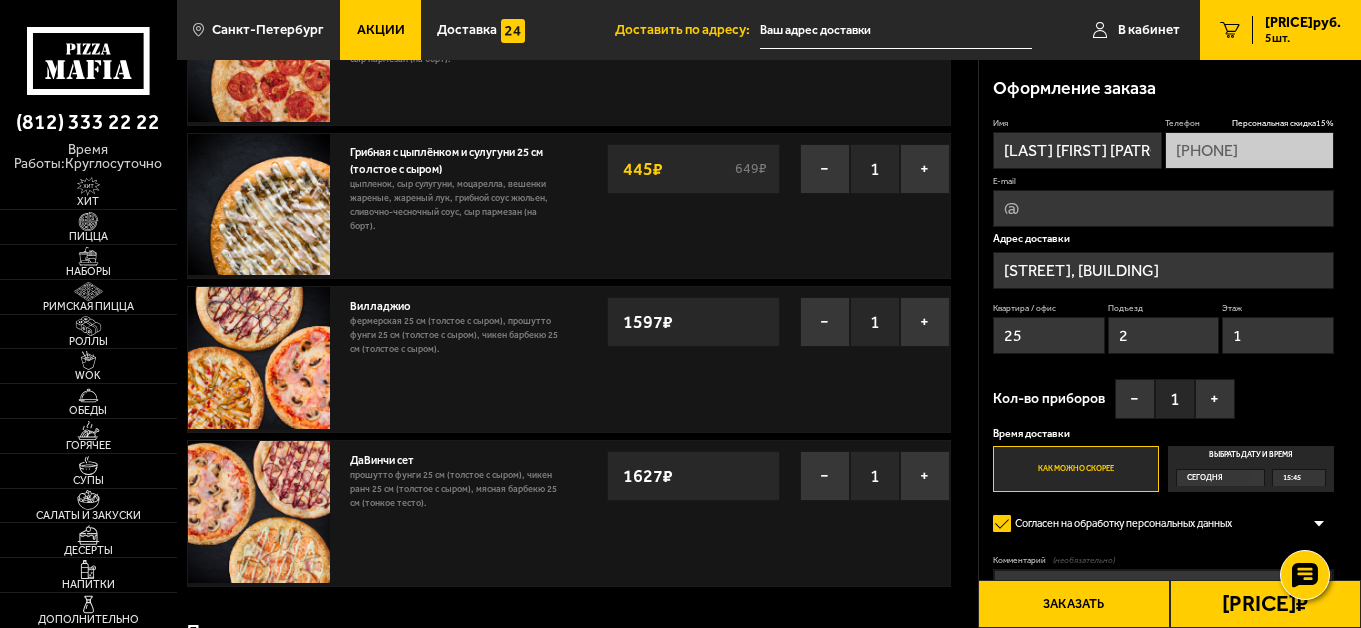scroll, scrollTop: 367, scrollLeft: 0, axis: vertical 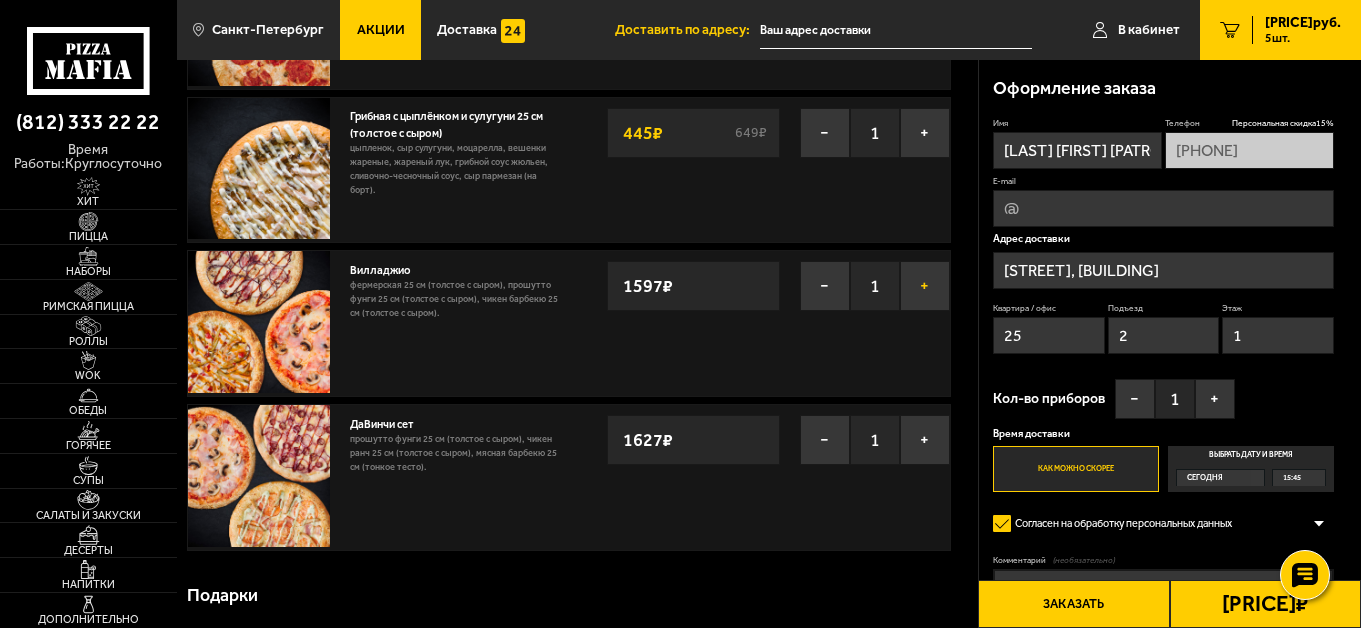 click on "+" at bounding box center [925, 286] 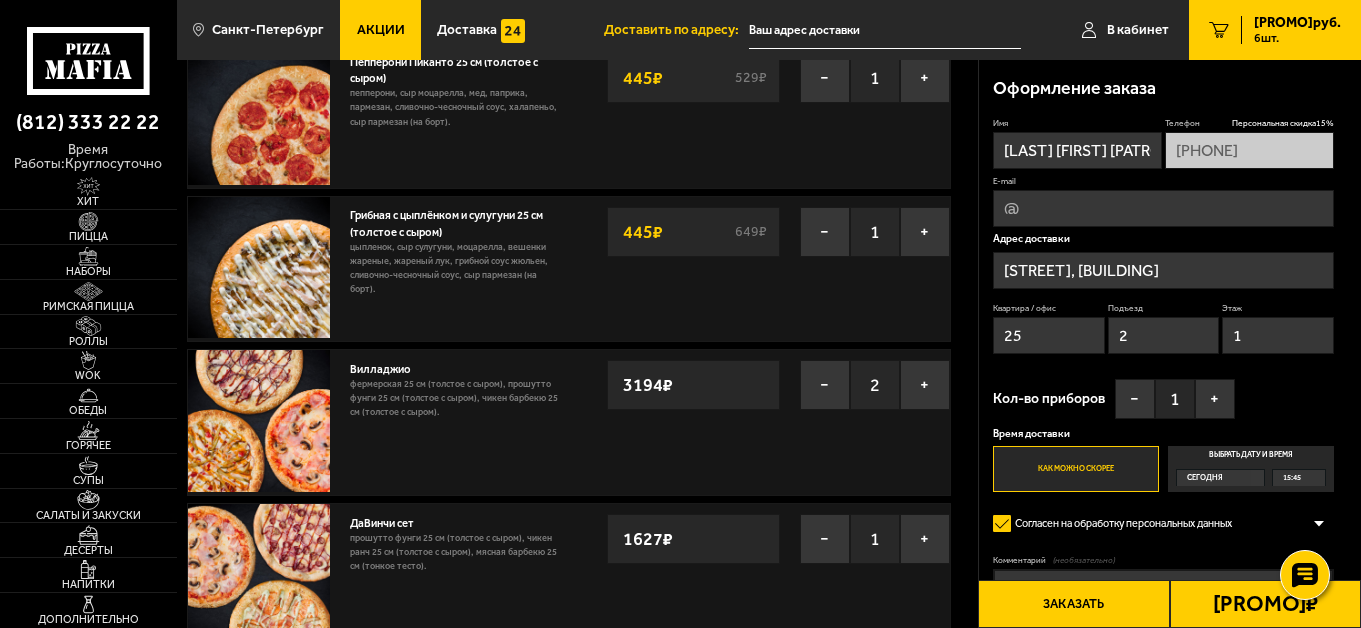 scroll, scrollTop: 267, scrollLeft: 0, axis: vertical 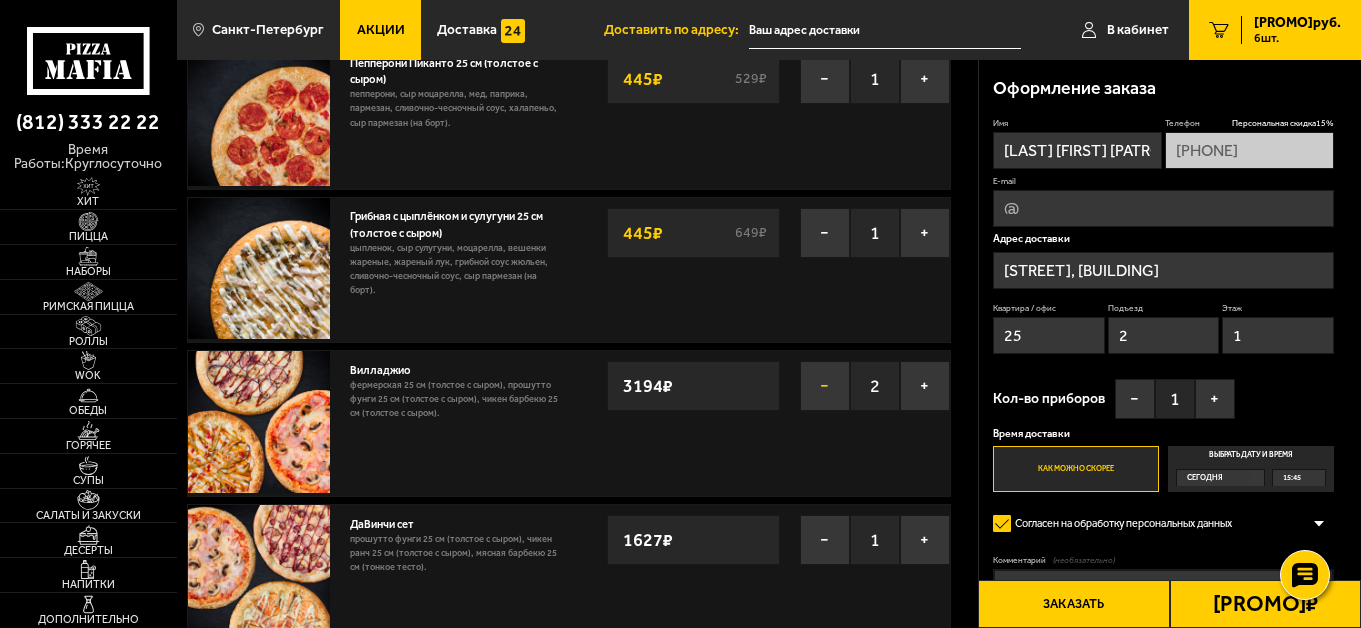 click on "−" at bounding box center (825, 386) 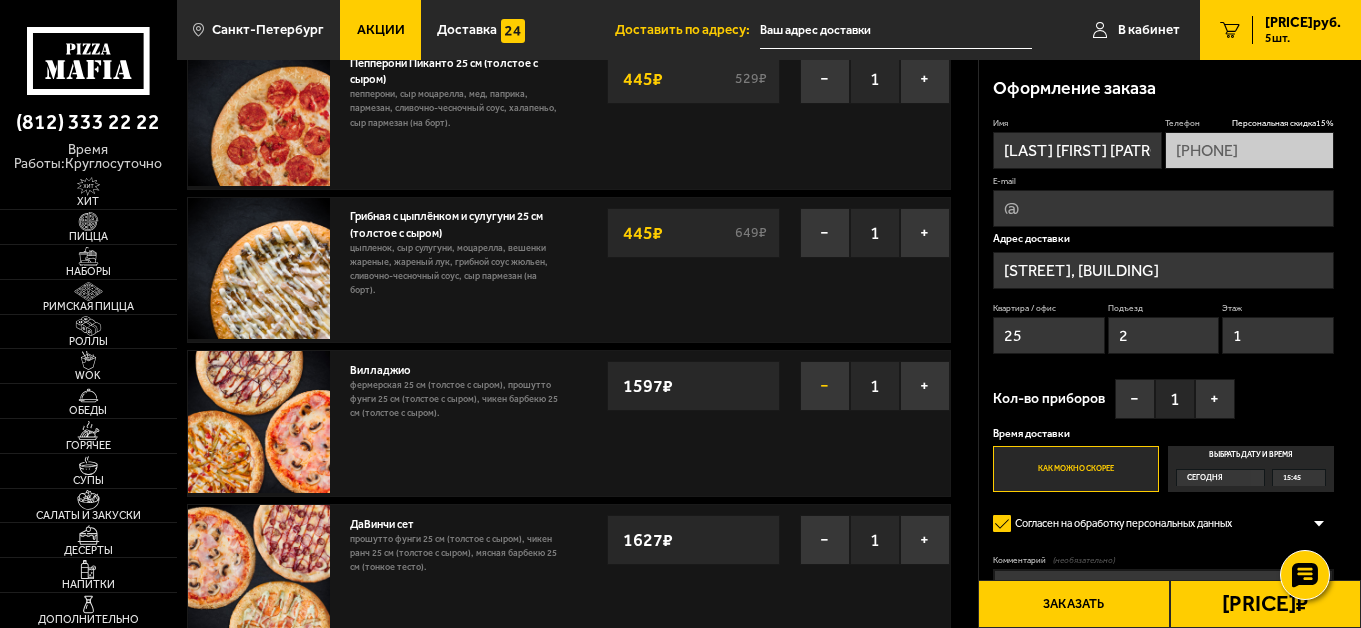 click on "−" at bounding box center (825, 386) 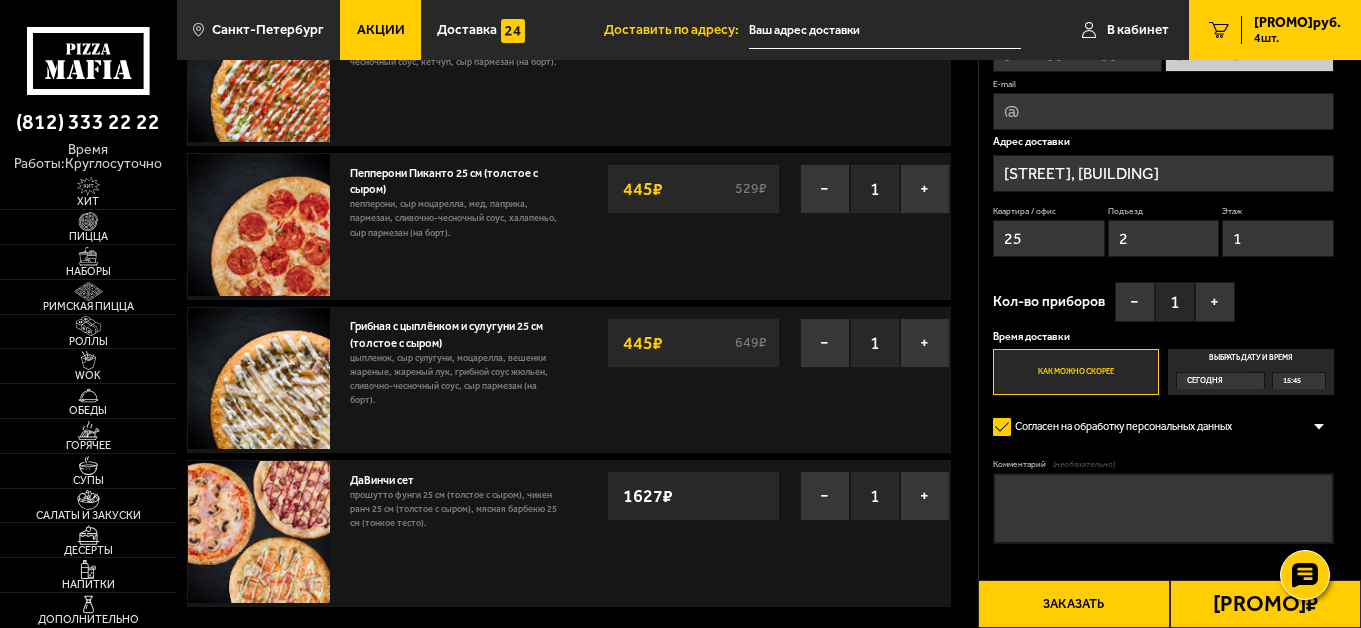scroll, scrollTop: 167, scrollLeft: 0, axis: vertical 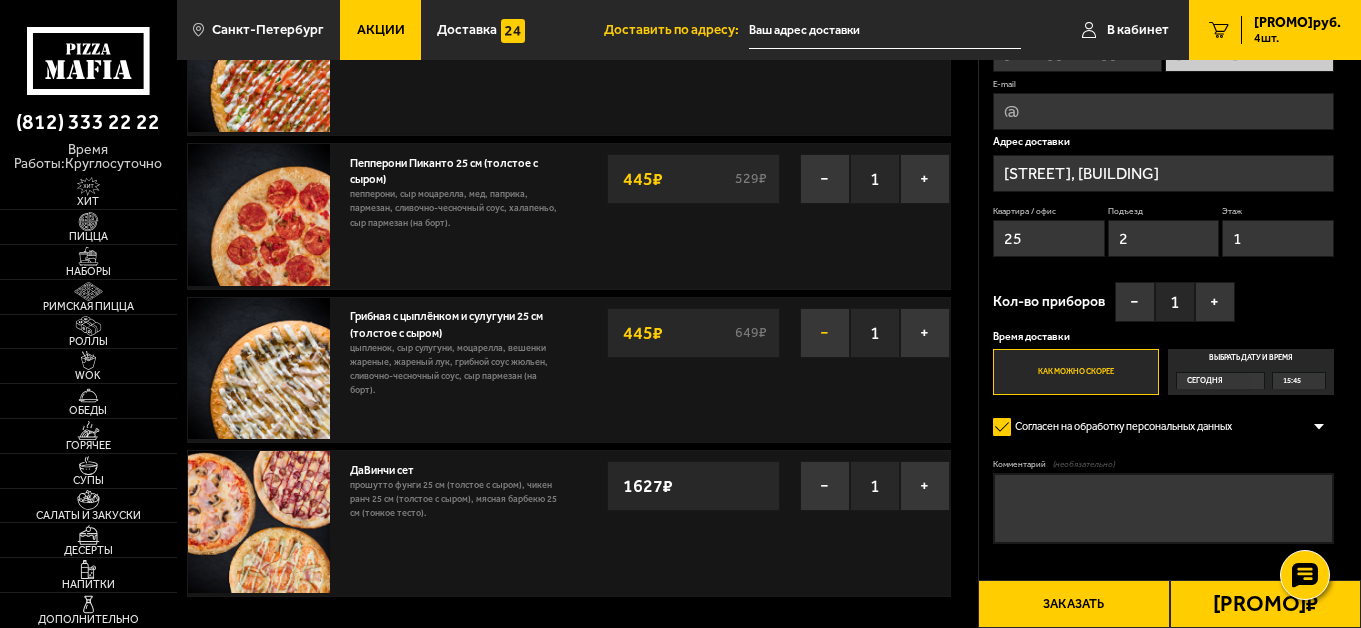 click on "−" at bounding box center [825, 333] 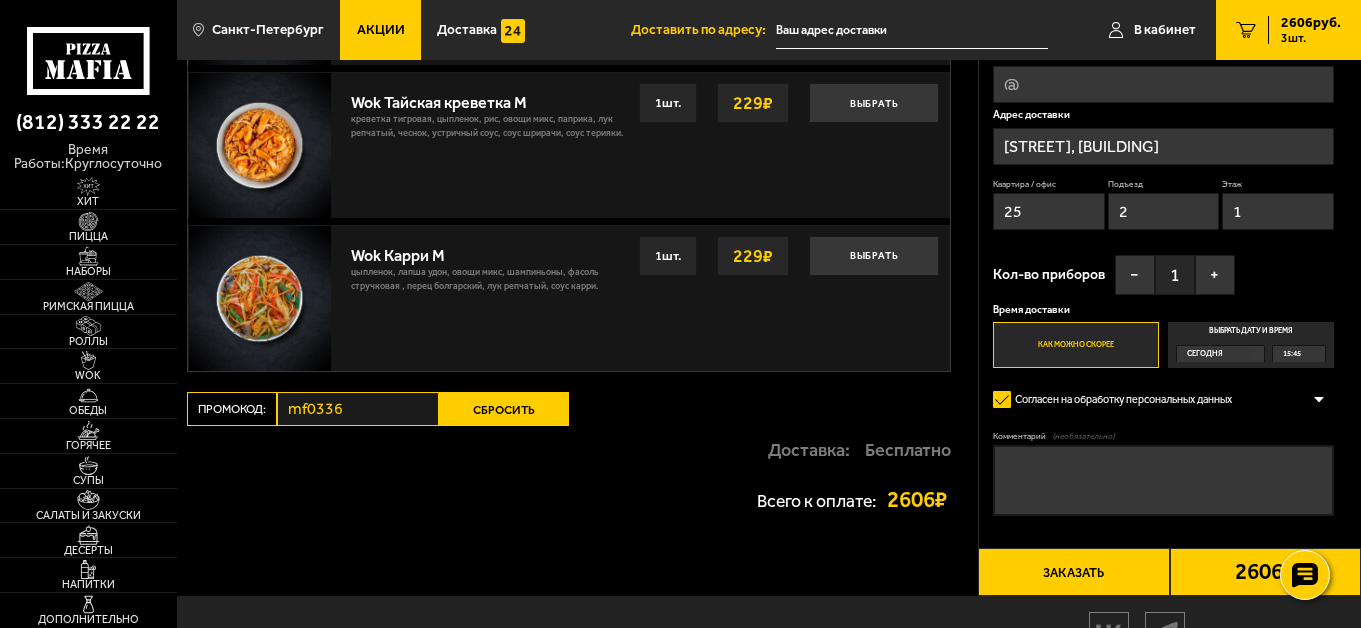 scroll, scrollTop: 1621, scrollLeft: 0, axis: vertical 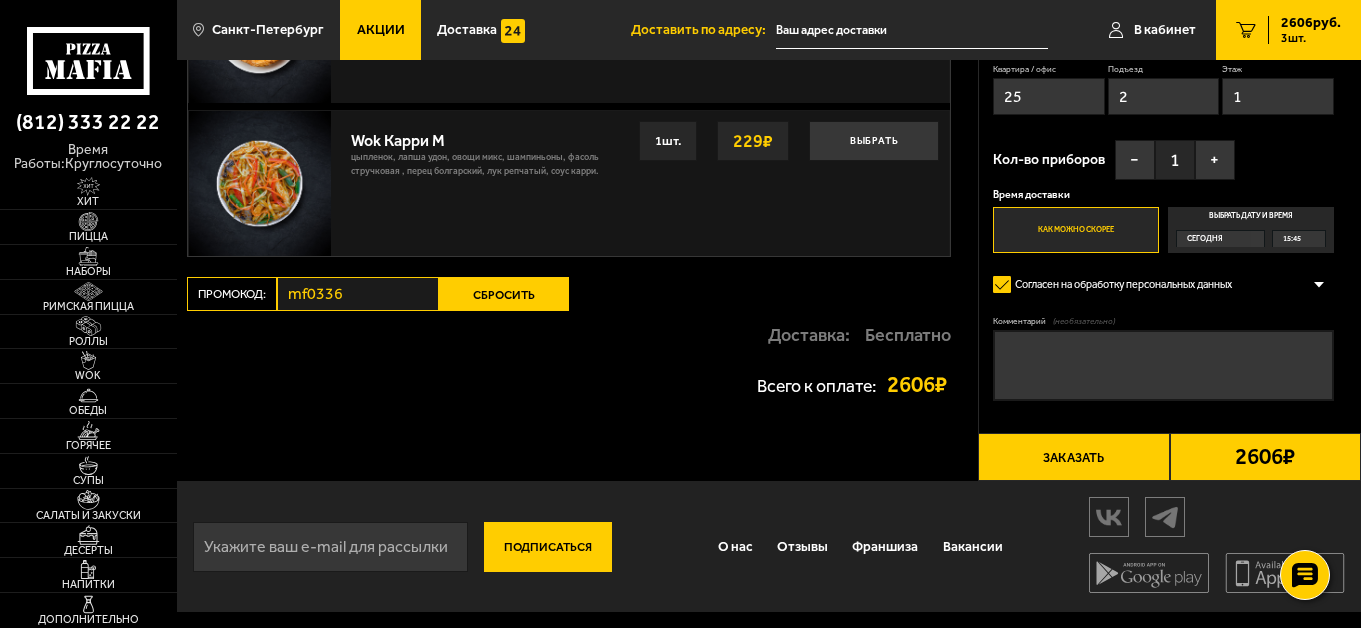 click on "Сбросить" at bounding box center [504, 294] 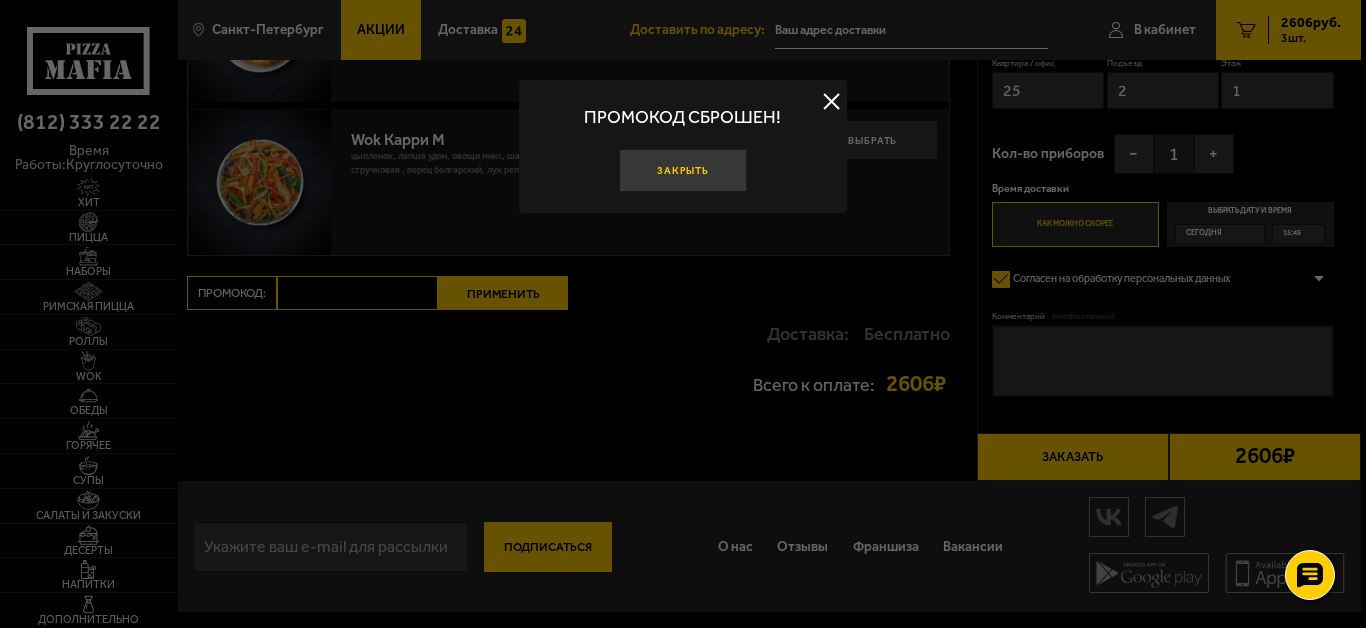 click on "Закрыть" at bounding box center [683, 170] 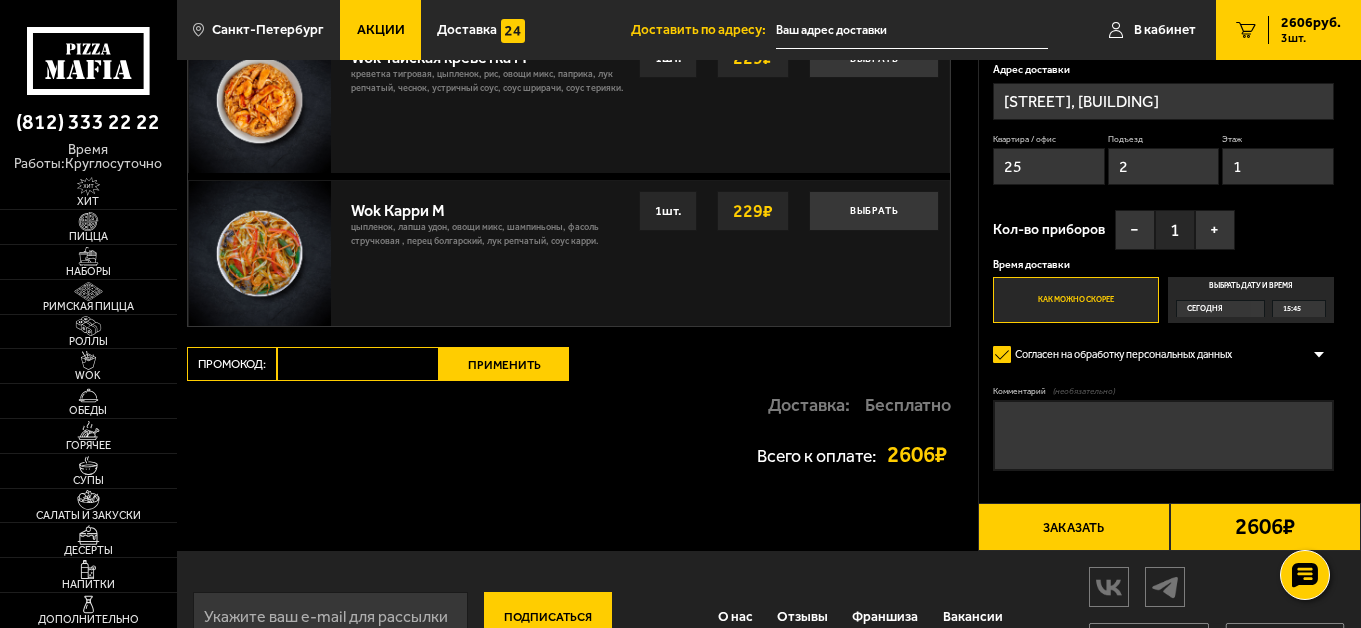 scroll, scrollTop: 1554, scrollLeft: 0, axis: vertical 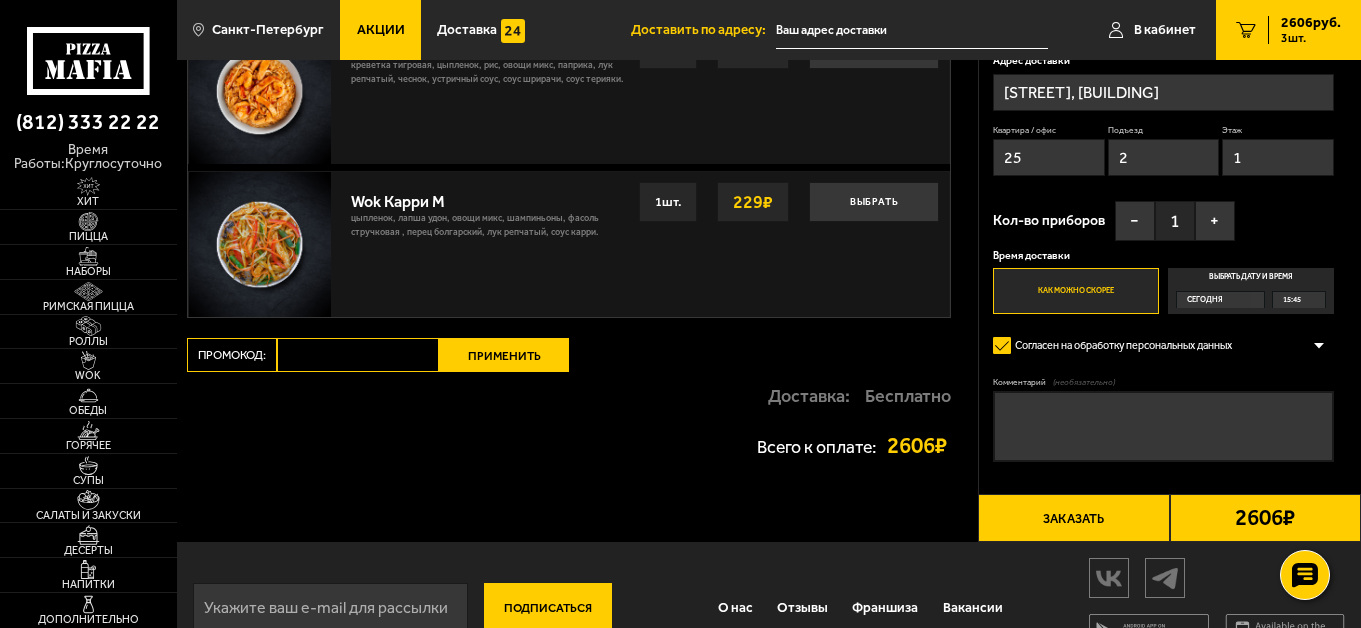 click on "Промокод:" at bounding box center (358, 355) 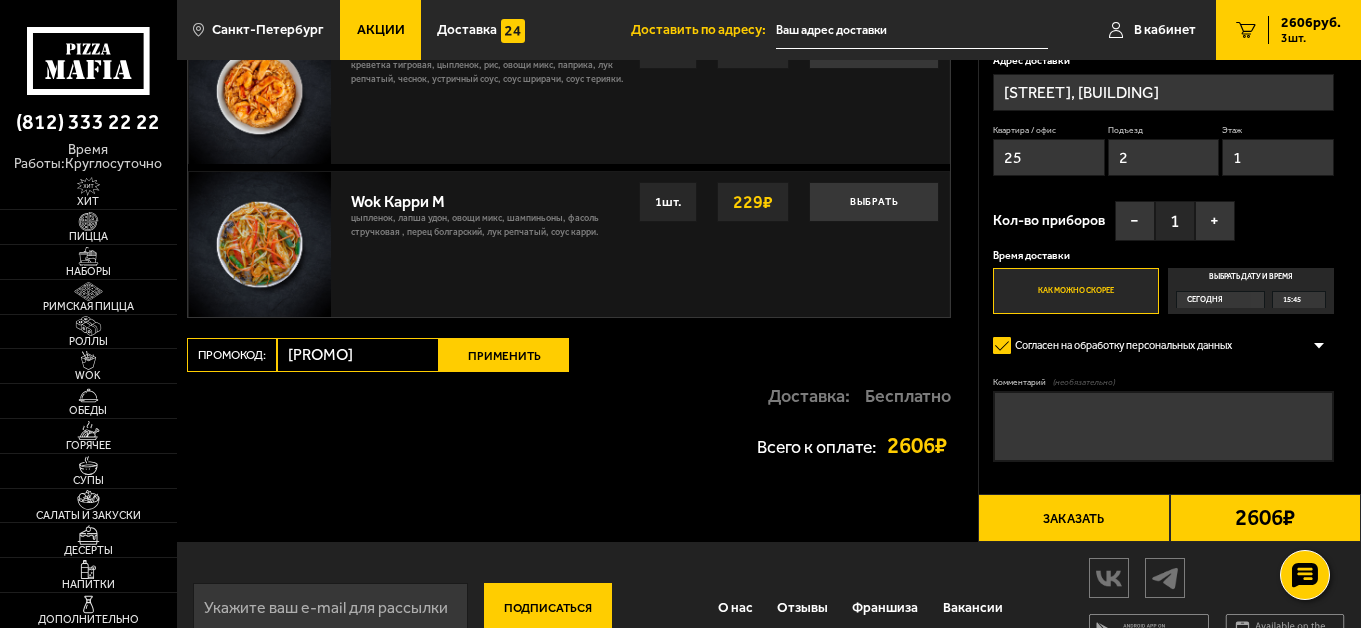 type on "mf0338" 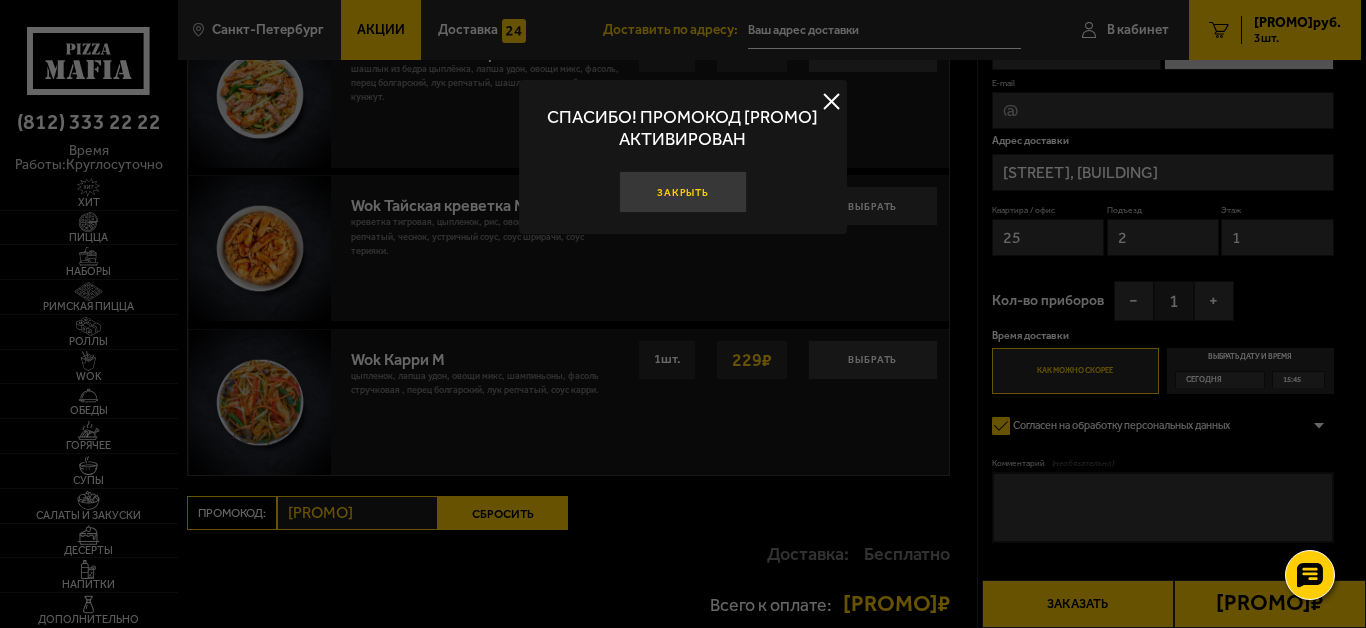 click on "Закрыть" at bounding box center (683, 192) 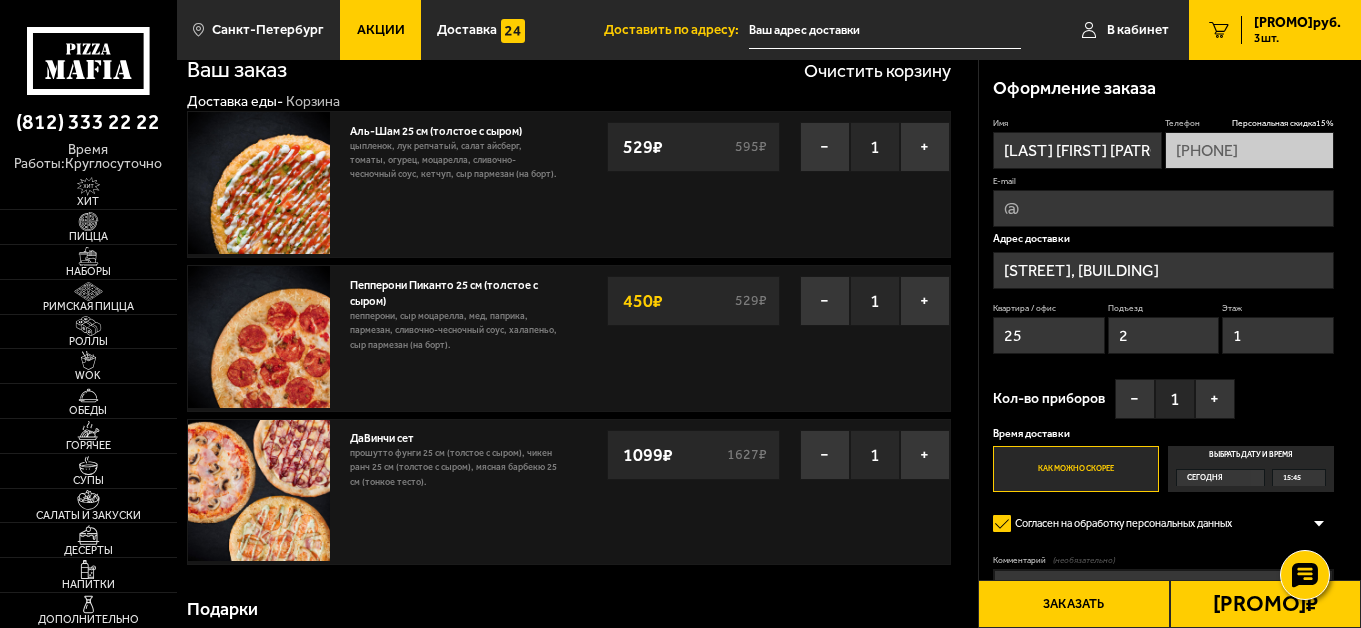 scroll, scrollTop: 21, scrollLeft: 0, axis: vertical 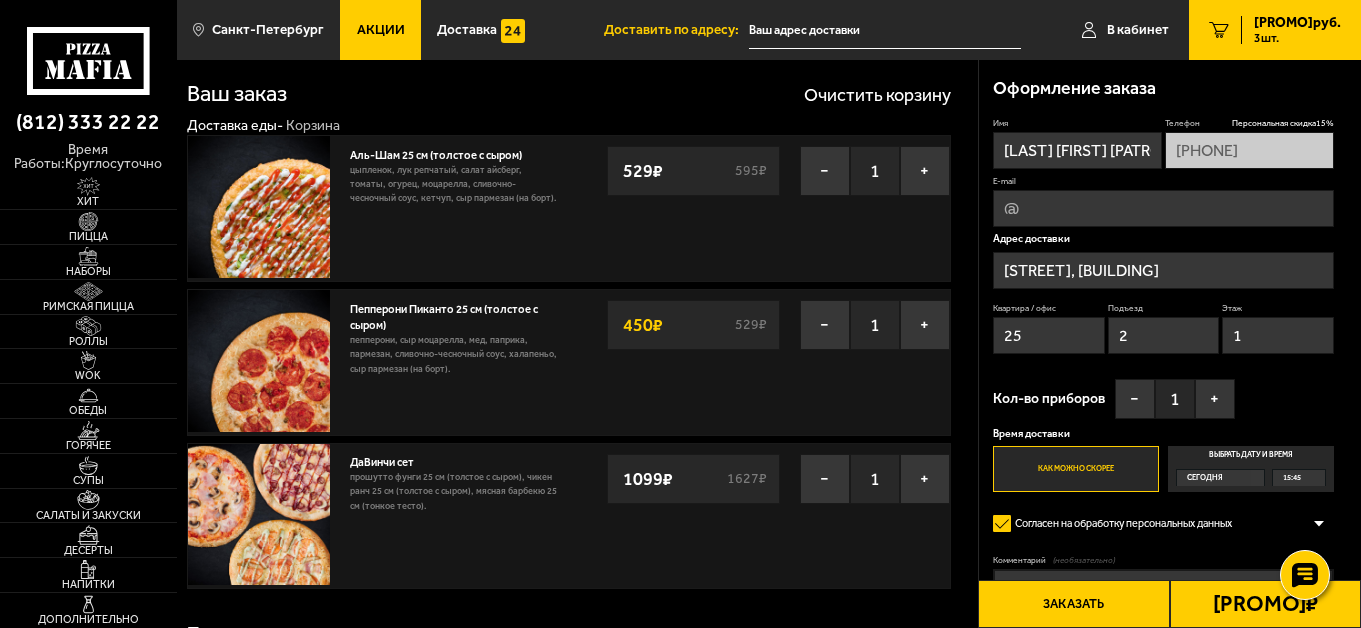 click on "Акции" at bounding box center (380, 30) 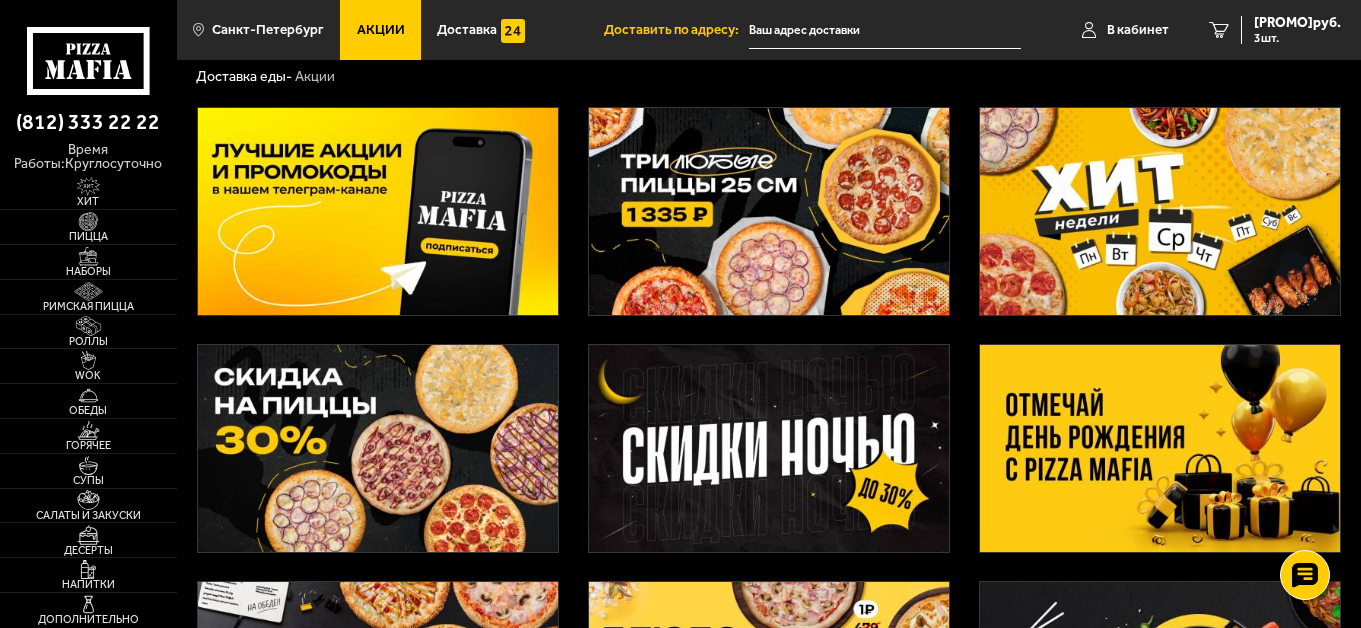 scroll, scrollTop: 33, scrollLeft: 0, axis: vertical 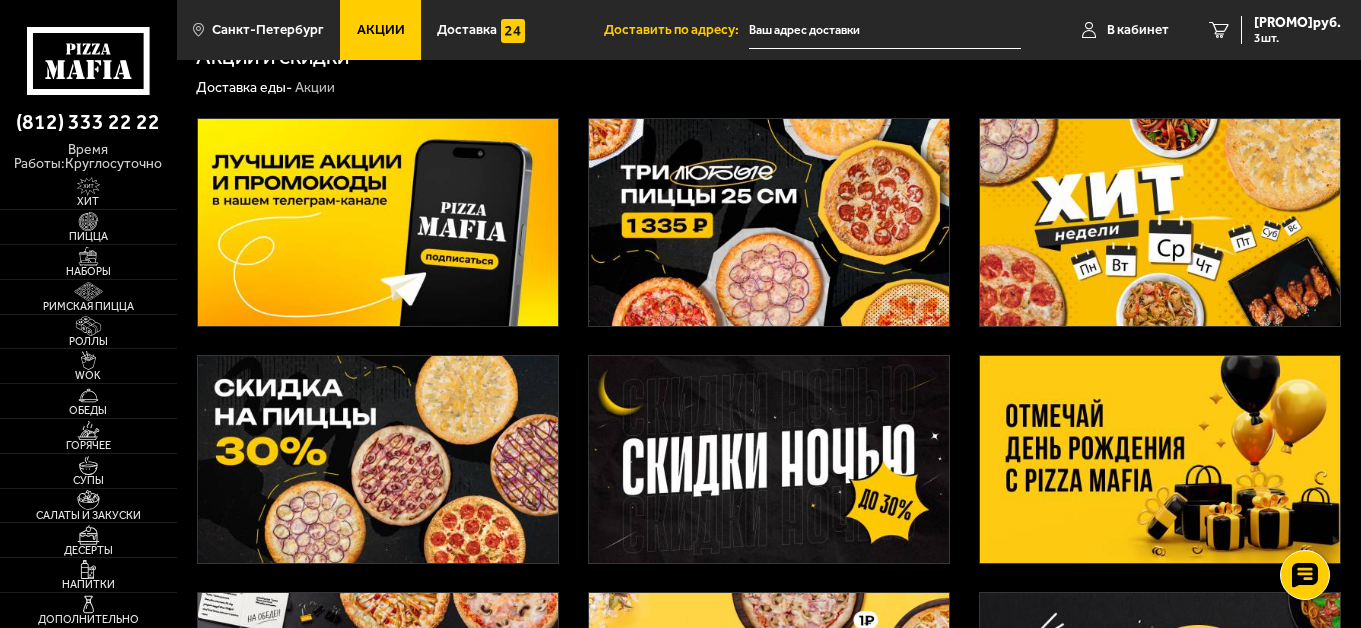 click at bounding box center [1160, 222] 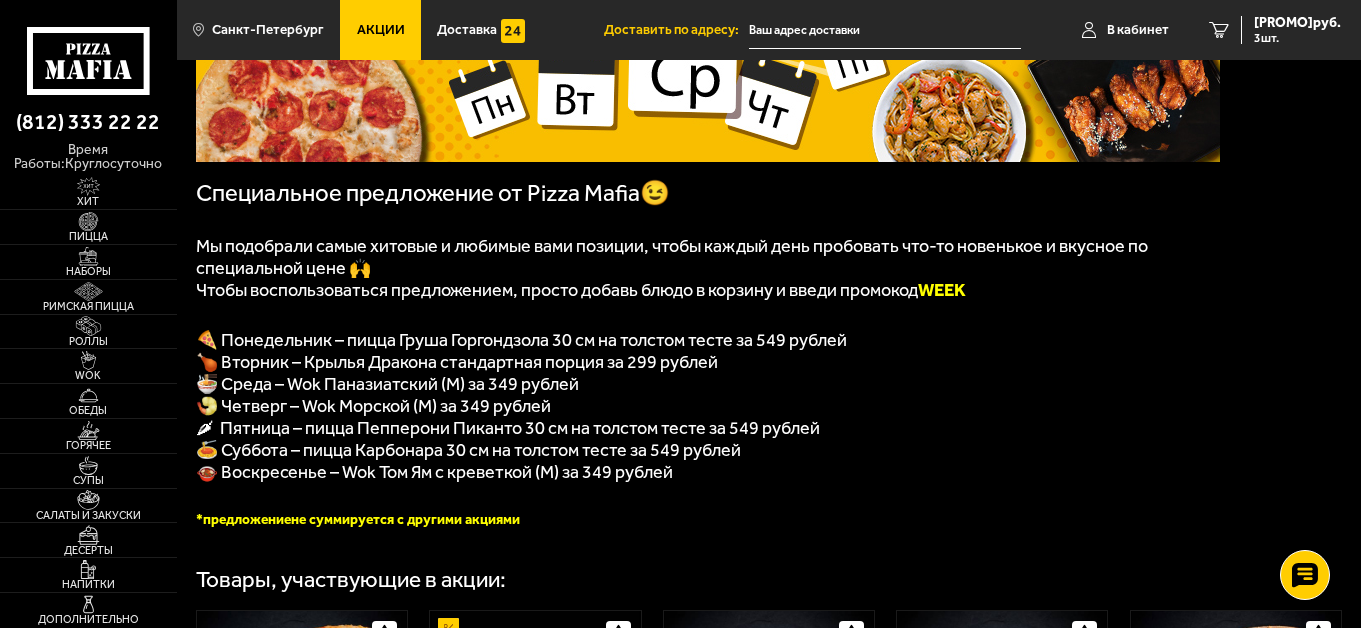 scroll, scrollTop: 300, scrollLeft: 0, axis: vertical 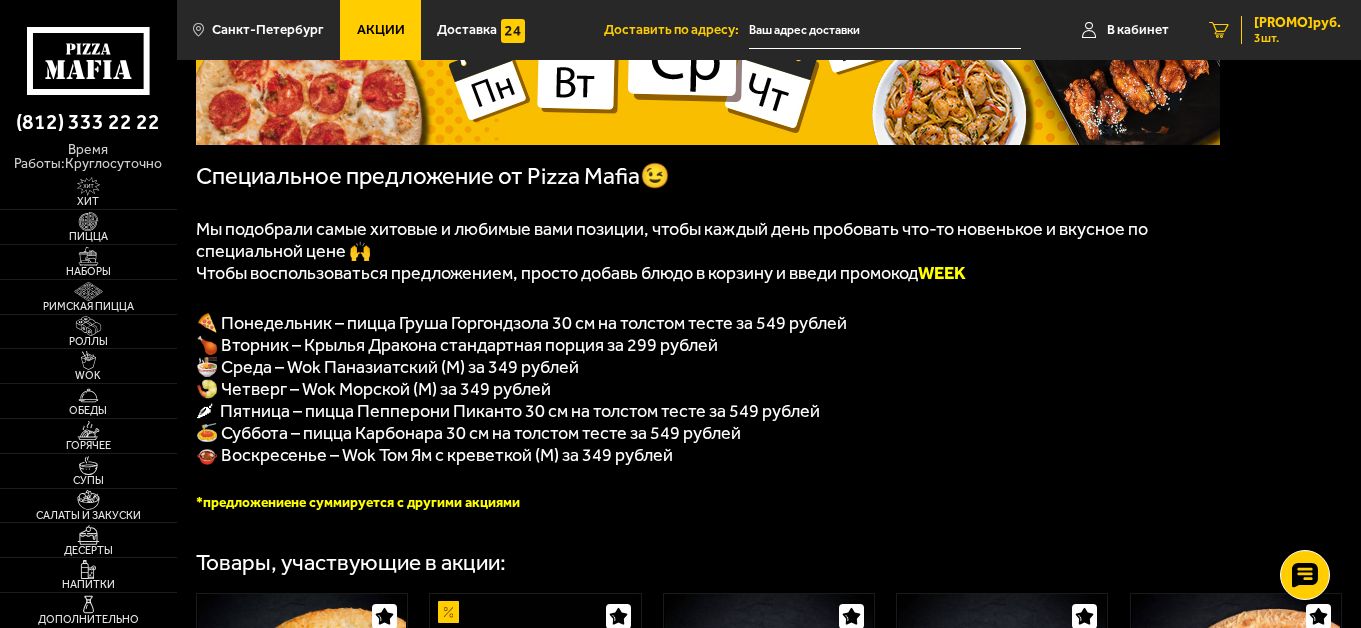 click on "2078  руб." at bounding box center [1297, 23] 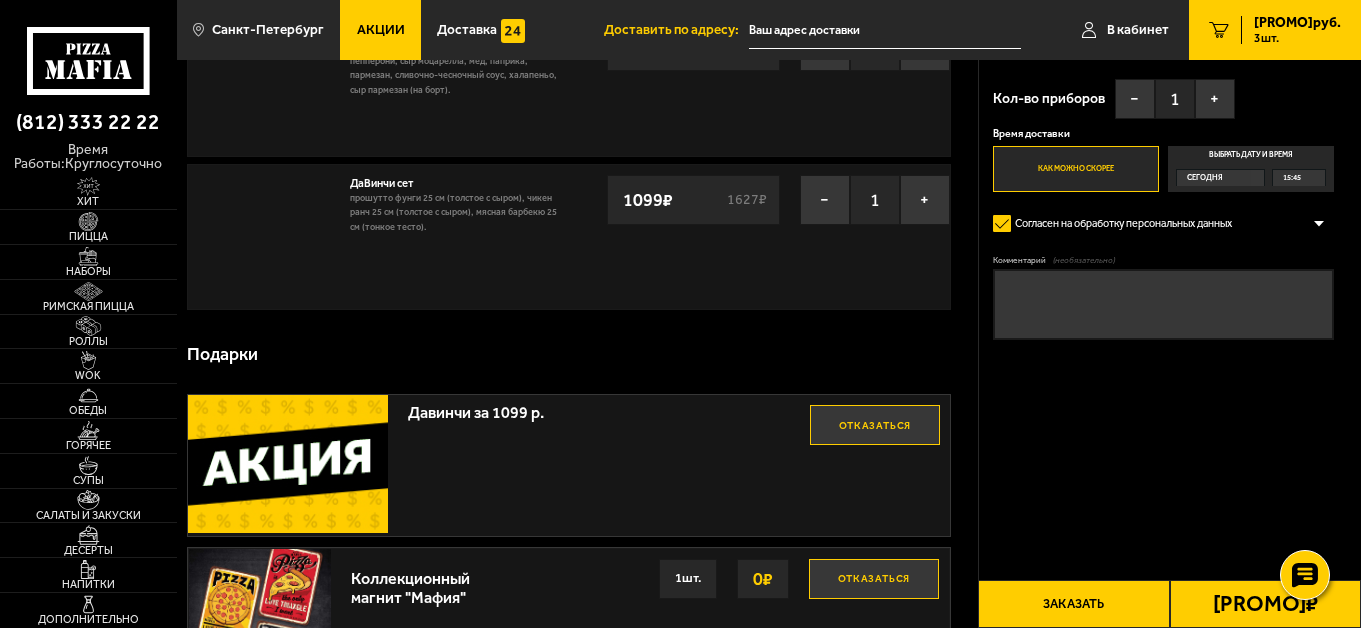 scroll, scrollTop: 0, scrollLeft: 0, axis: both 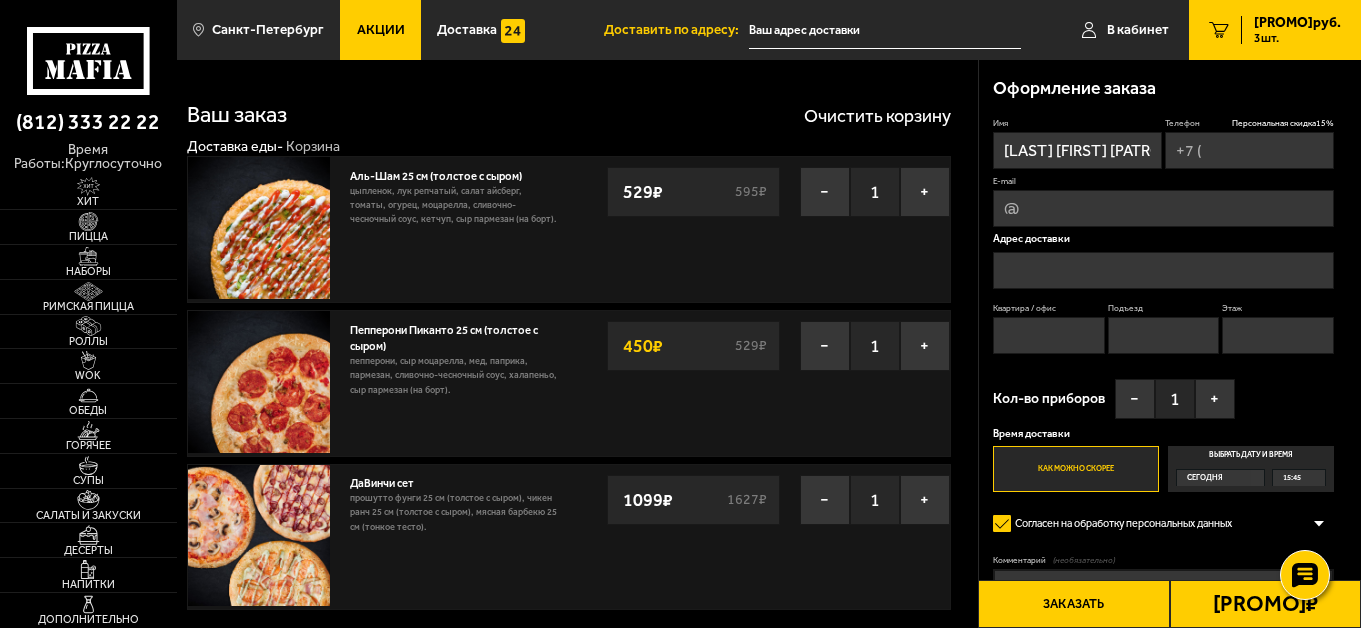 type on "[PHONE]" 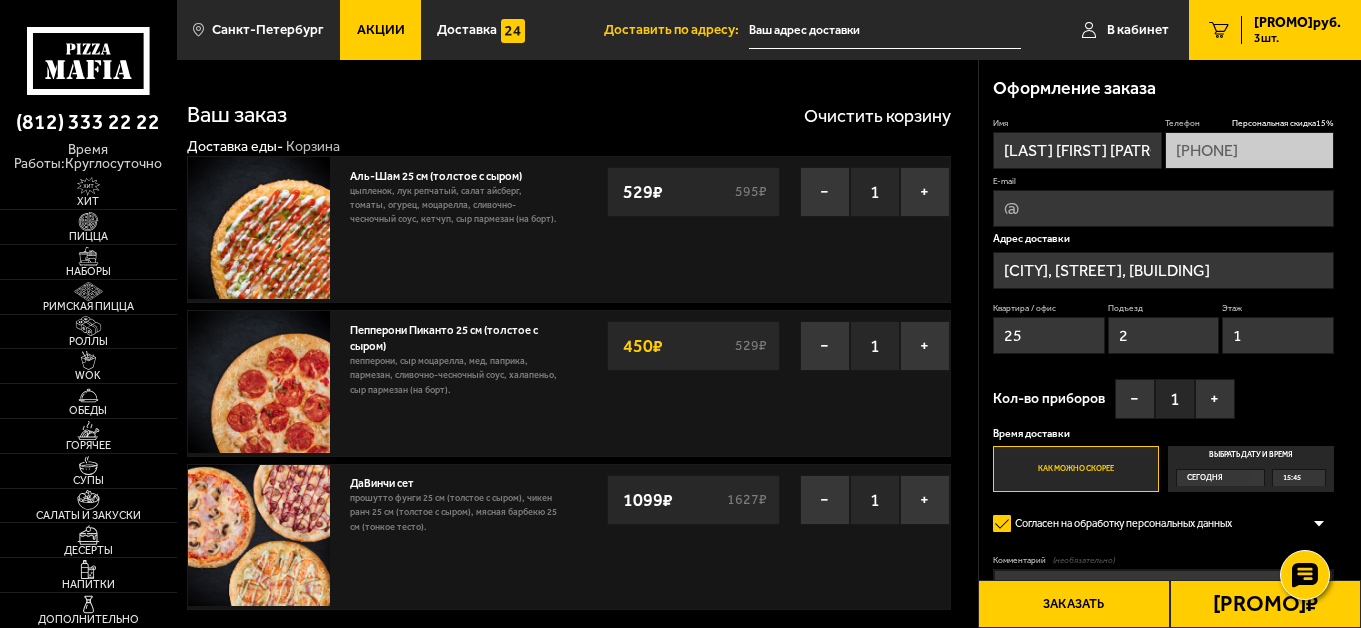 type on "[STREET], [HOUSE_NUMBER]" 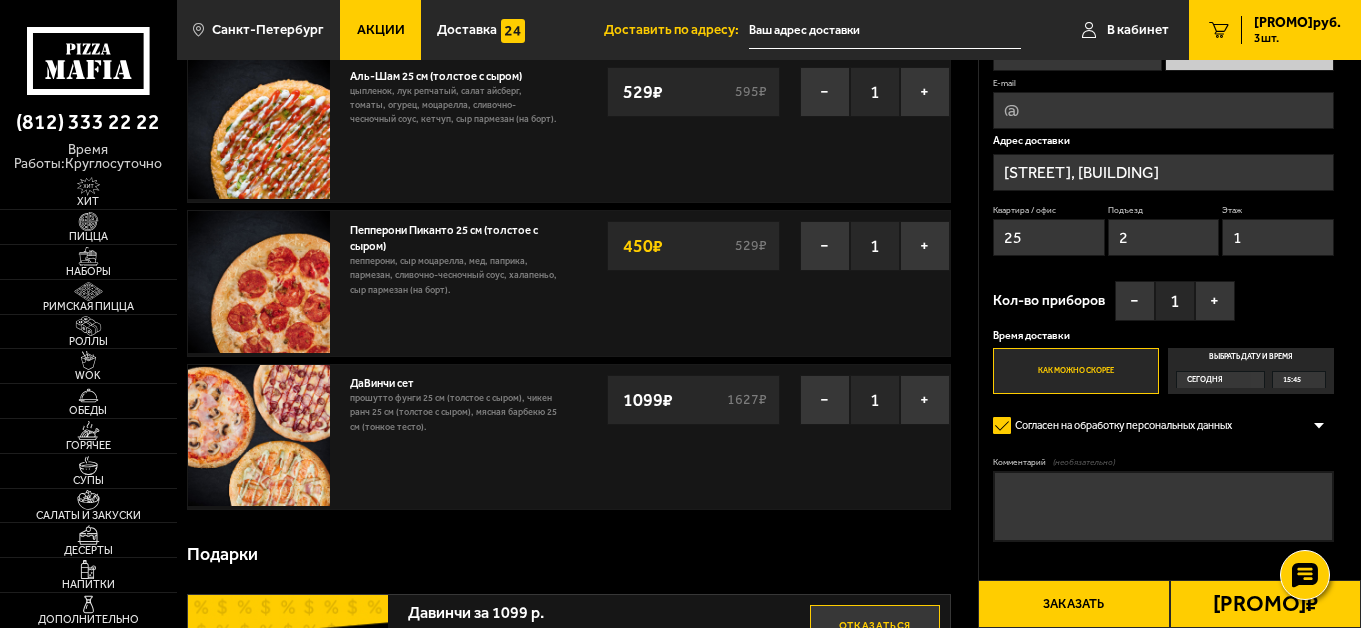 scroll, scrollTop: 0, scrollLeft: 0, axis: both 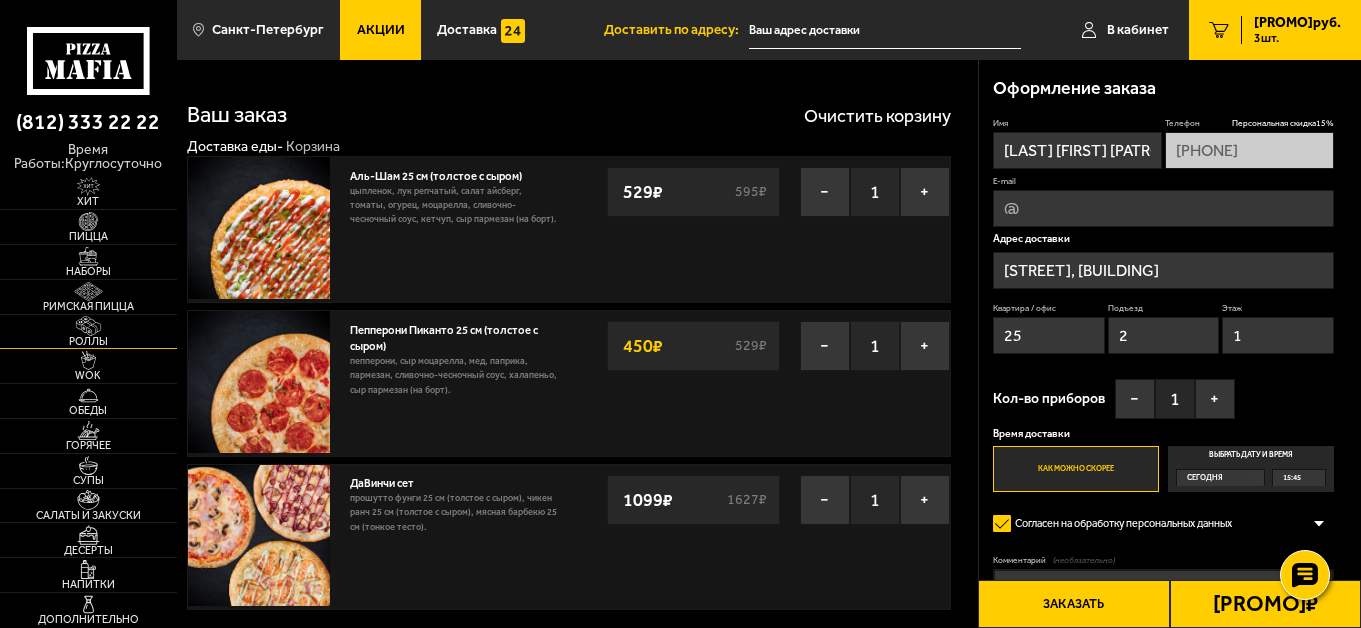 click on "Роллы" at bounding box center (88, 341) 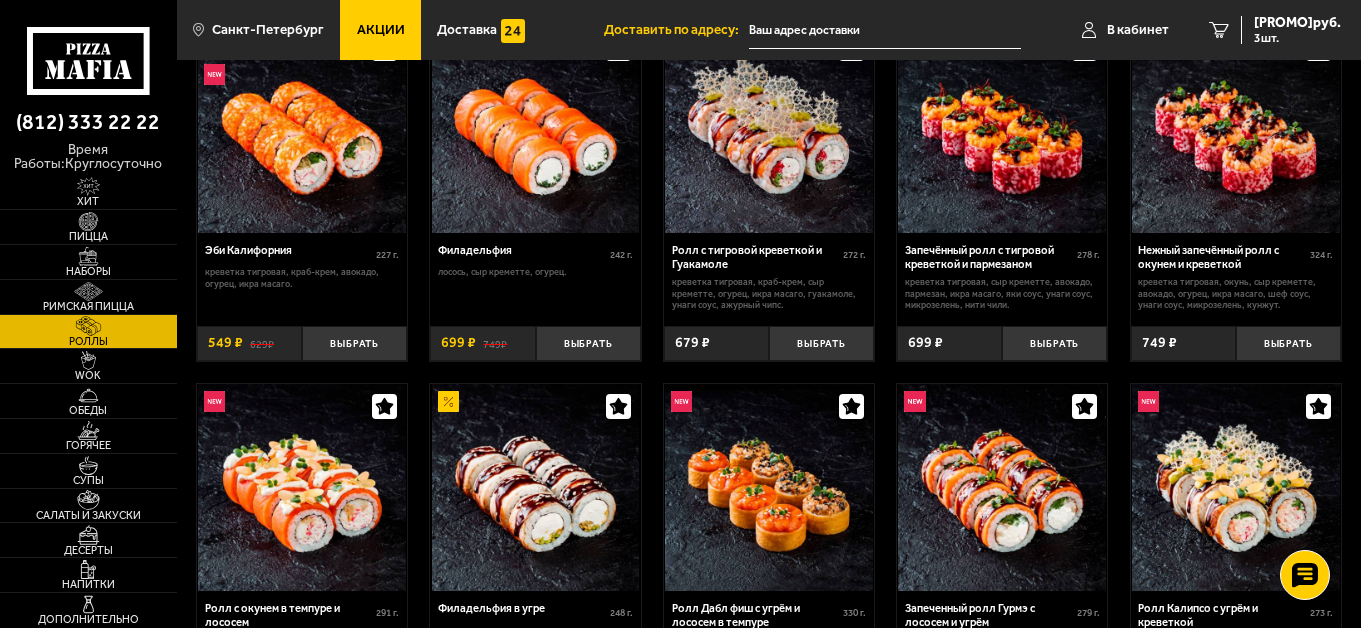 scroll, scrollTop: 100, scrollLeft: 0, axis: vertical 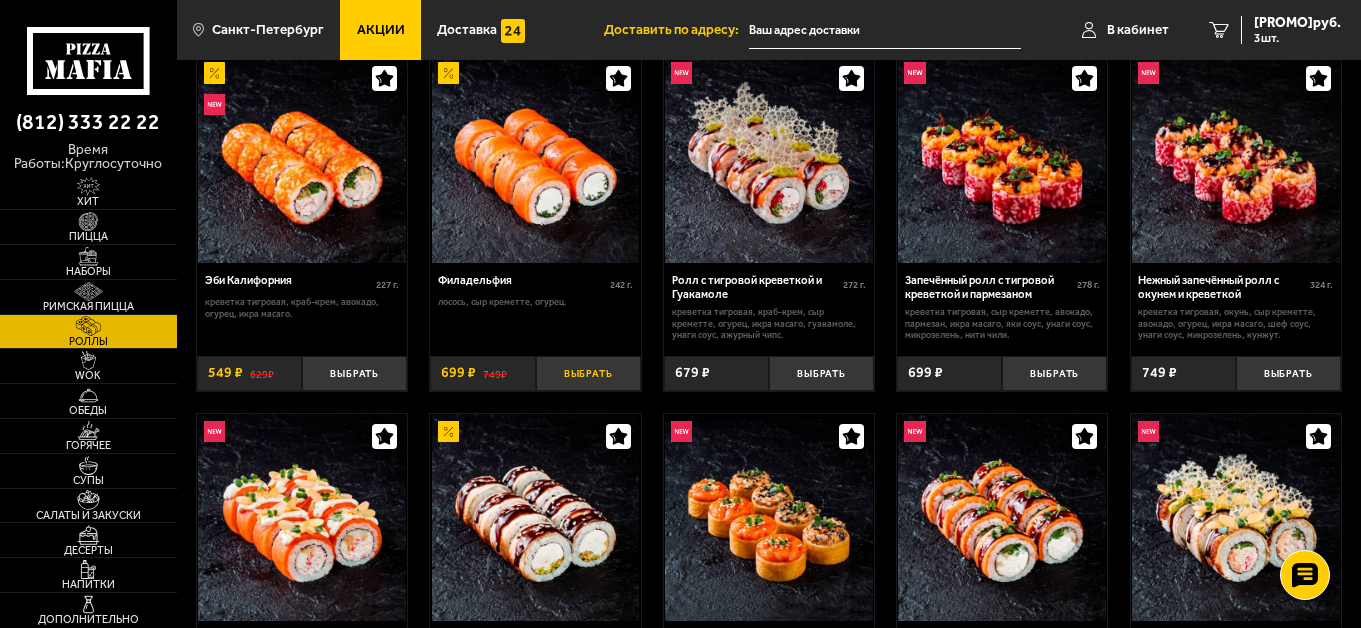 click on "Выбрать" at bounding box center (588, 373) 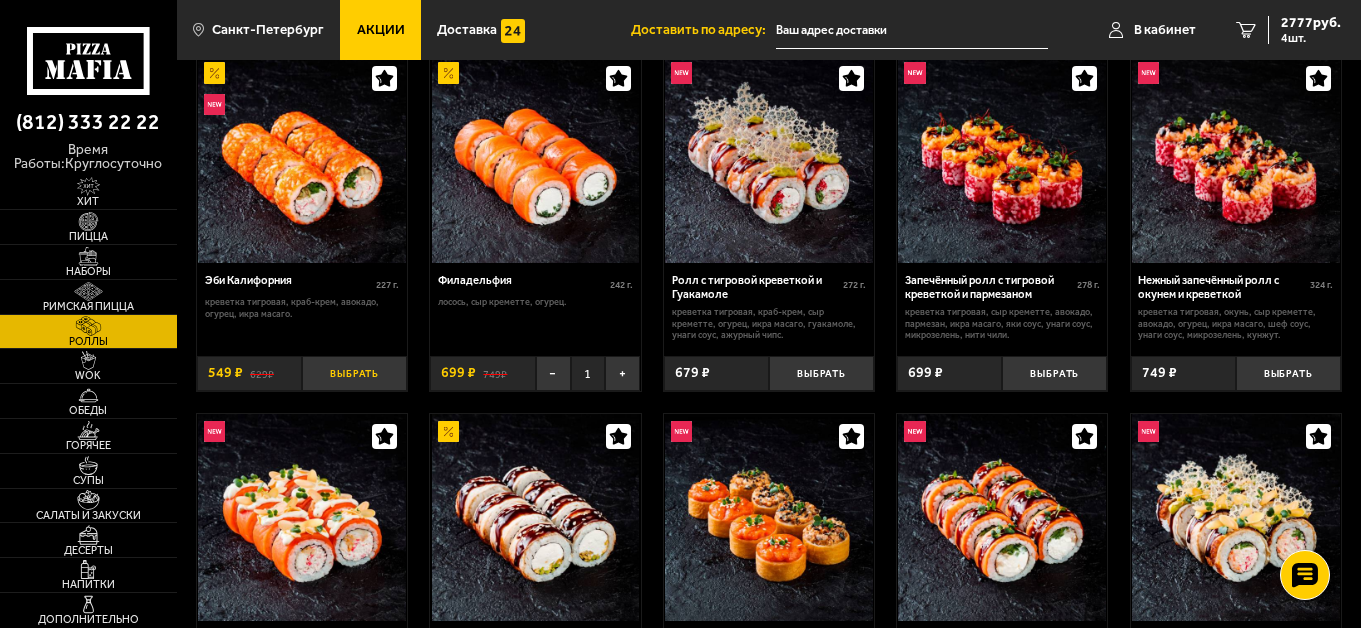 click on "Выбрать" at bounding box center [354, 373] 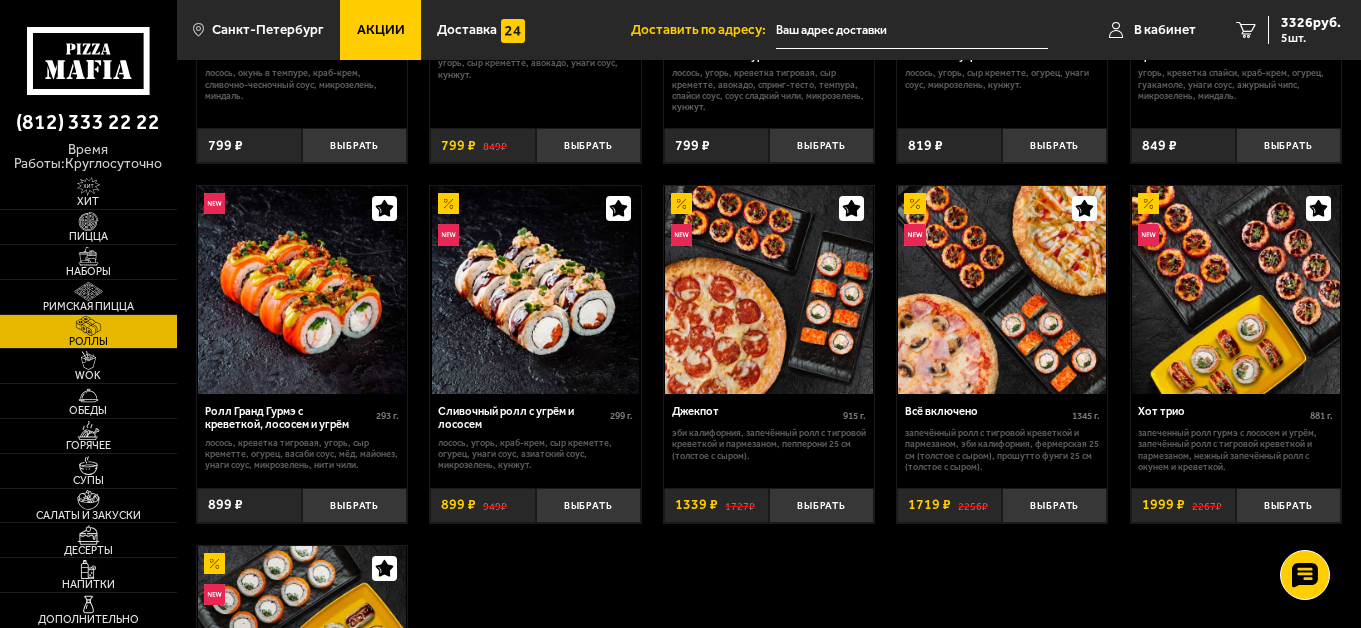 scroll, scrollTop: 700, scrollLeft: 0, axis: vertical 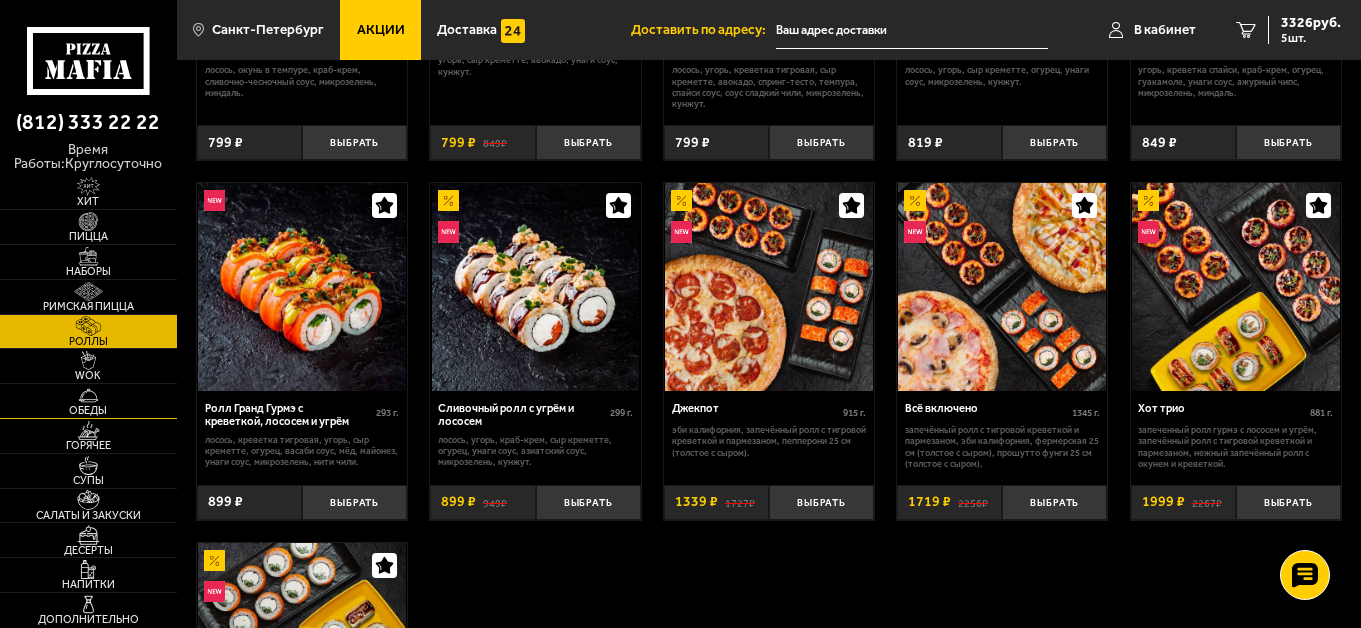 click on "Обеды" at bounding box center [88, 410] 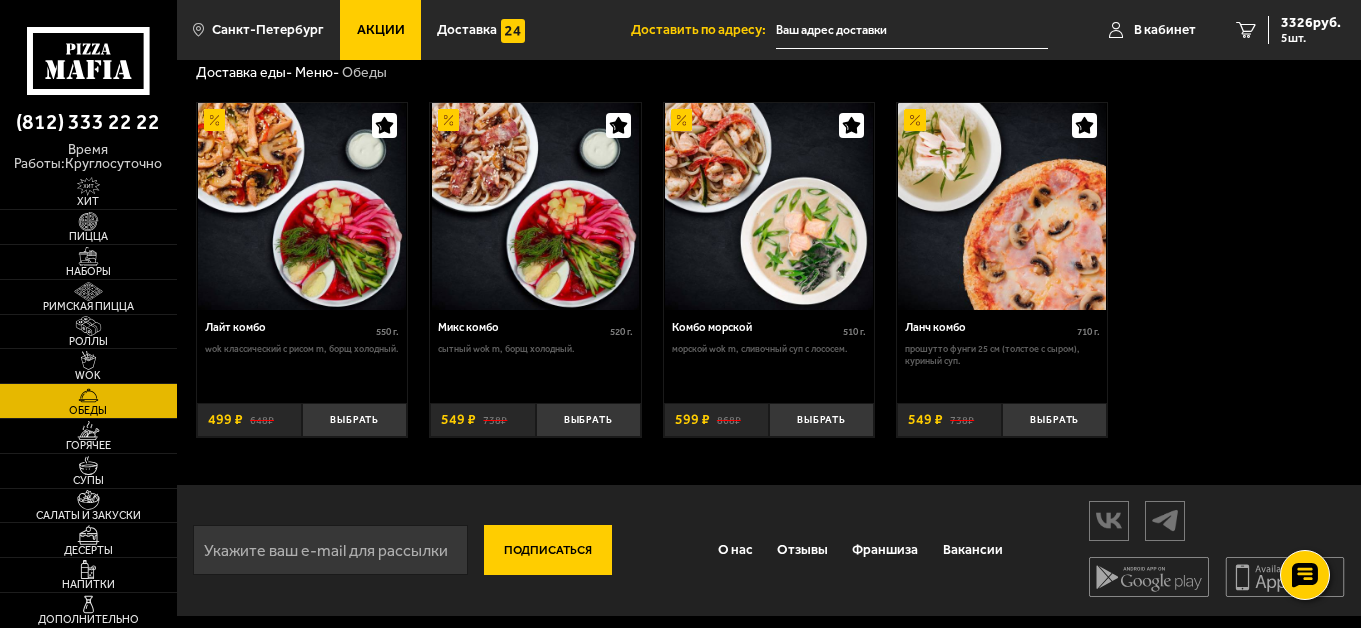 scroll, scrollTop: 58, scrollLeft: 0, axis: vertical 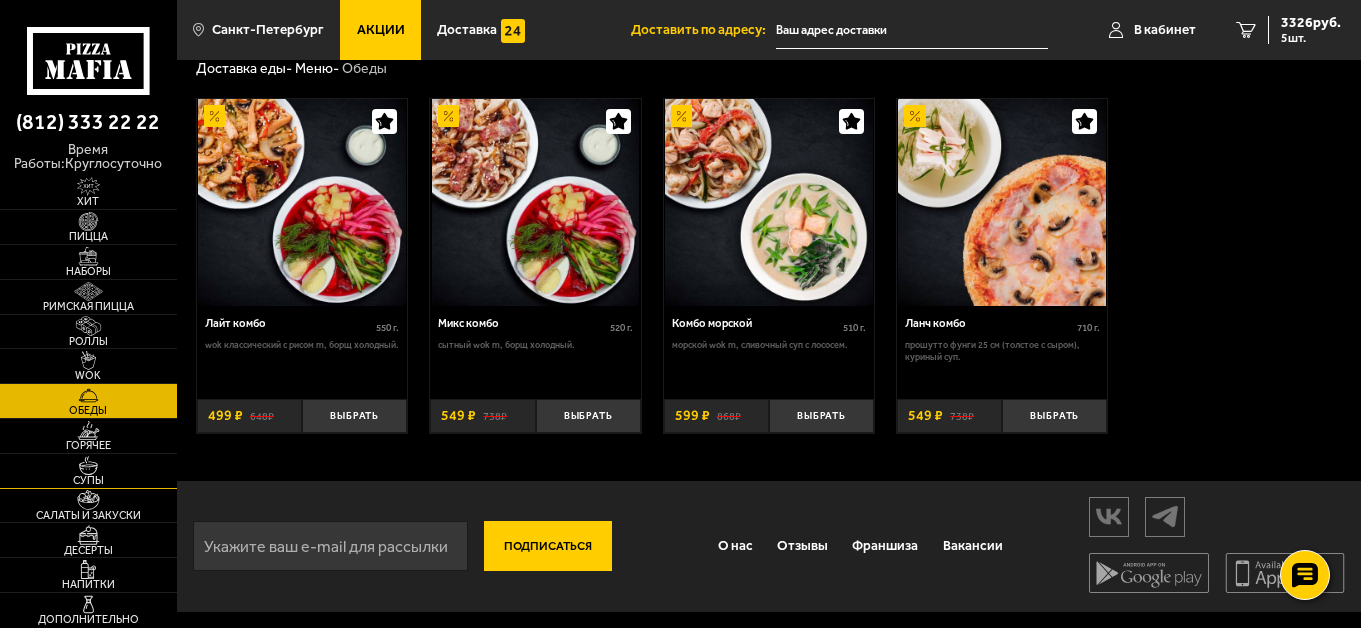 drag, startPoint x: 93, startPoint y: 438, endPoint x: 92, endPoint y: 456, distance: 18.027756 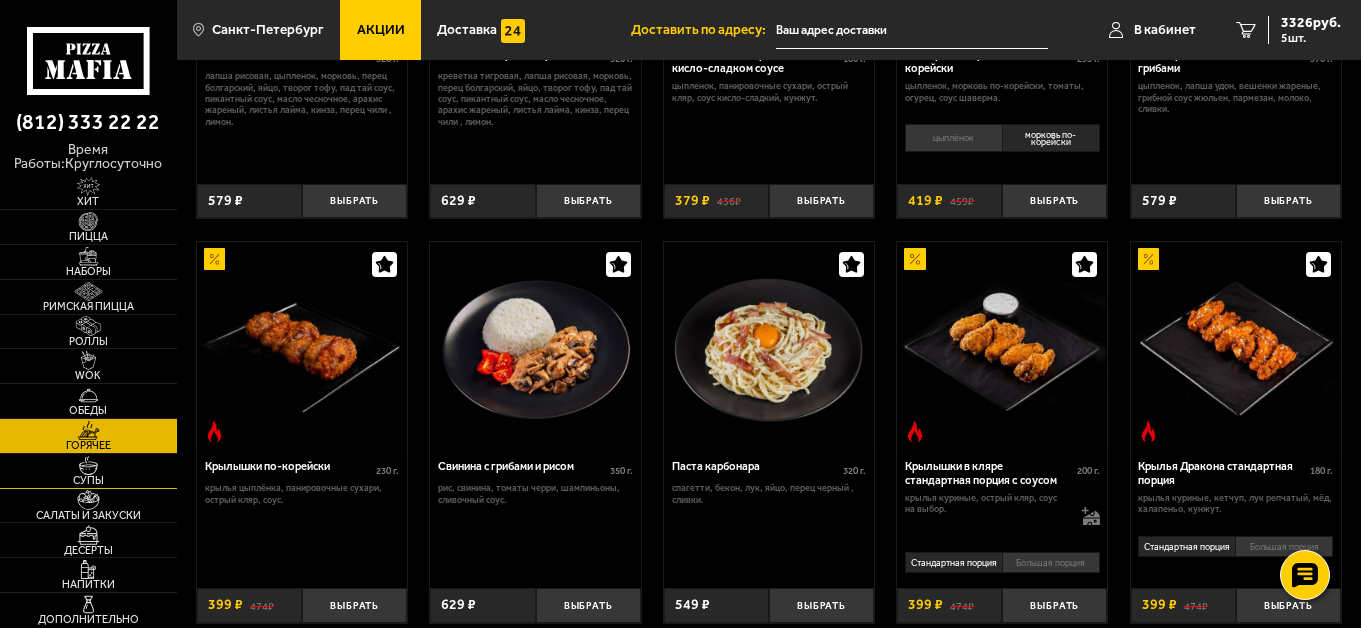 scroll, scrollTop: 333, scrollLeft: 0, axis: vertical 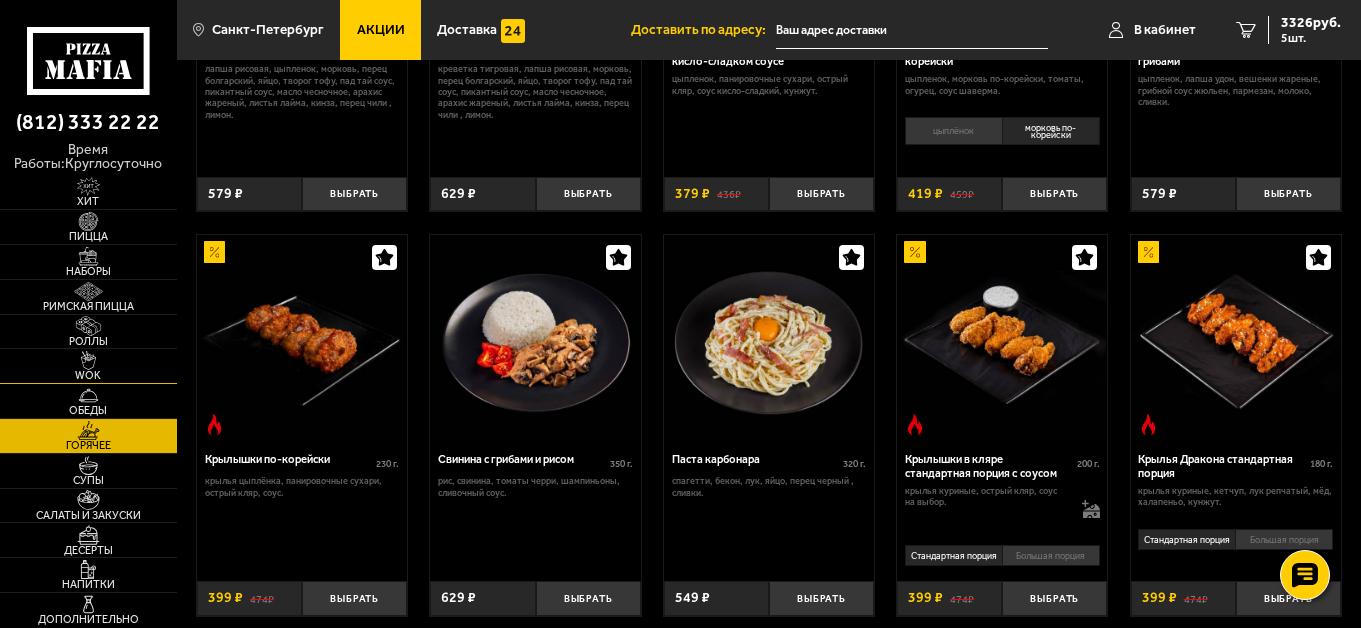 click on "WOK" at bounding box center (88, 375) 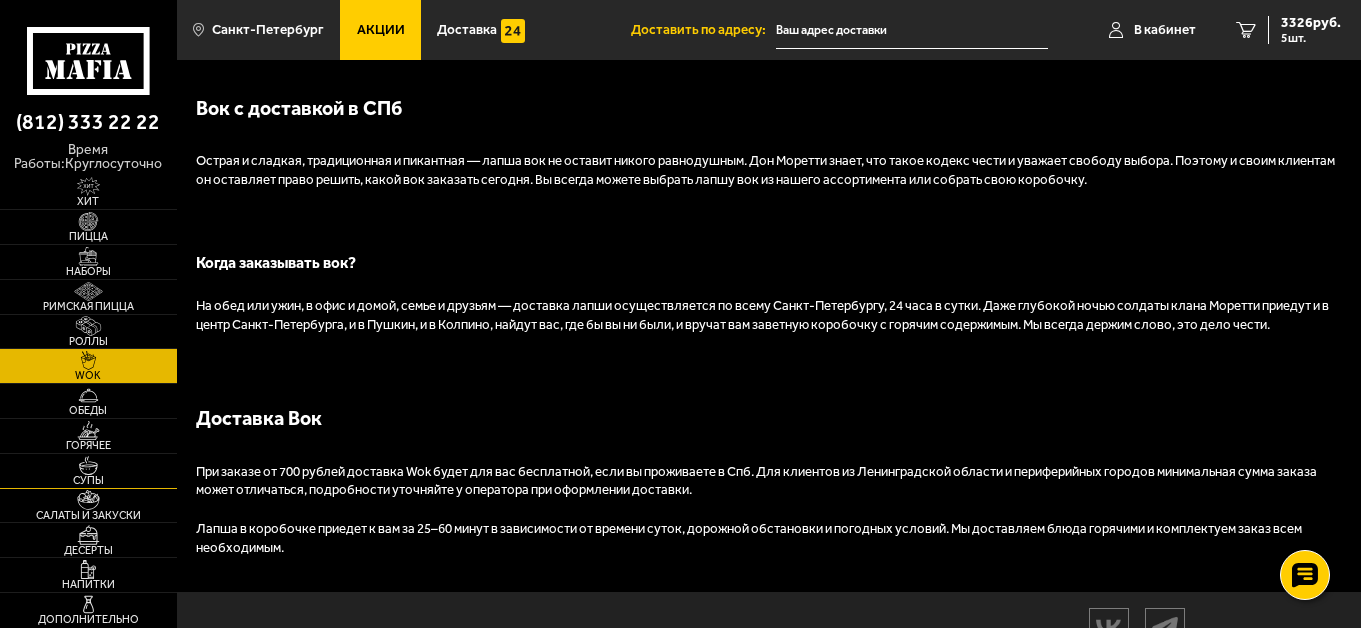 scroll, scrollTop: 1367, scrollLeft: 0, axis: vertical 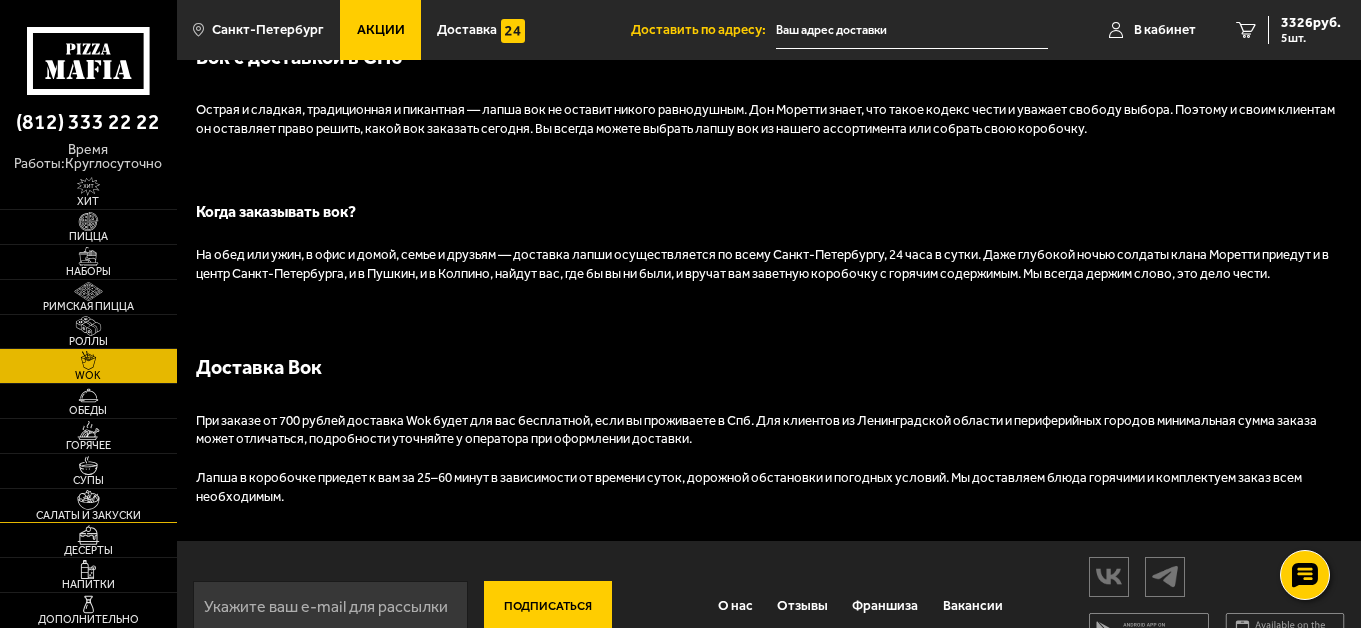 click at bounding box center (88, 499) 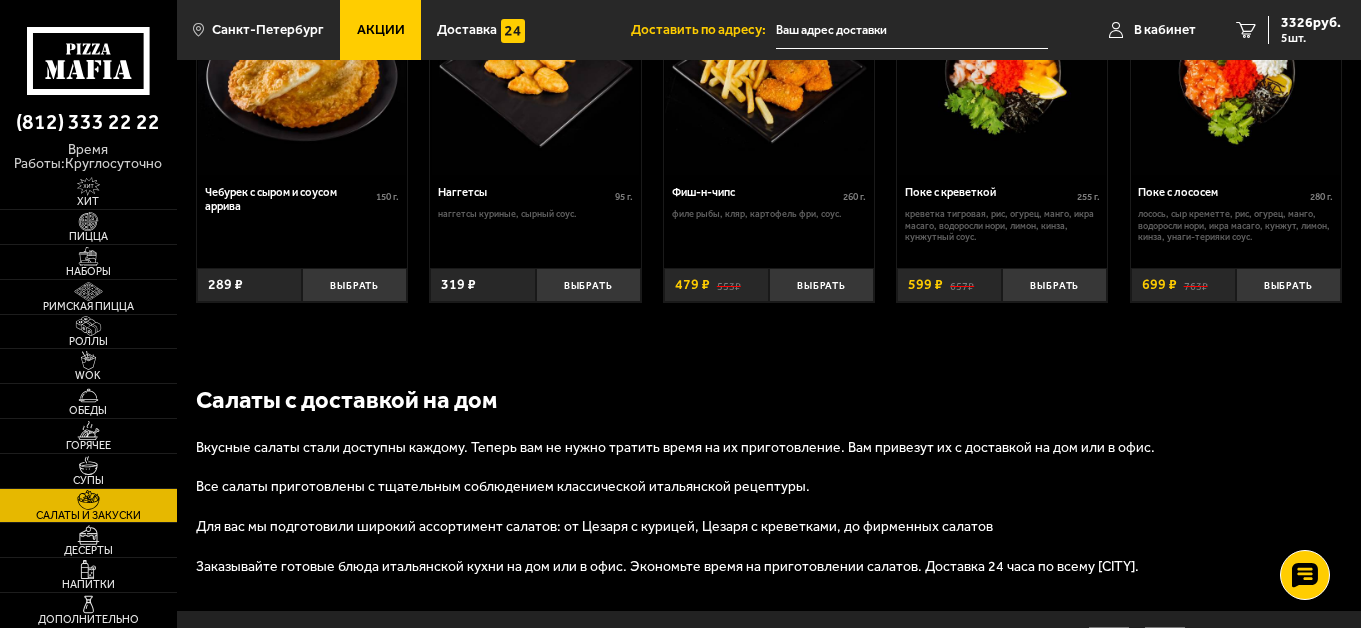 scroll, scrollTop: 1033, scrollLeft: 0, axis: vertical 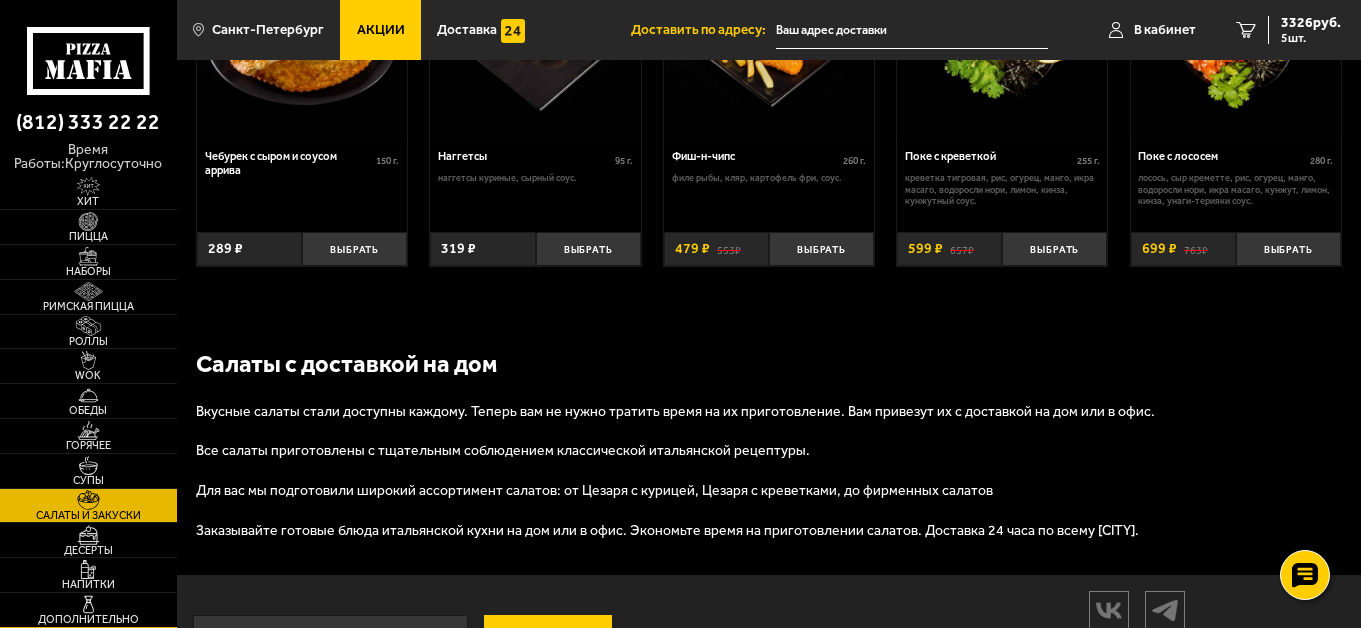 click at bounding box center [88, 604] 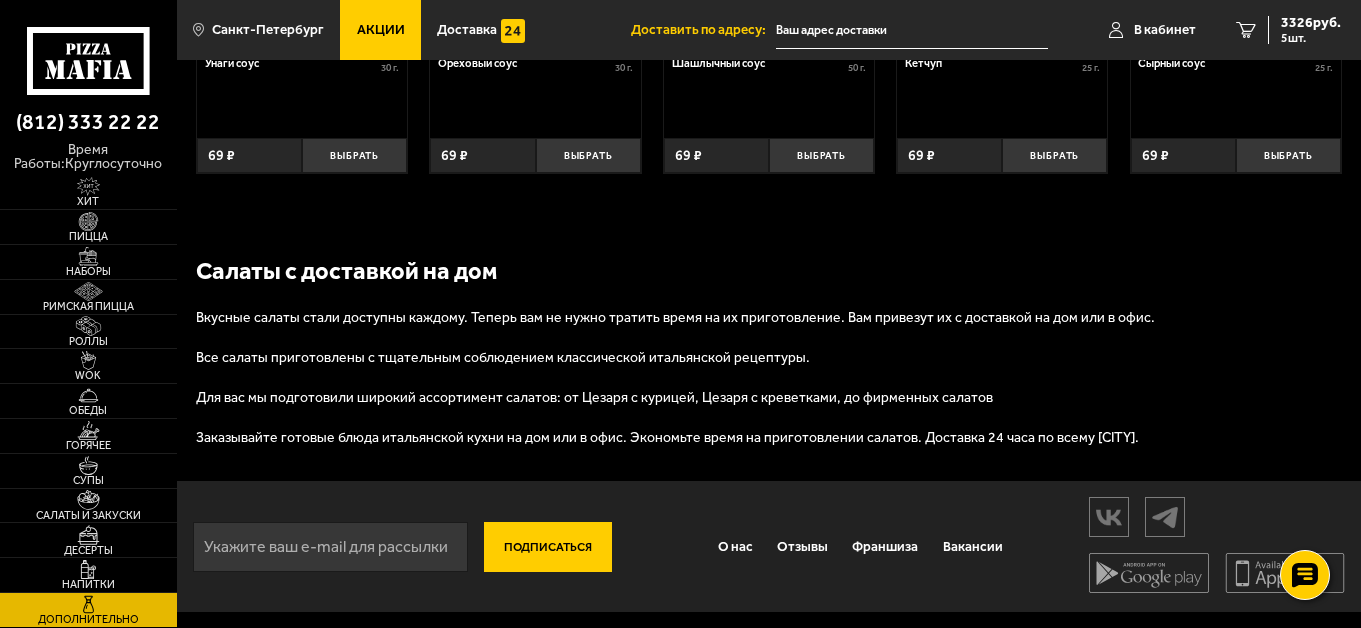 scroll, scrollTop: 0, scrollLeft: 0, axis: both 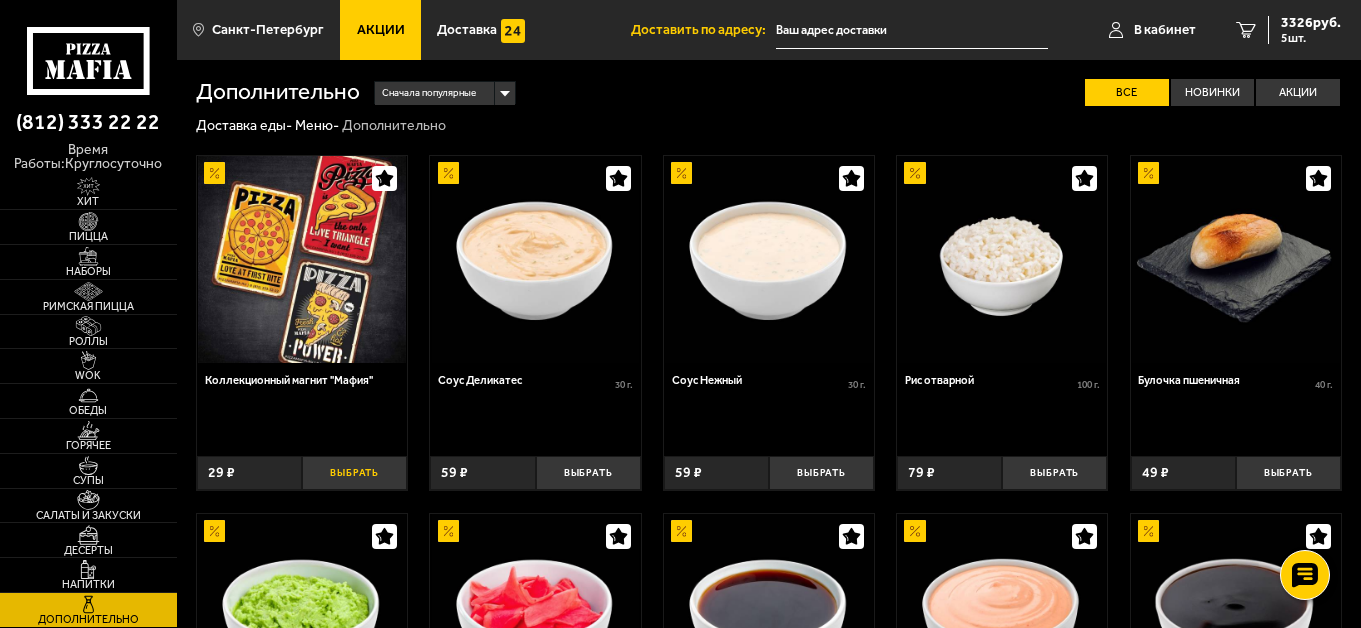 click on "Выбрать" at bounding box center (354, 473) 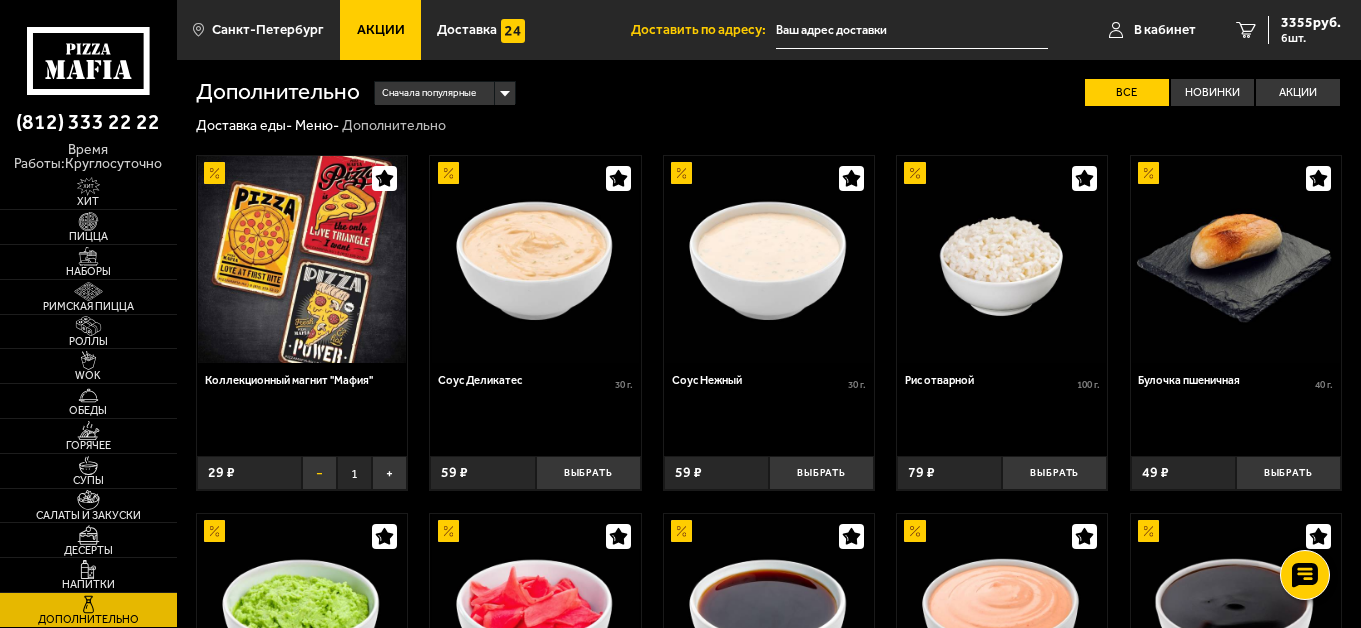click on "−" at bounding box center (319, 473) 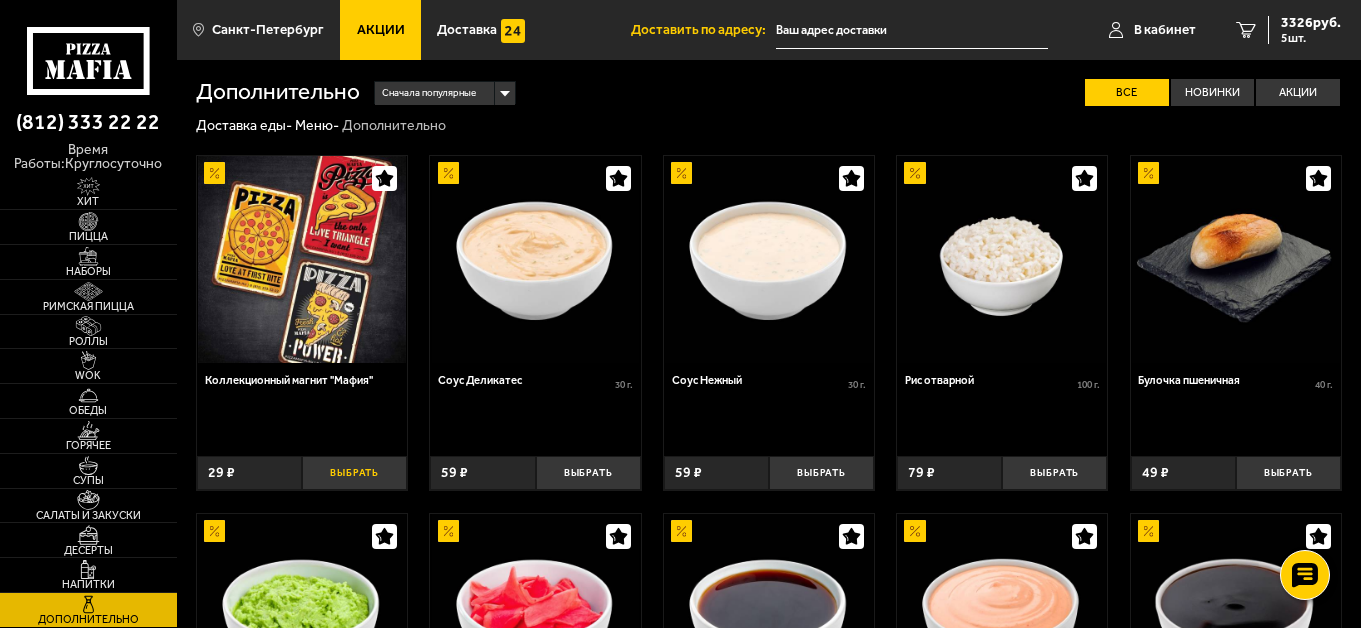 click on "Выбрать" at bounding box center [354, 473] 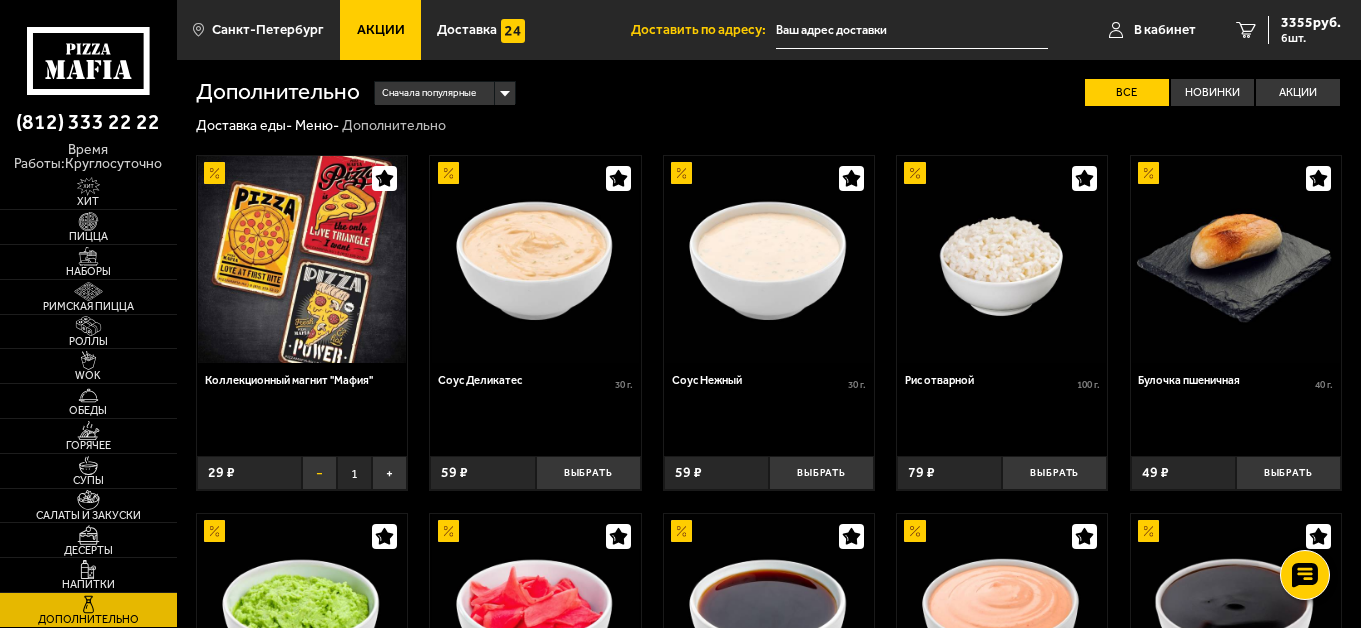 click on "−" at bounding box center (319, 473) 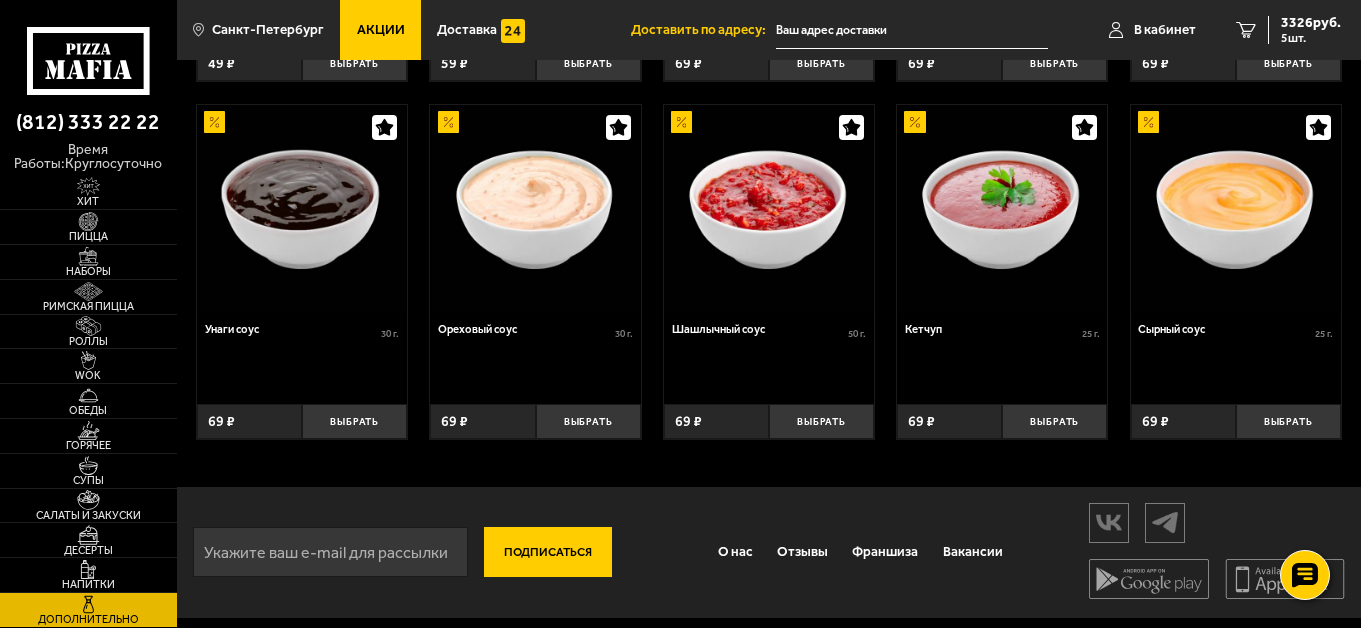 scroll, scrollTop: 777, scrollLeft: 0, axis: vertical 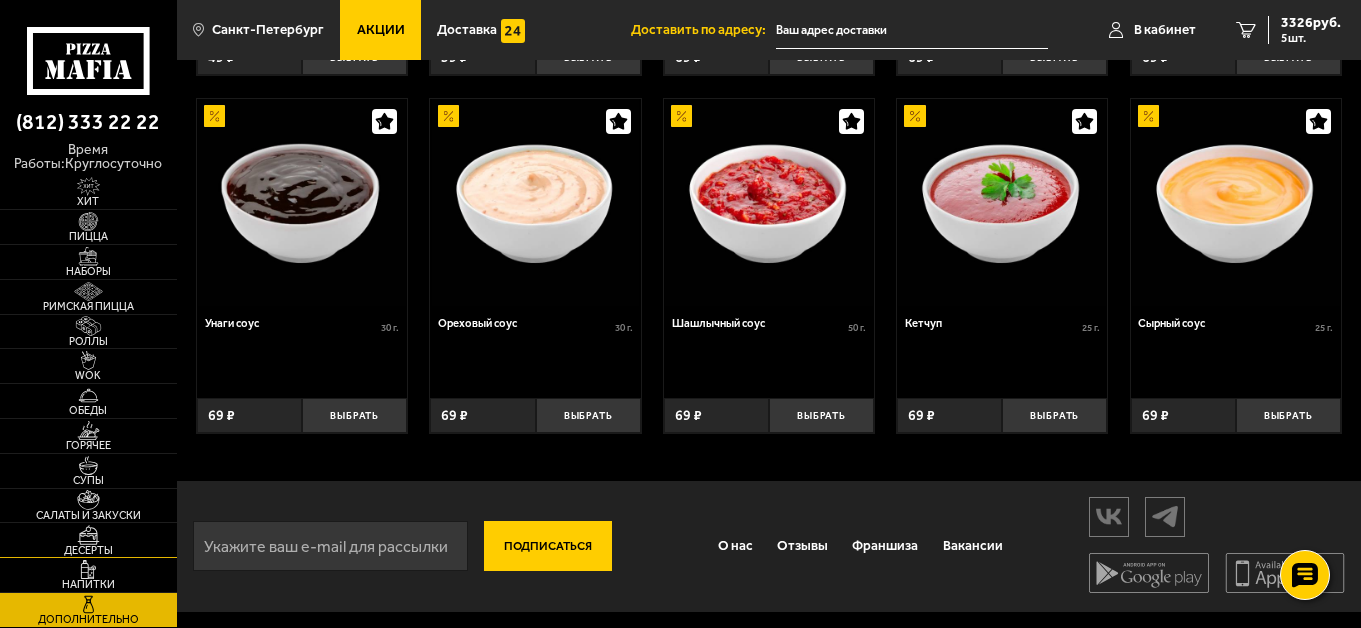 click at bounding box center (88, 534) 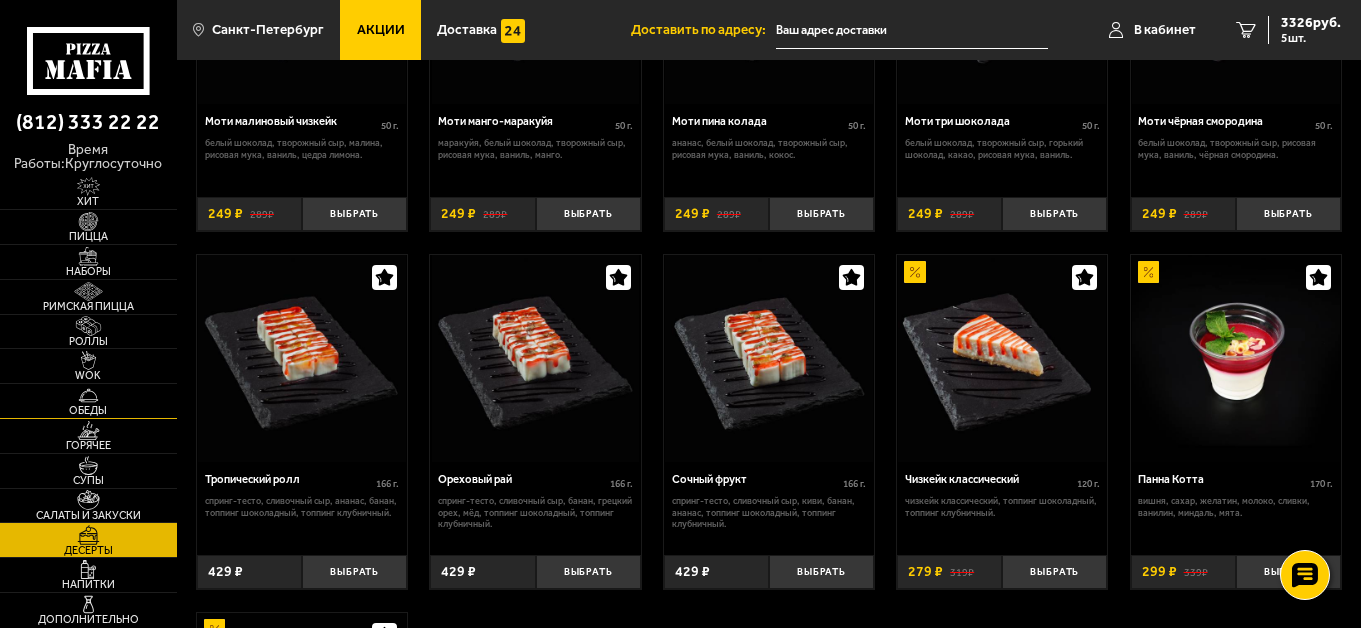 scroll, scrollTop: 400, scrollLeft: 0, axis: vertical 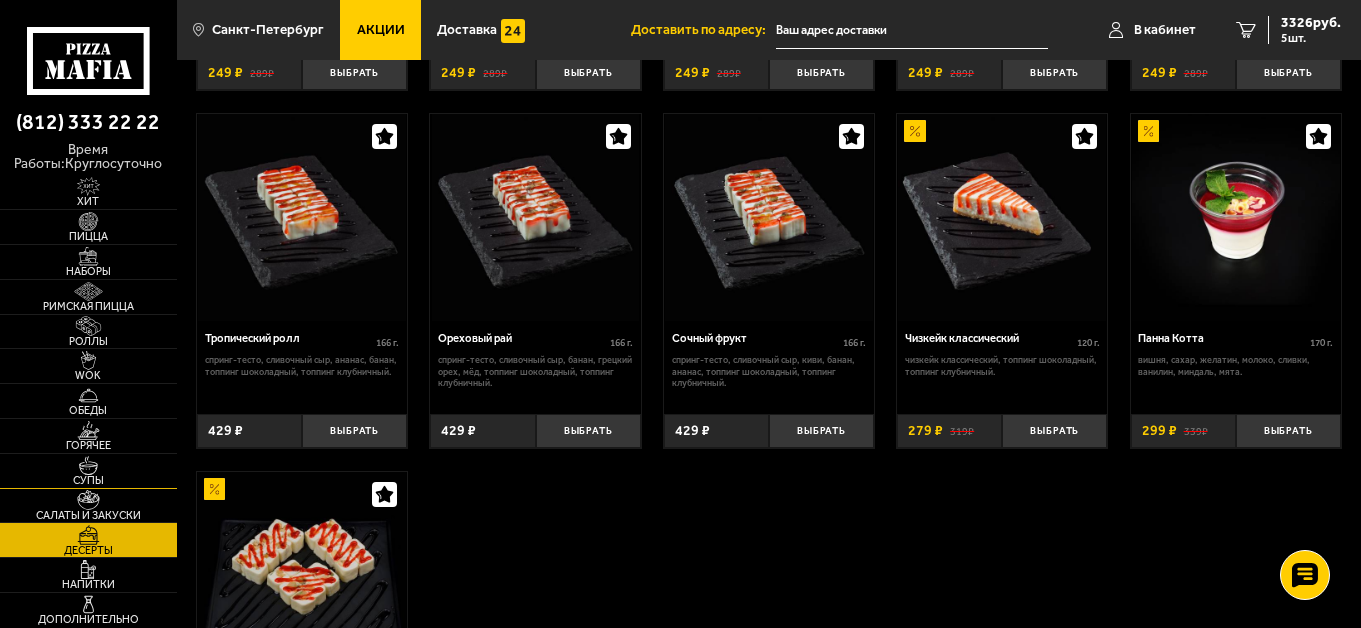 click at bounding box center [88, 465] 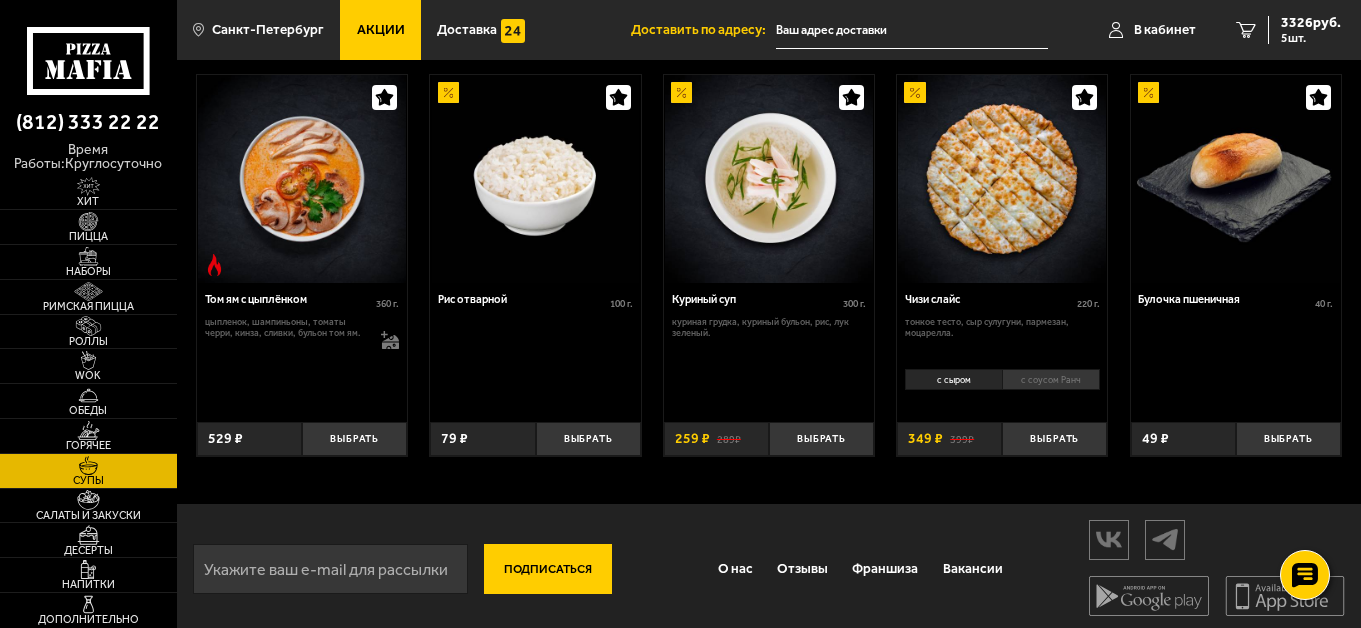 scroll, scrollTop: 595, scrollLeft: 0, axis: vertical 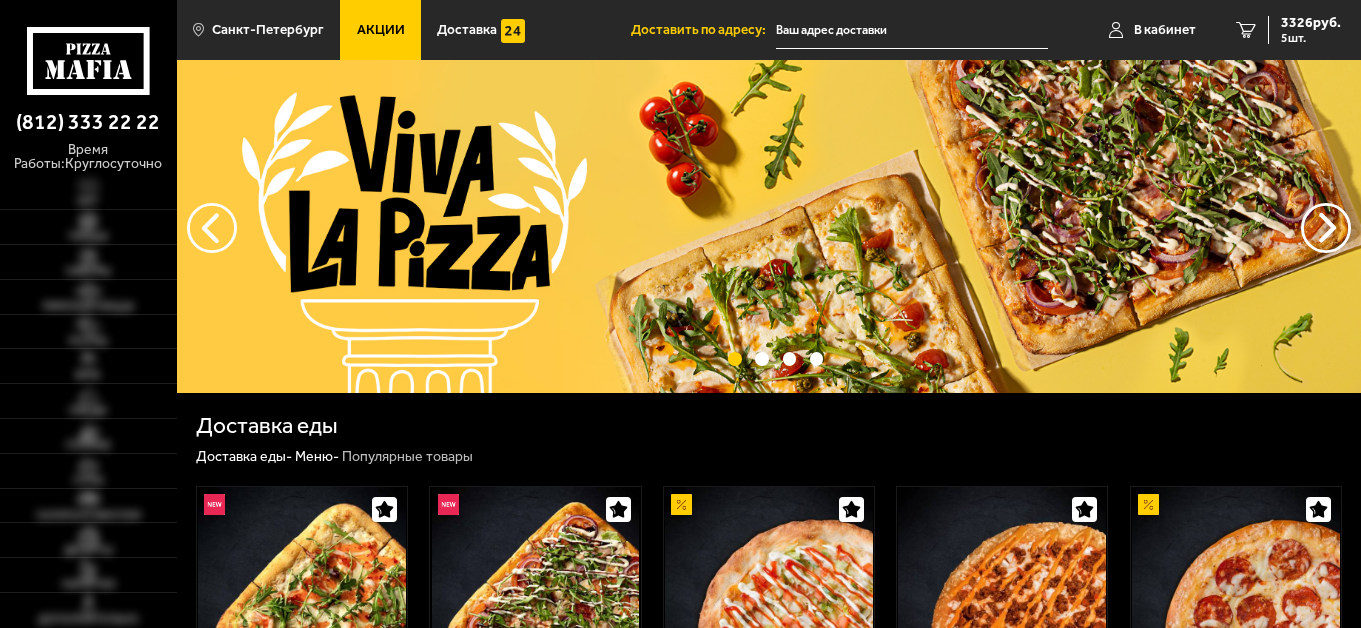 click on "Акции" at bounding box center (381, 30) 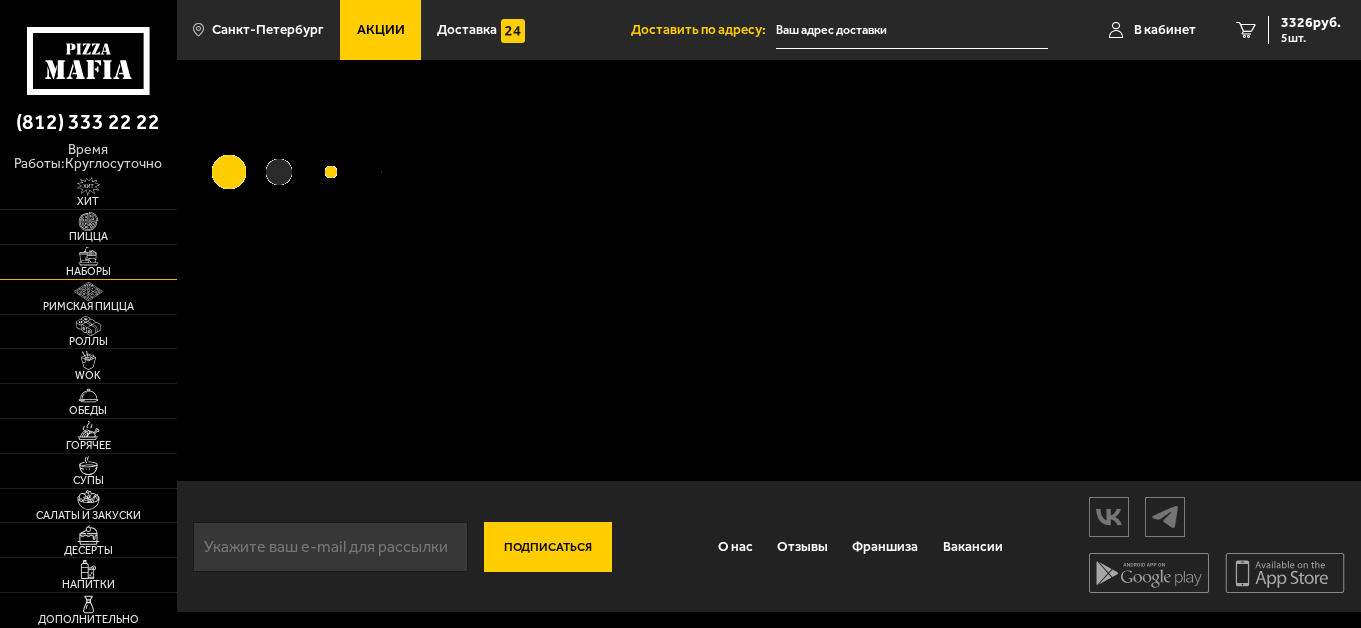 scroll, scrollTop: 16, scrollLeft: 0, axis: vertical 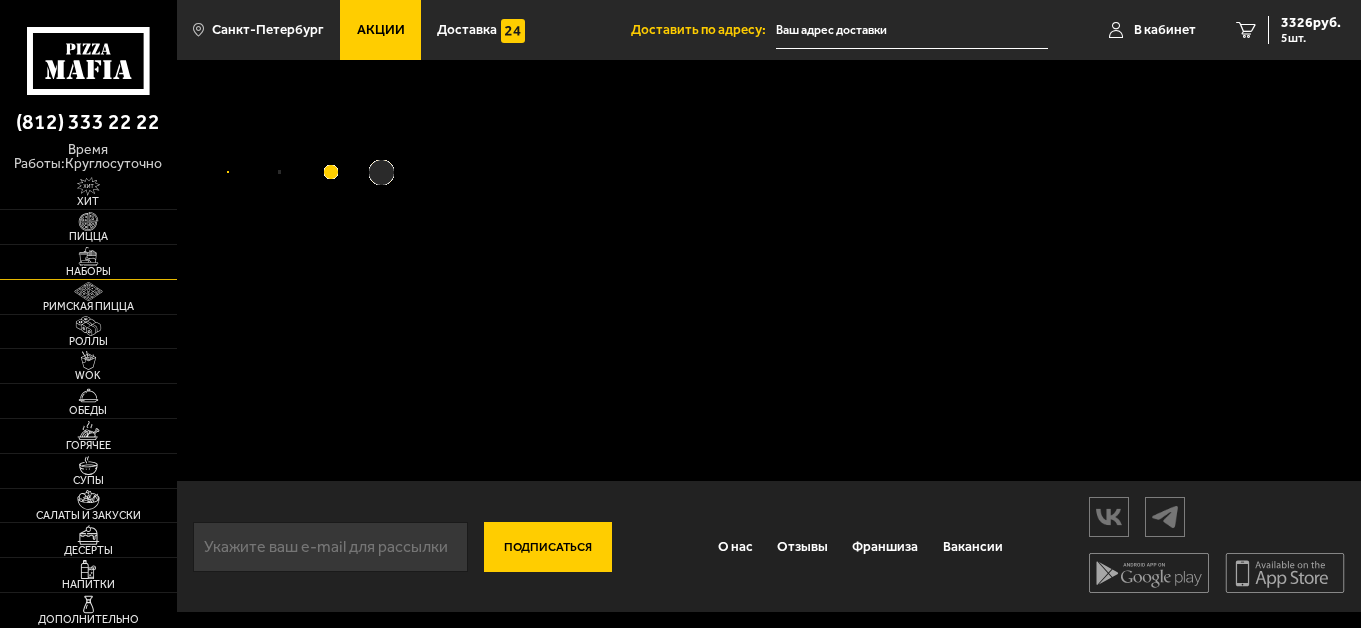 click at bounding box center (88, 256) 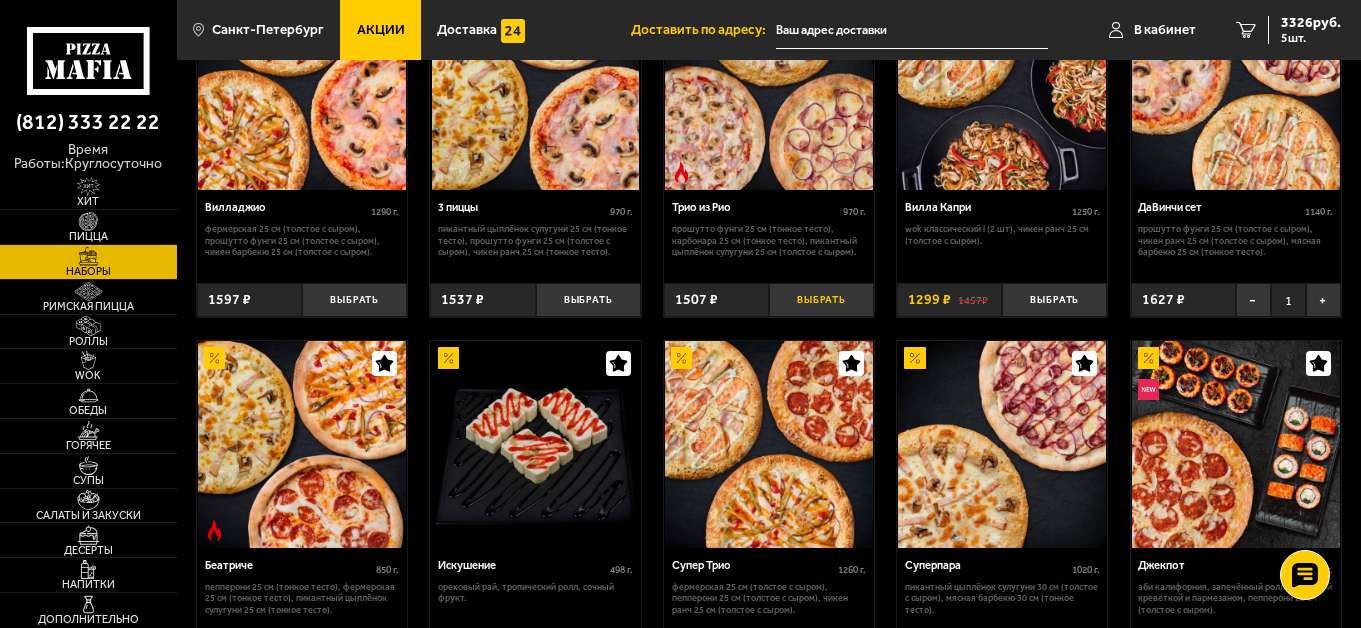 scroll, scrollTop: 667, scrollLeft: 0, axis: vertical 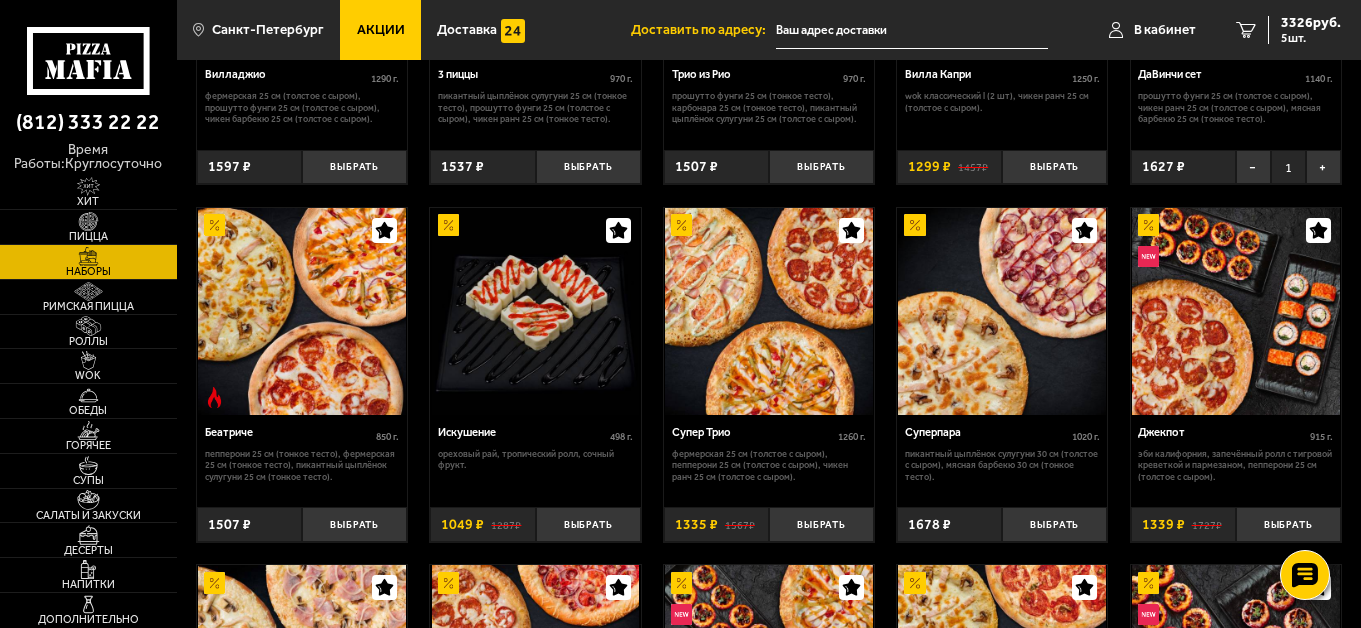 click at bounding box center [769, 312] 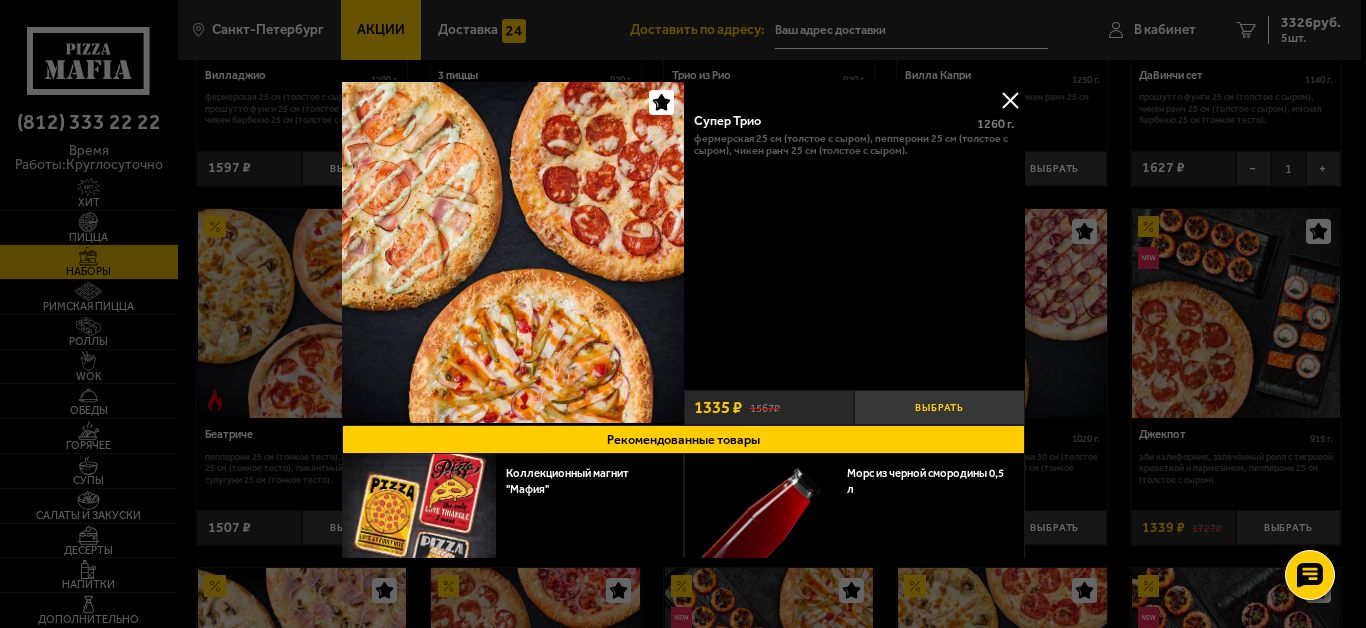 click on "Выбрать" at bounding box center [939, 407] 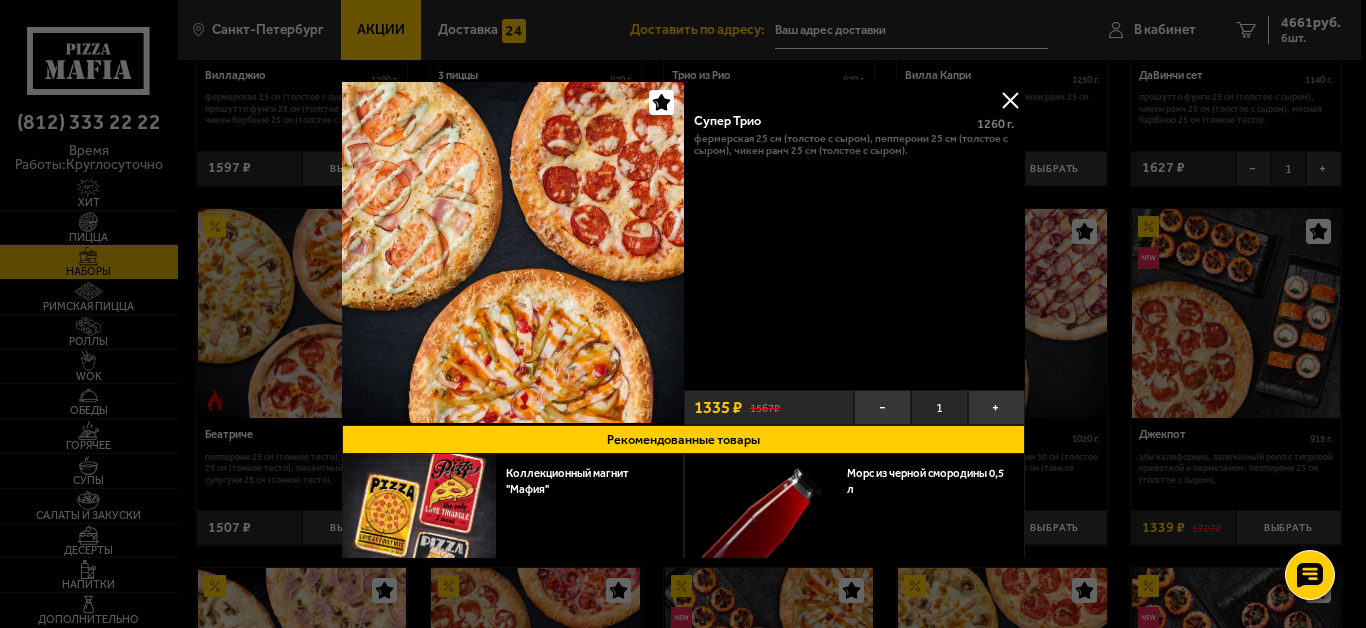 click at bounding box center [683, 314] 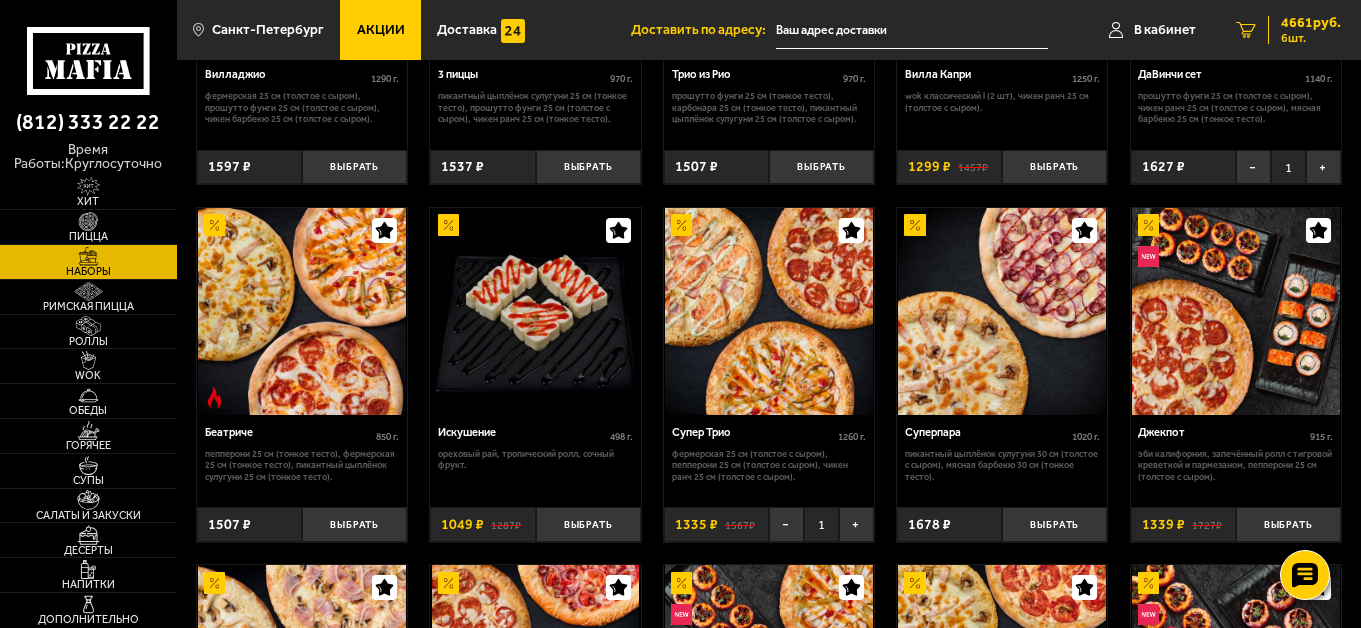 click on "4661  руб." at bounding box center (1311, 23) 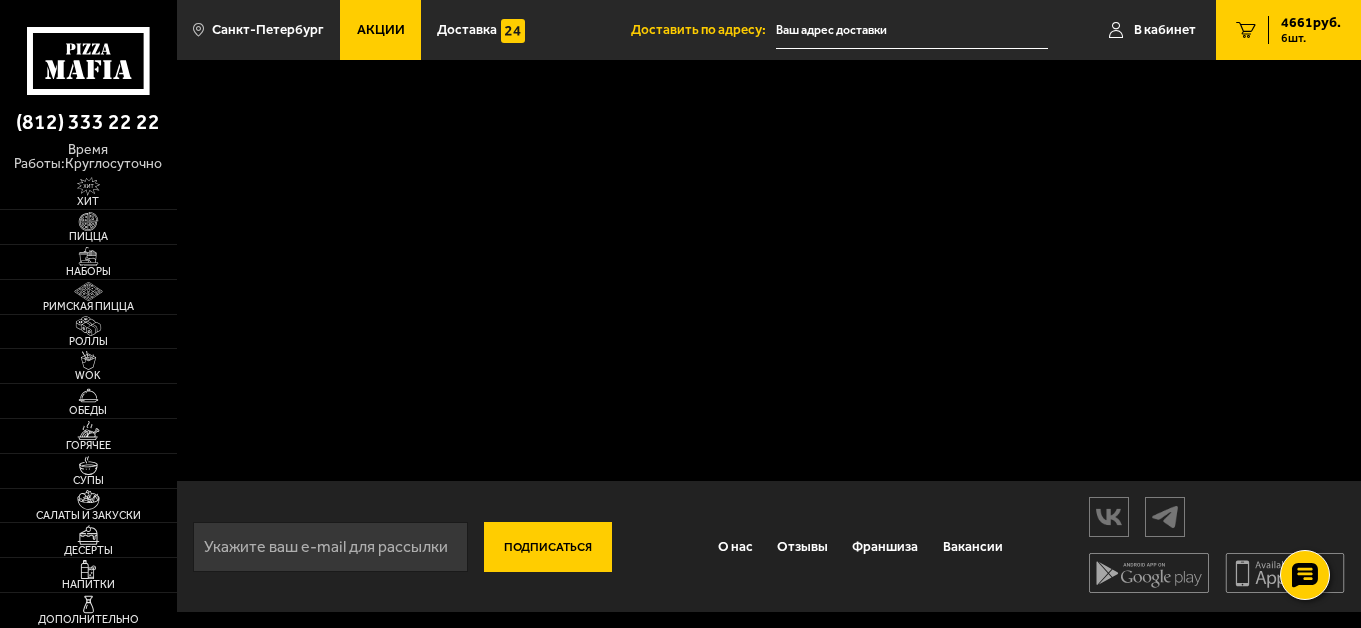 scroll, scrollTop: 0, scrollLeft: 0, axis: both 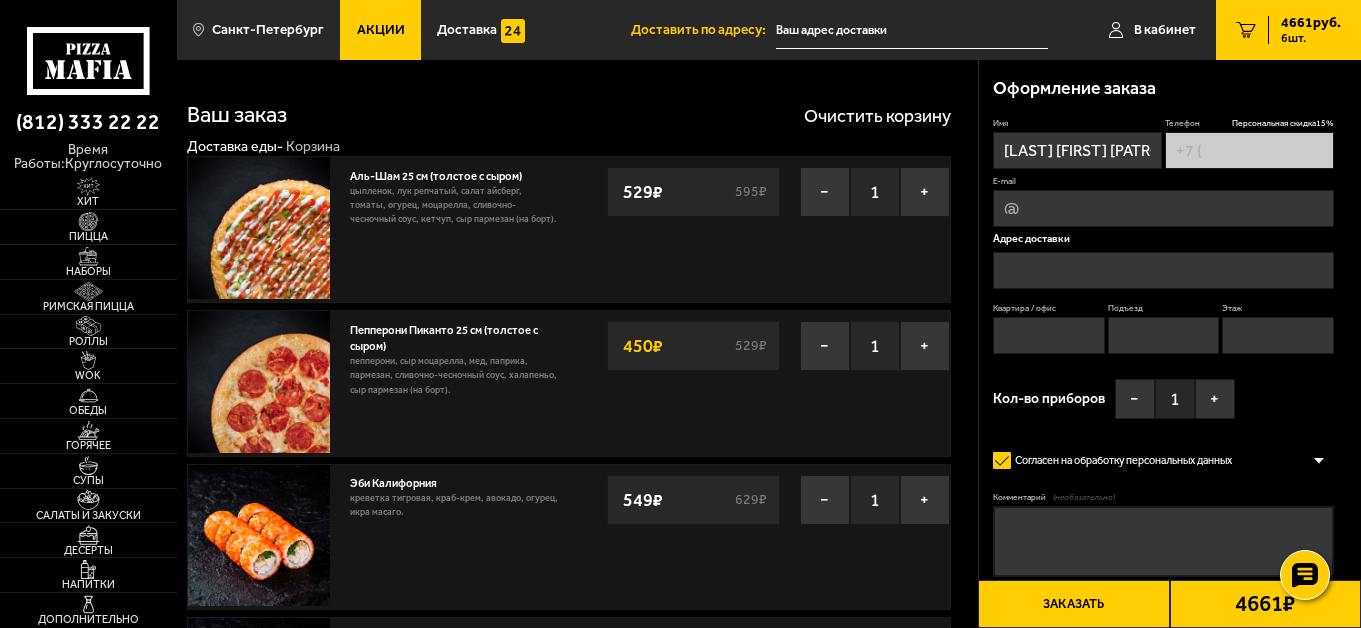 type on "[PHONE]" 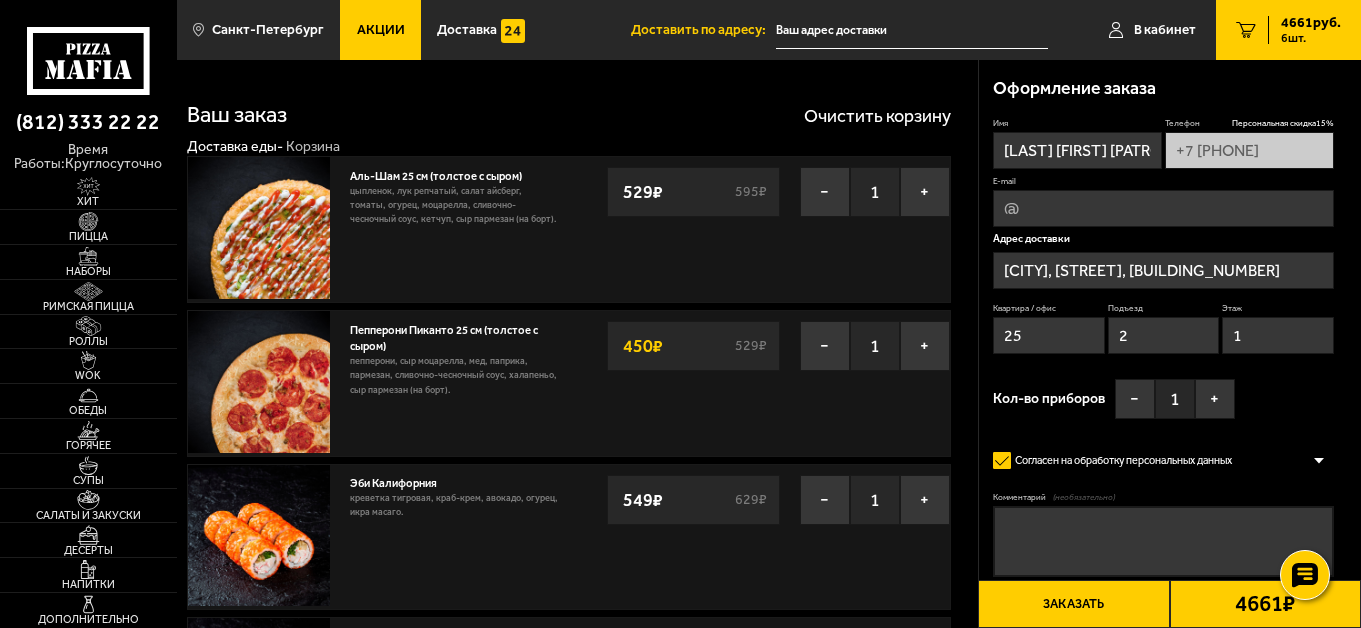 type on "[STREET], [HOUSE_NUMBER]" 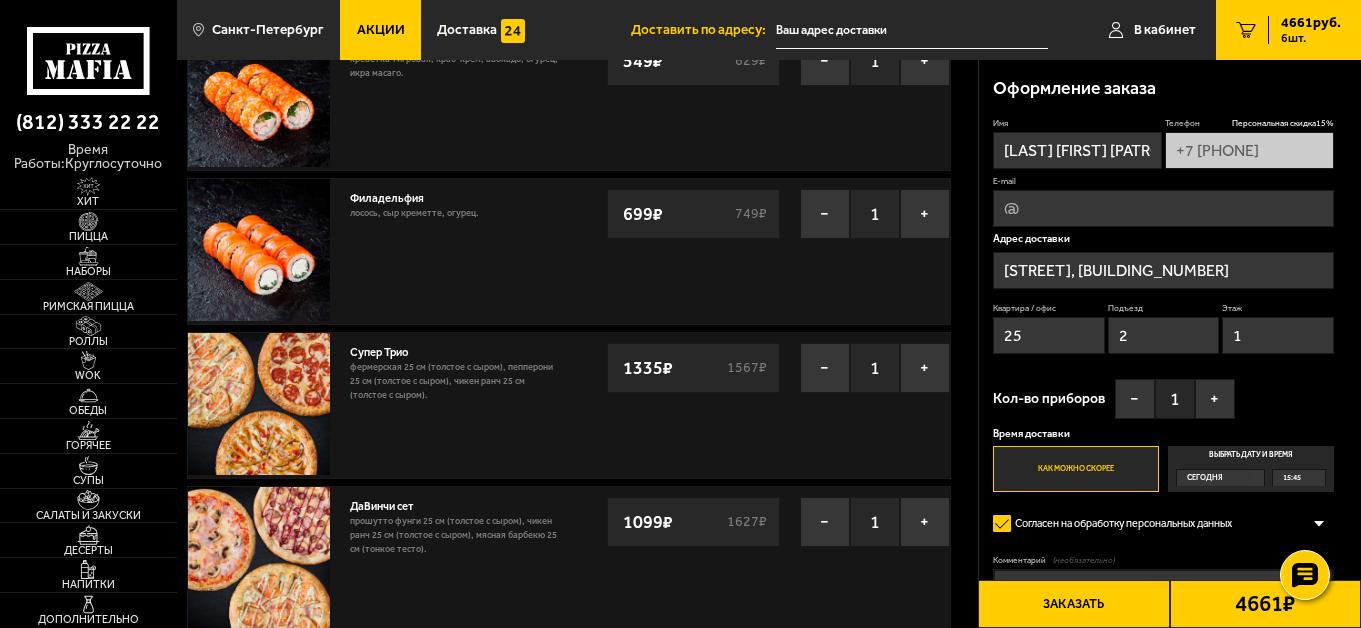 scroll, scrollTop: 433, scrollLeft: 0, axis: vertical 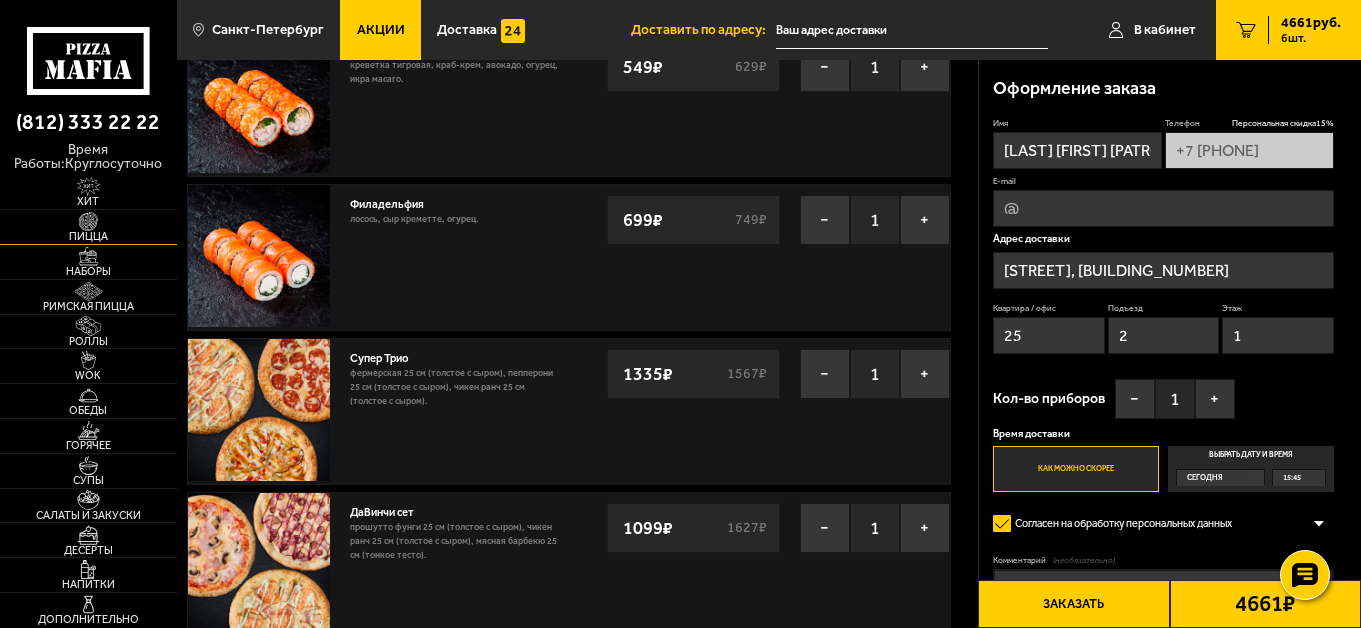 click on "Пицца" at bounding box center [88, 236] 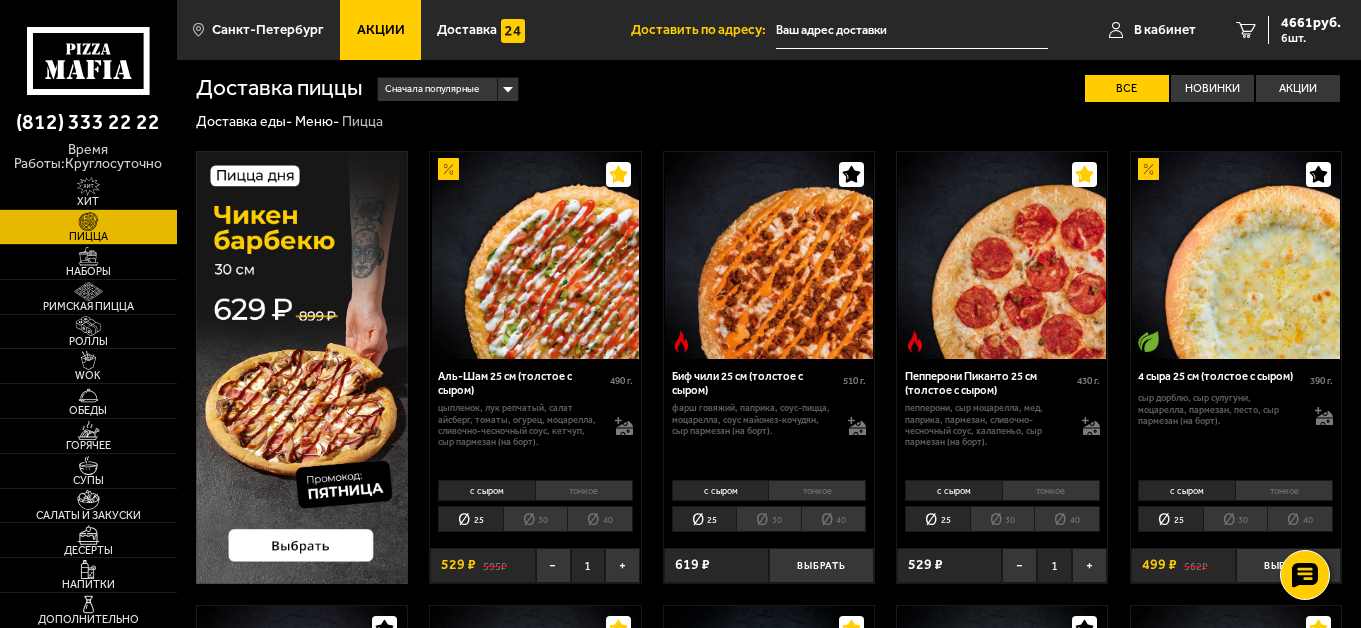scroll, scrollTop: 0, scrollLeft: 0, axis: both 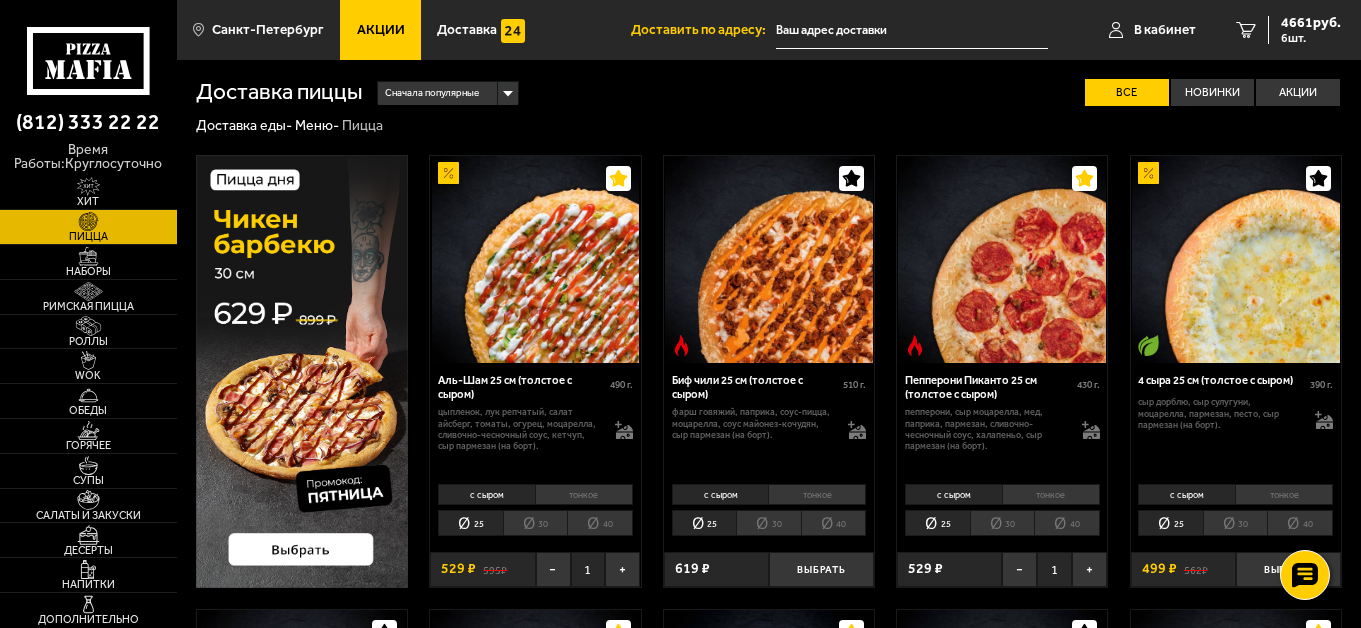 click at bounding box center (302, 371) 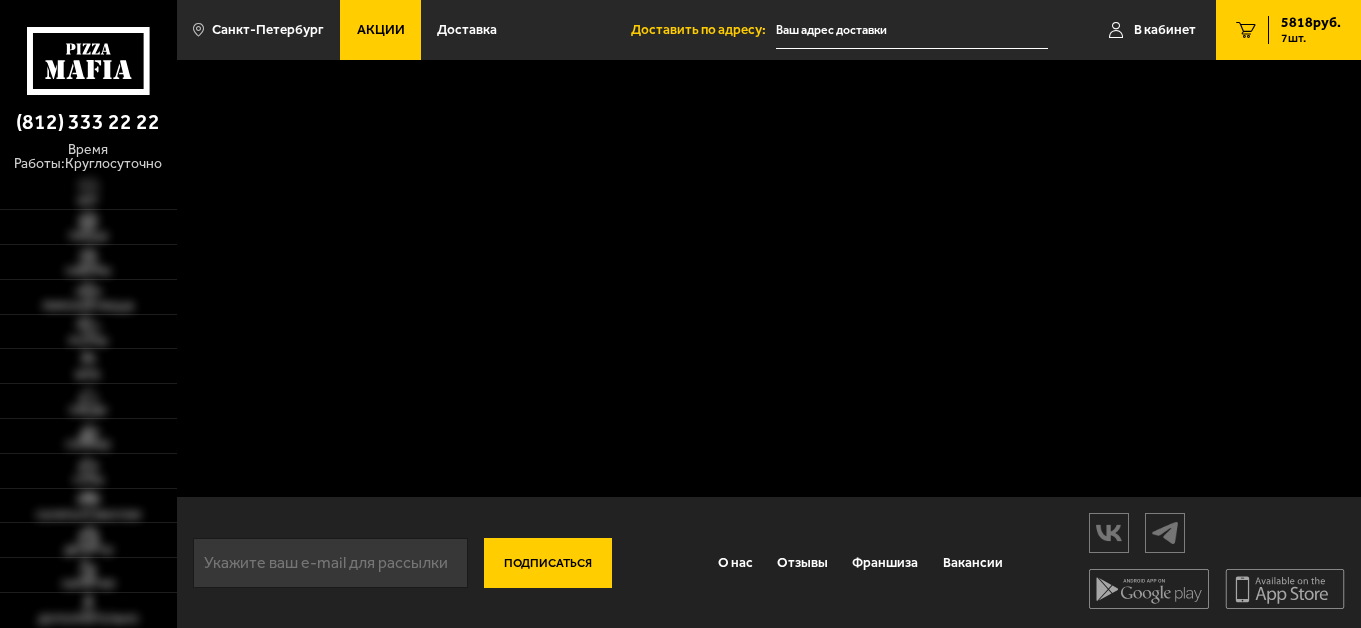 scroll, scrollTop: 0, scrollLeft: 0, axis: both 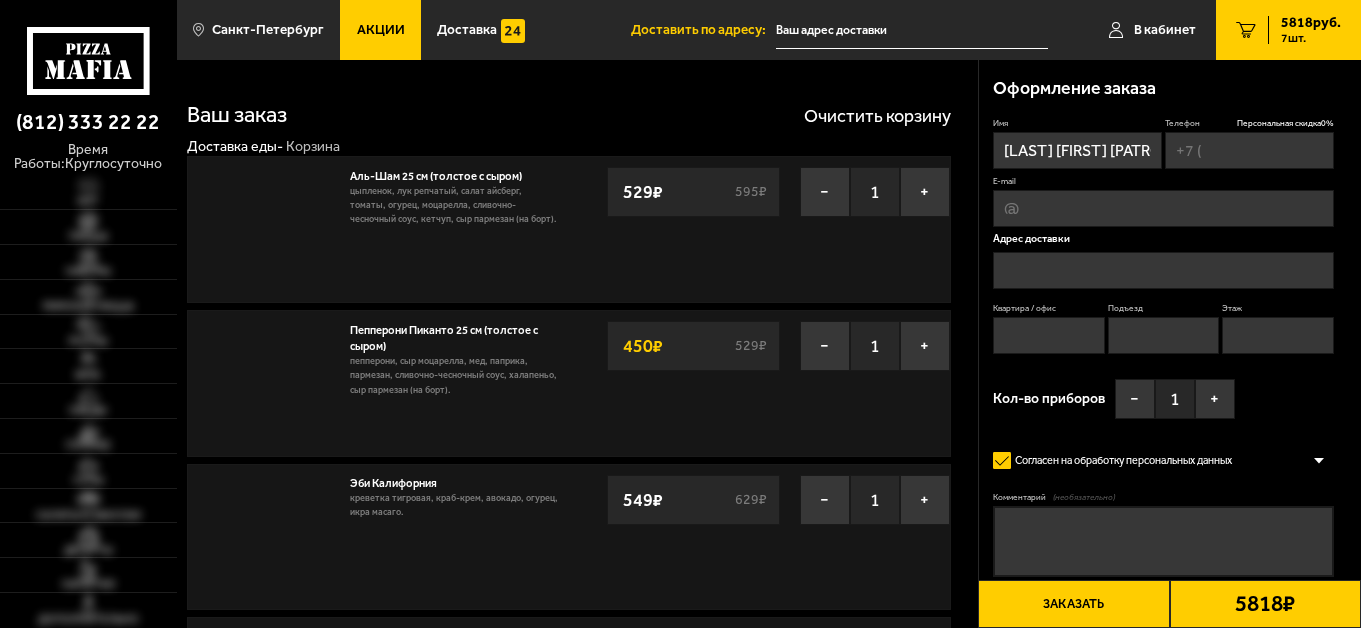 type on "[PHONE]" 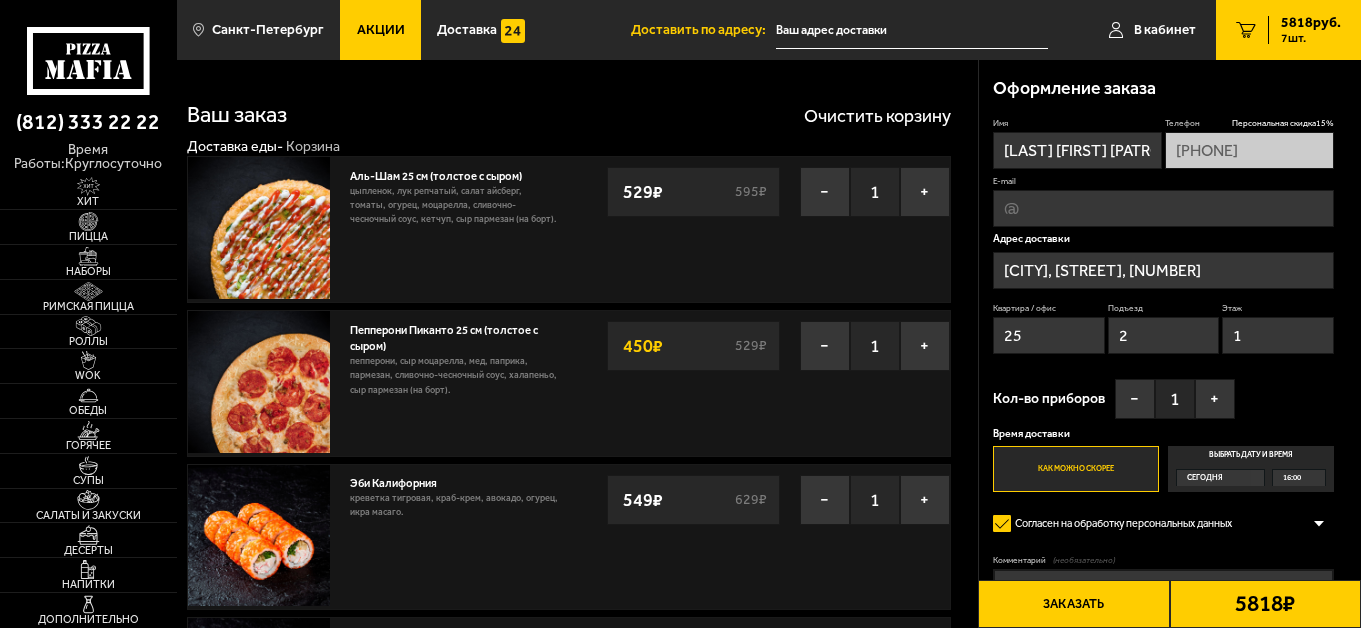 type on "[STREET], [HOUSE_NUMBER]" 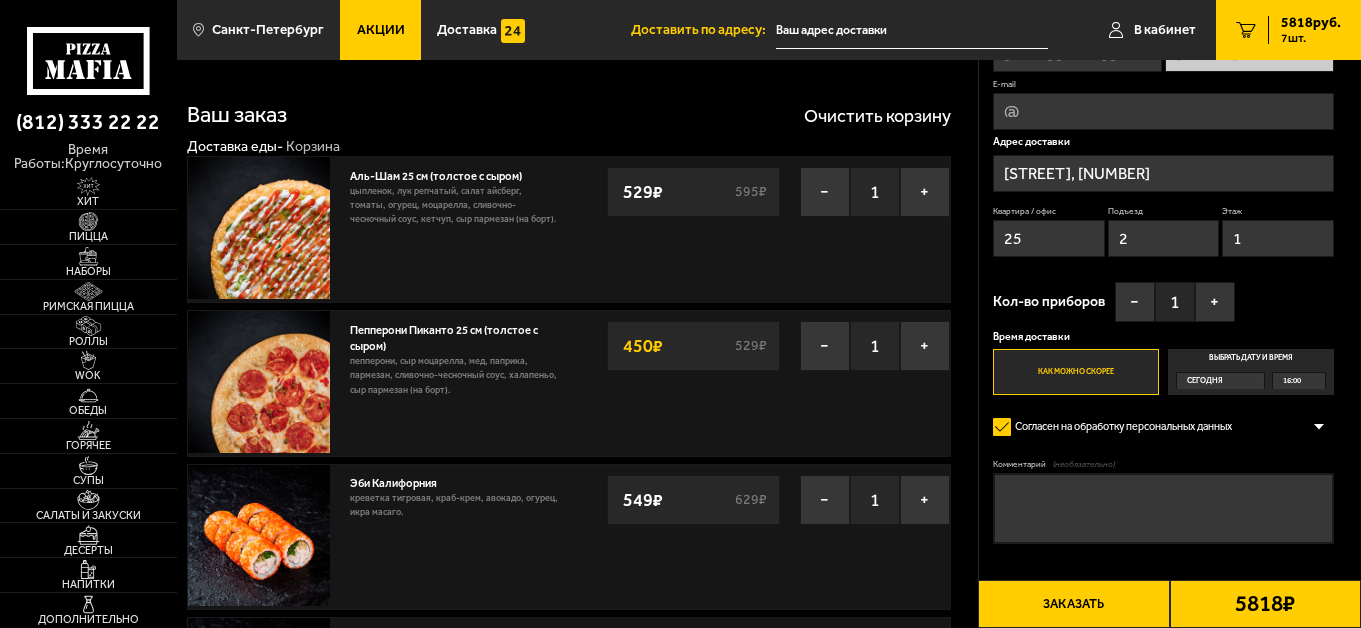 scroll, scrollTop: 500, scrollLeft: 0, axis: vertical 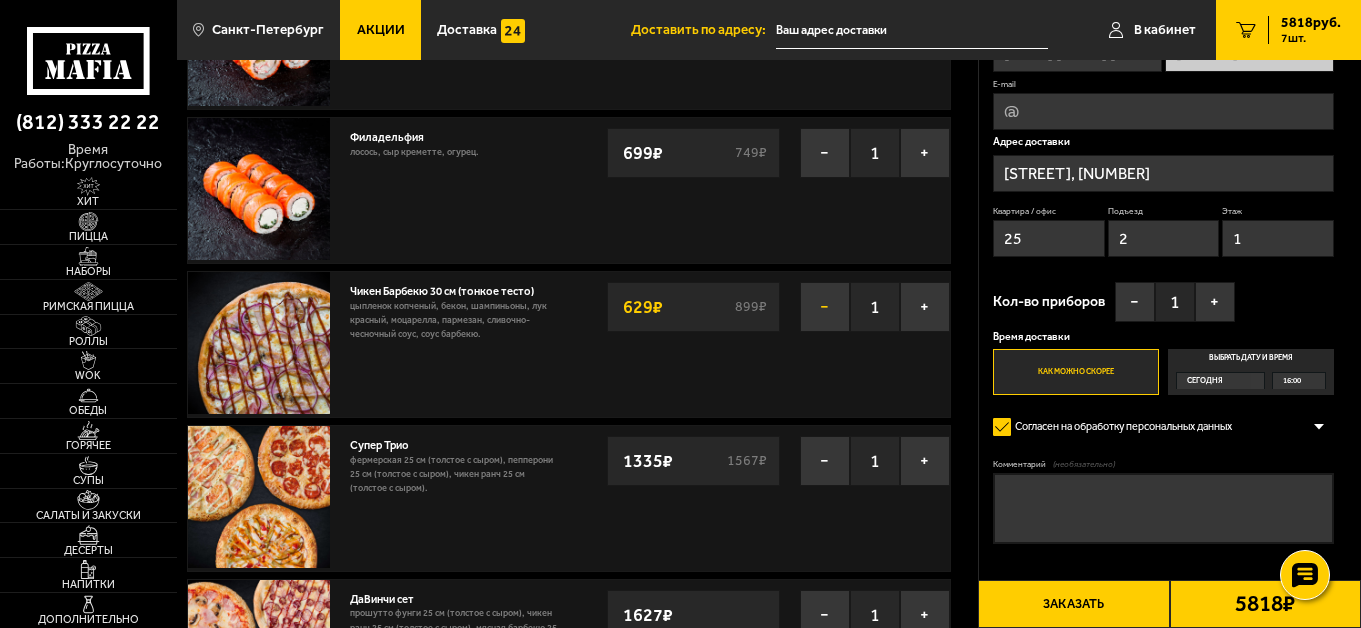 click on "−" at bounding box center [825, 307] 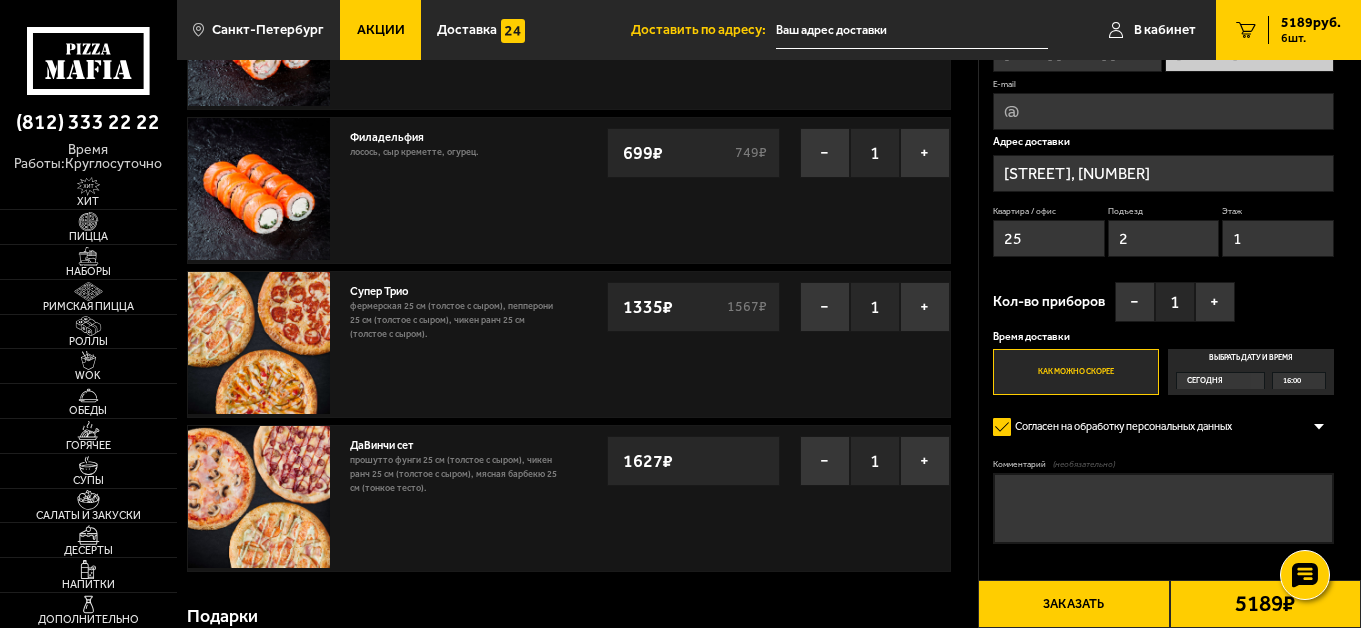 click on "ДаВинчи сет" at bounding box center (389, 443) 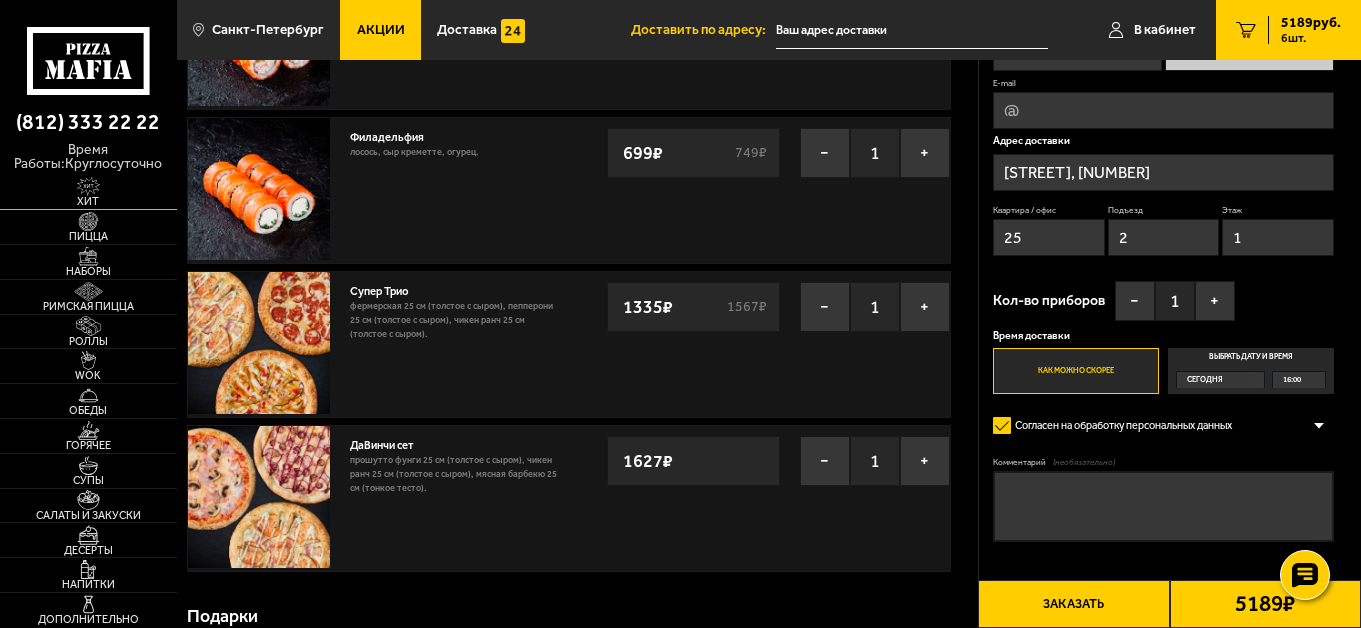 scroll, scrollTop: 467, scrollLeft: 0, axis: vertical 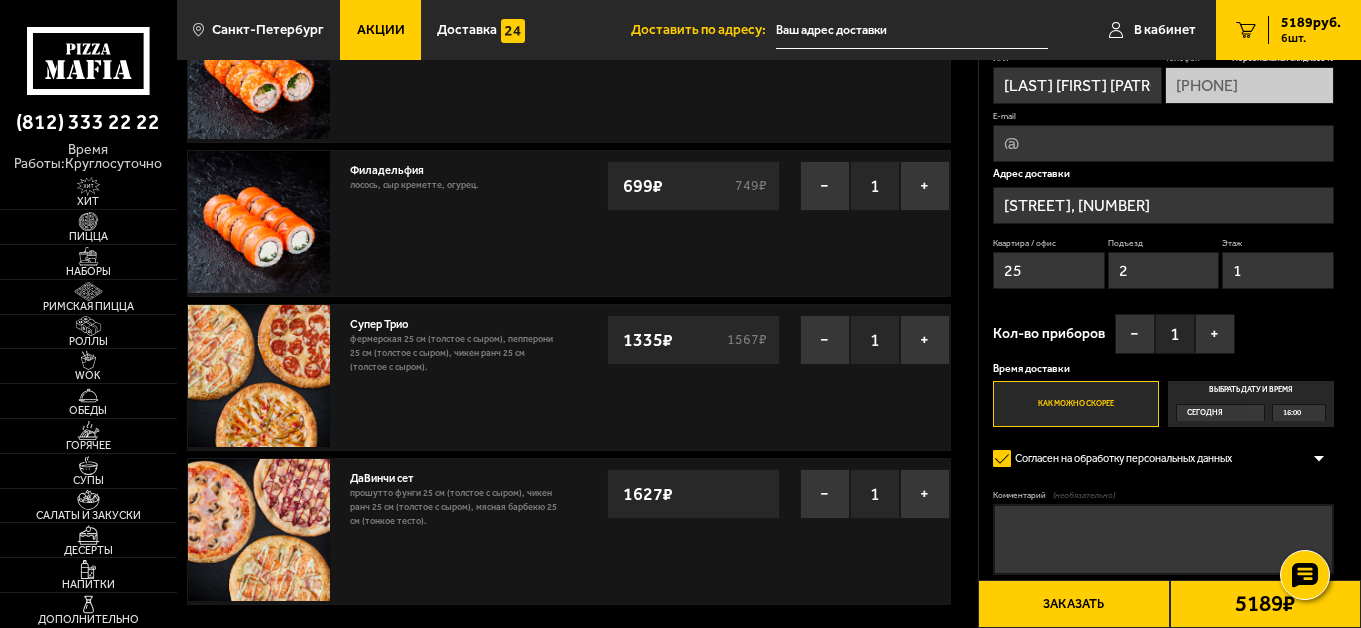 click on "Акции" at bounding box center [381, 30] 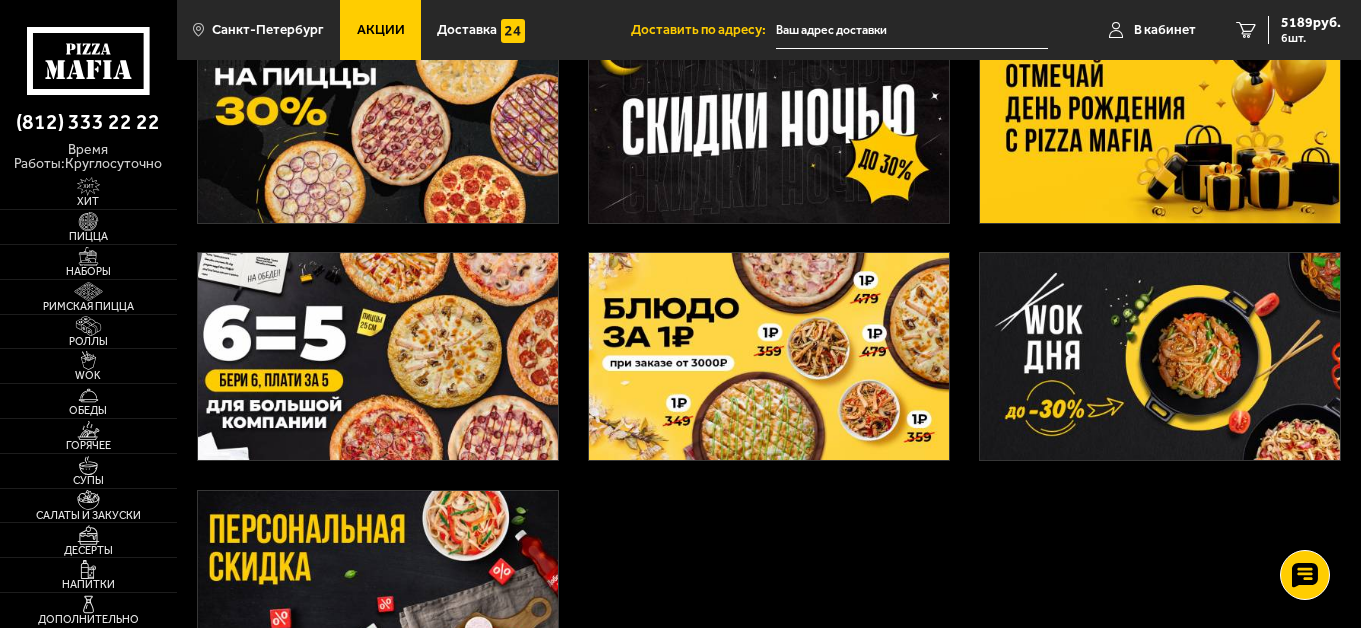scroll, scrollTop: 267, scrollLeft: 0, axis: vertical 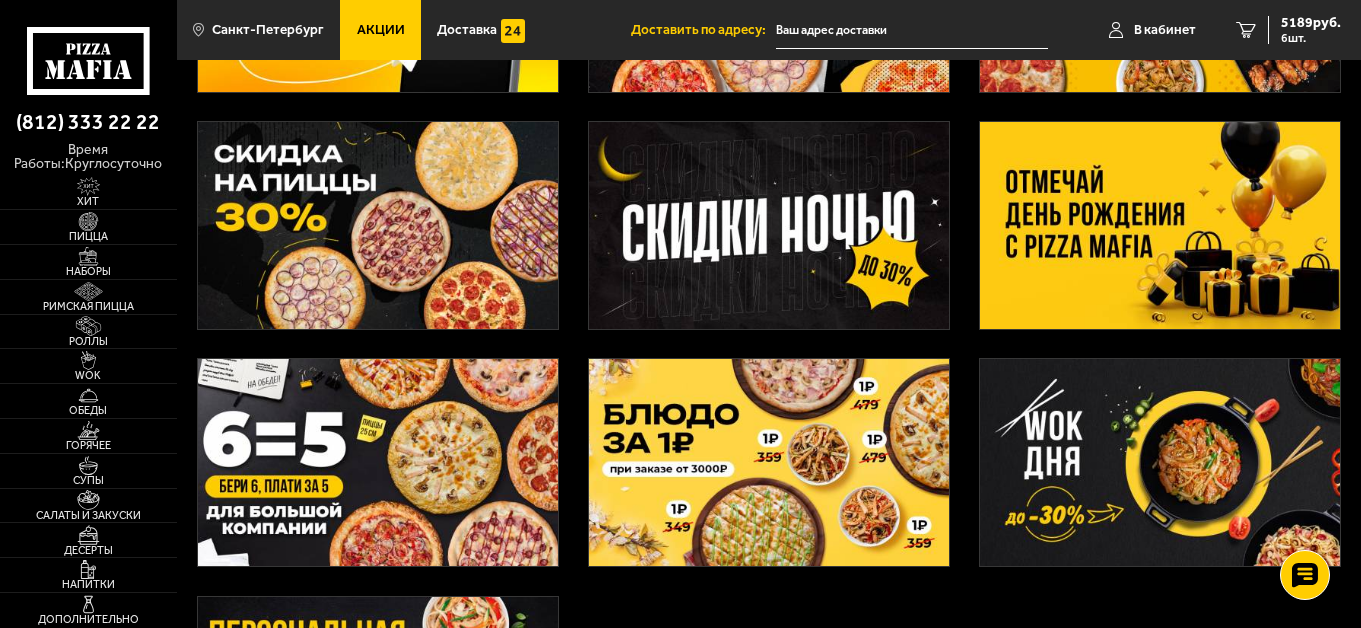 click at bounding box center (769, 462) 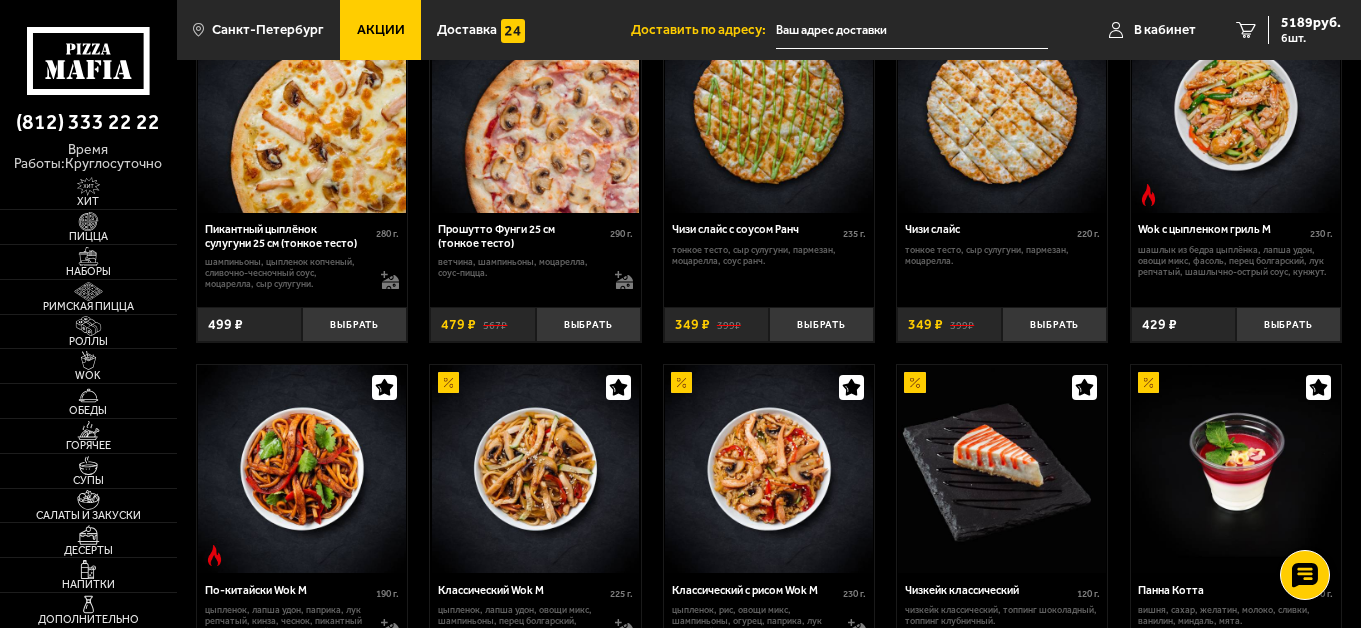 scroll, scrollTop: 746, scrollLeft: 0, axis: vertical 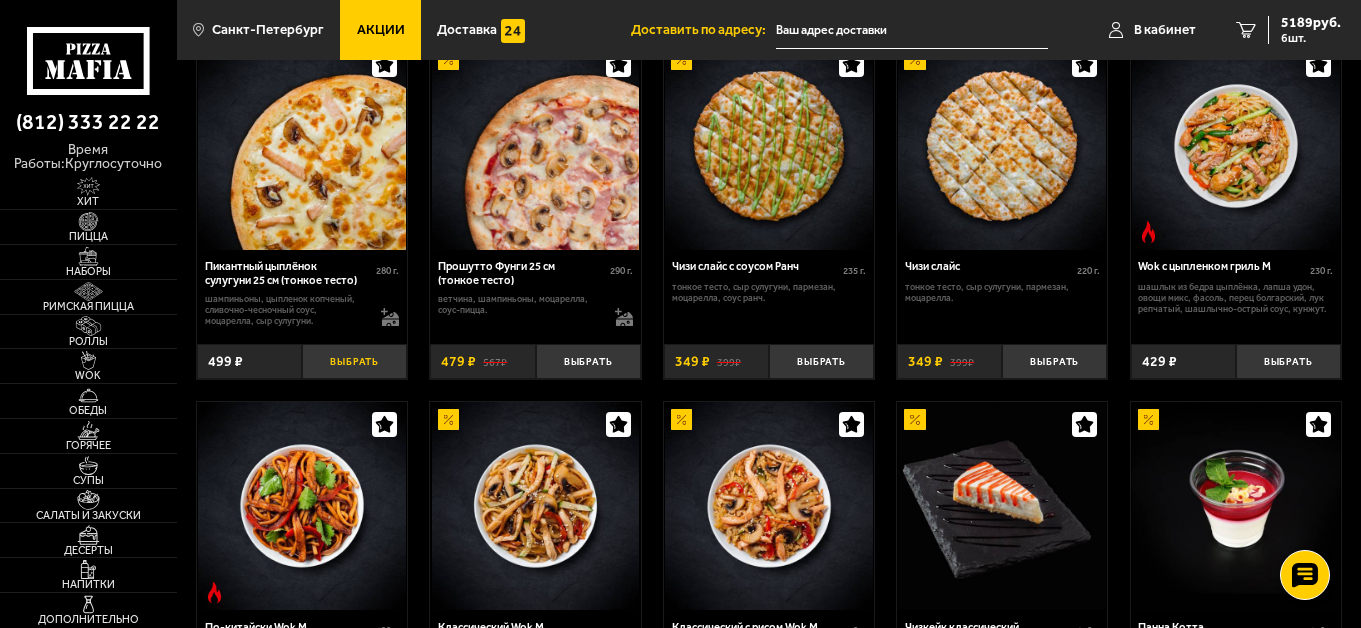 click on "Выбрать" at bounding box center (354, 361) 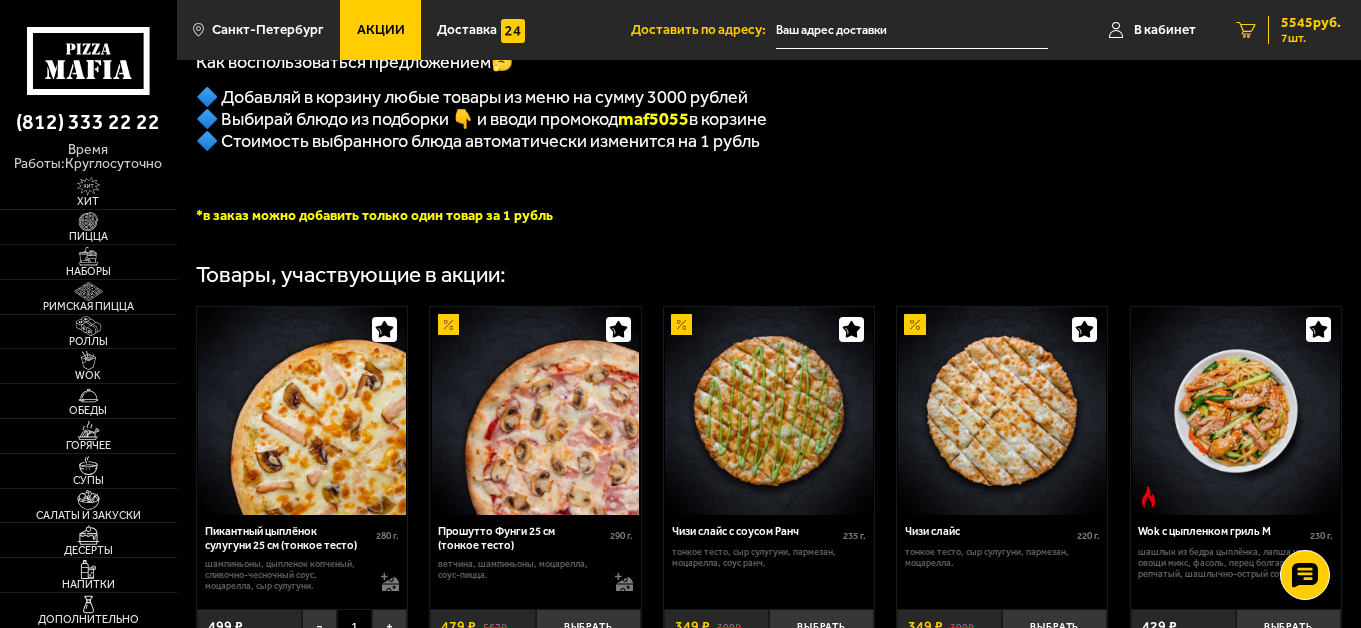 scroll, scrollTop: 479, scrollLeft: 0, axis: vertical 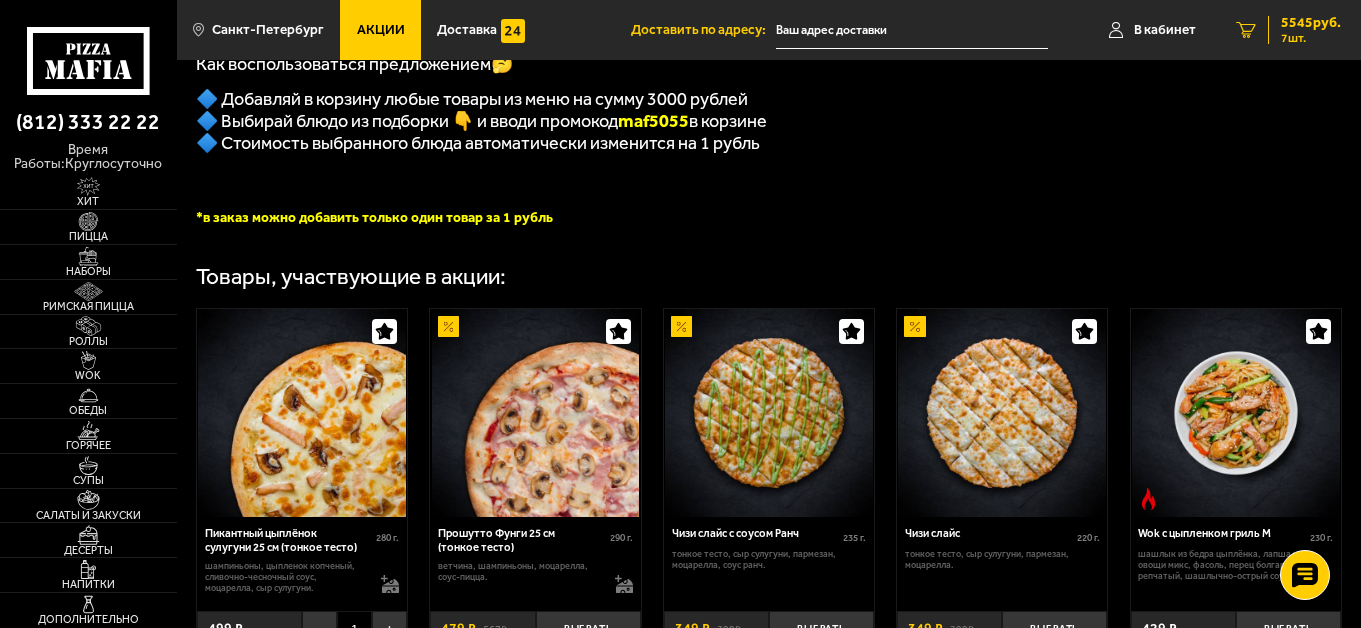 click on "5545  руб." at bounding box center [1311, 23] 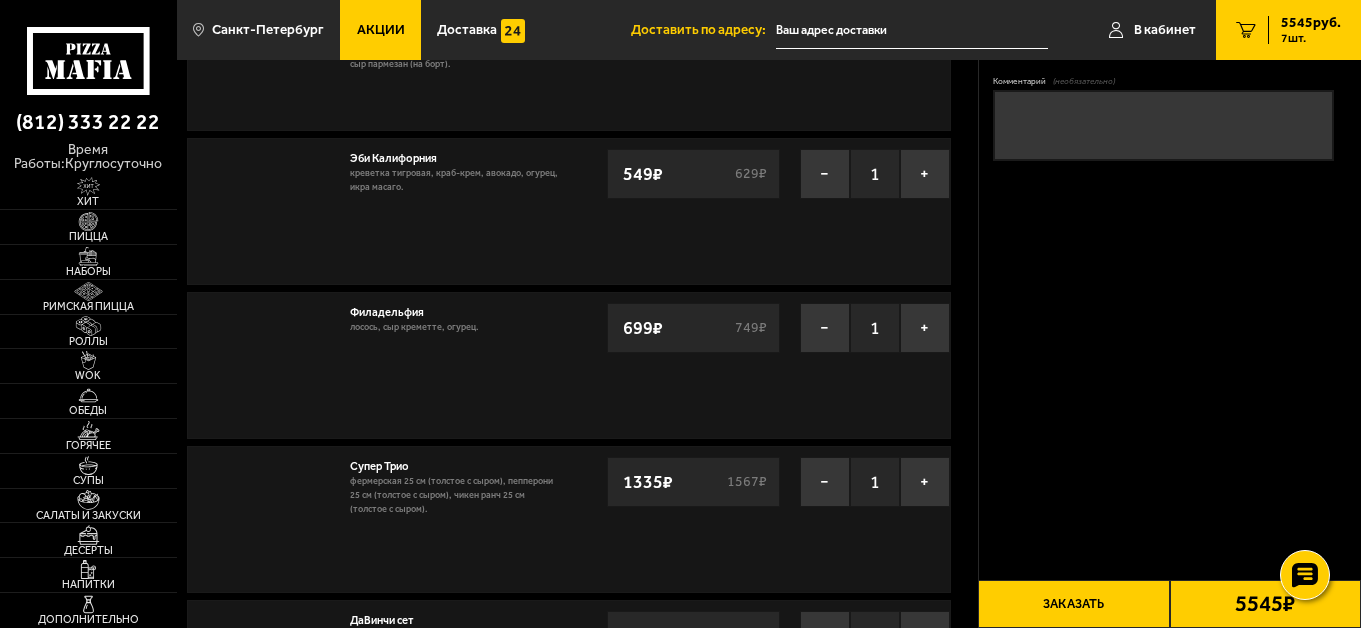scroll, scrollTop: 0, scrollLeft: 0, axis: both 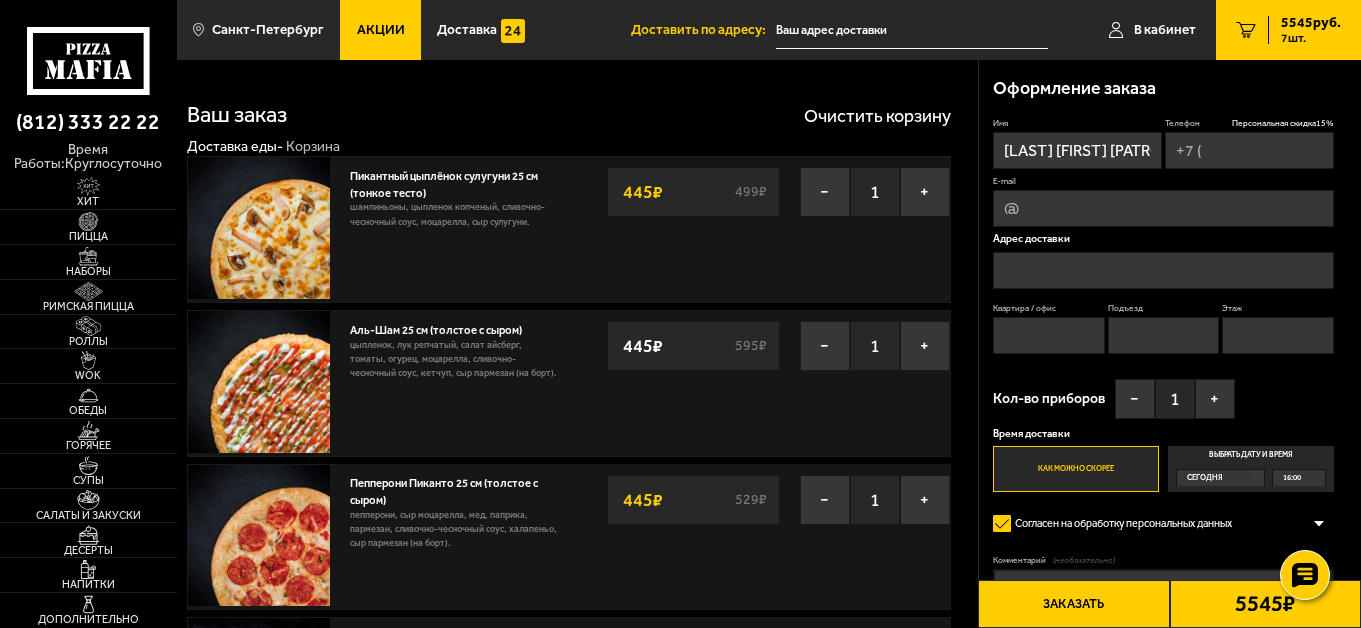 type on "[PHONE]" 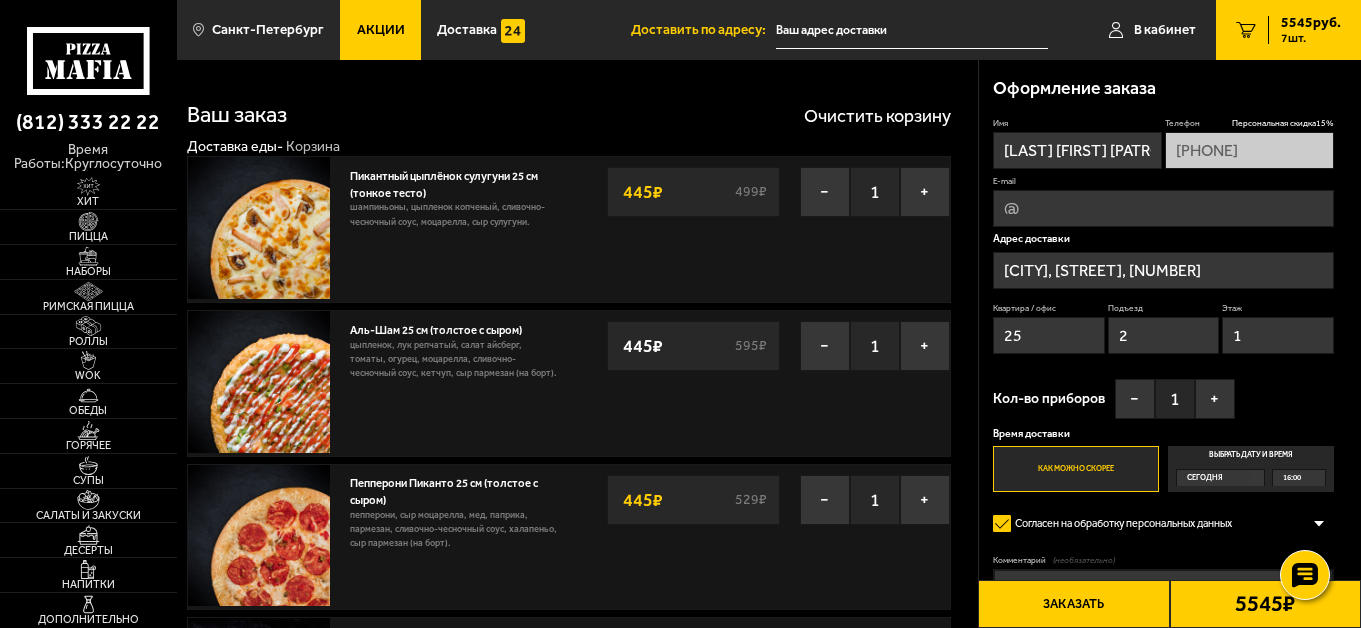 type on "[STREET], [HOUSE_NUMBER]" 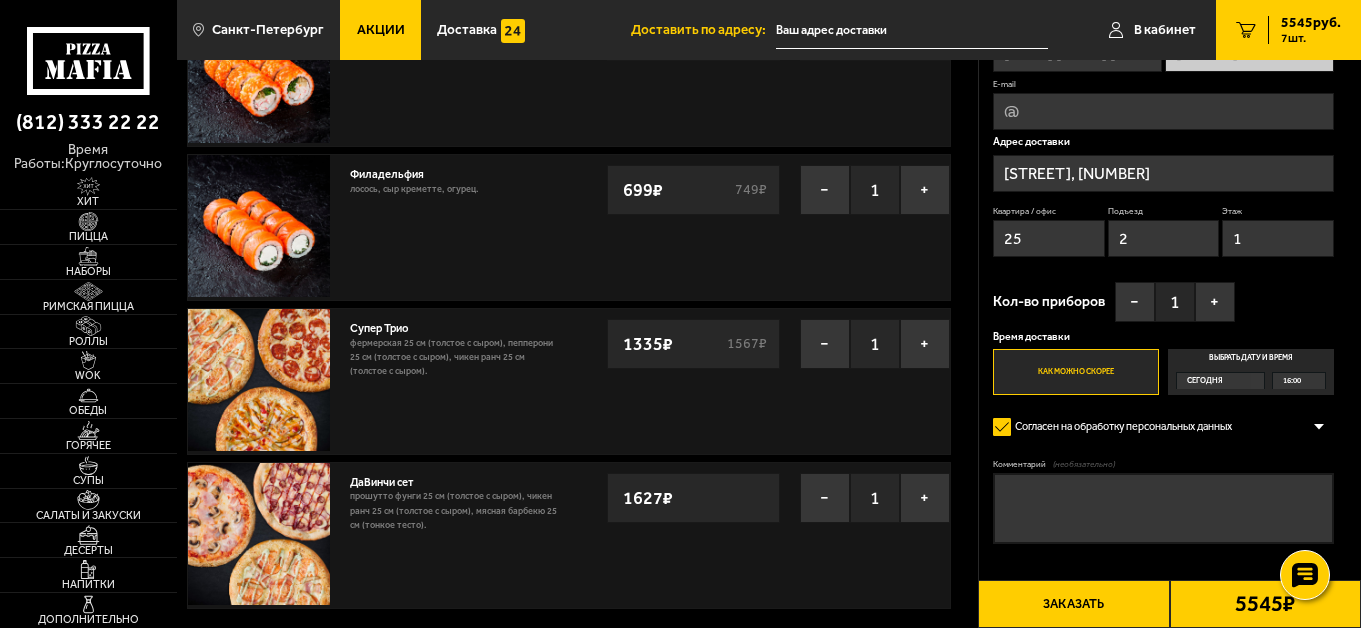 scroll, scrollTop: 633, scrollLeft: 0, axis: vertical 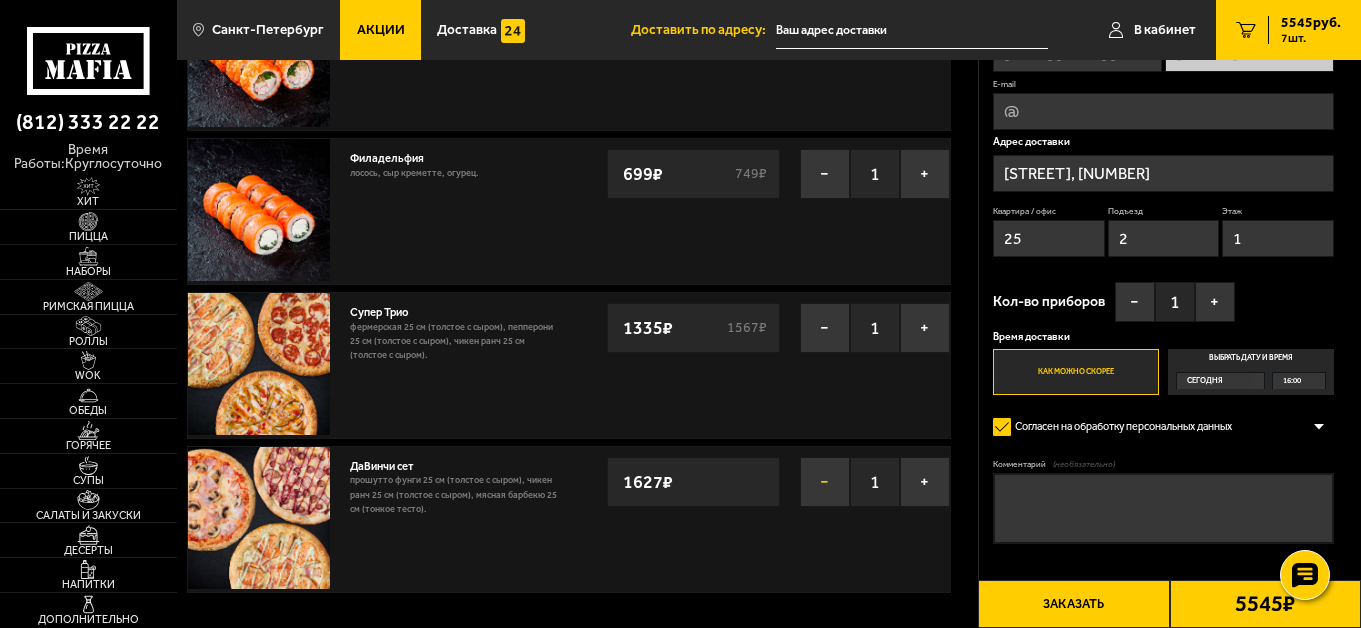 click on "−" at bounding box center (825, 482) 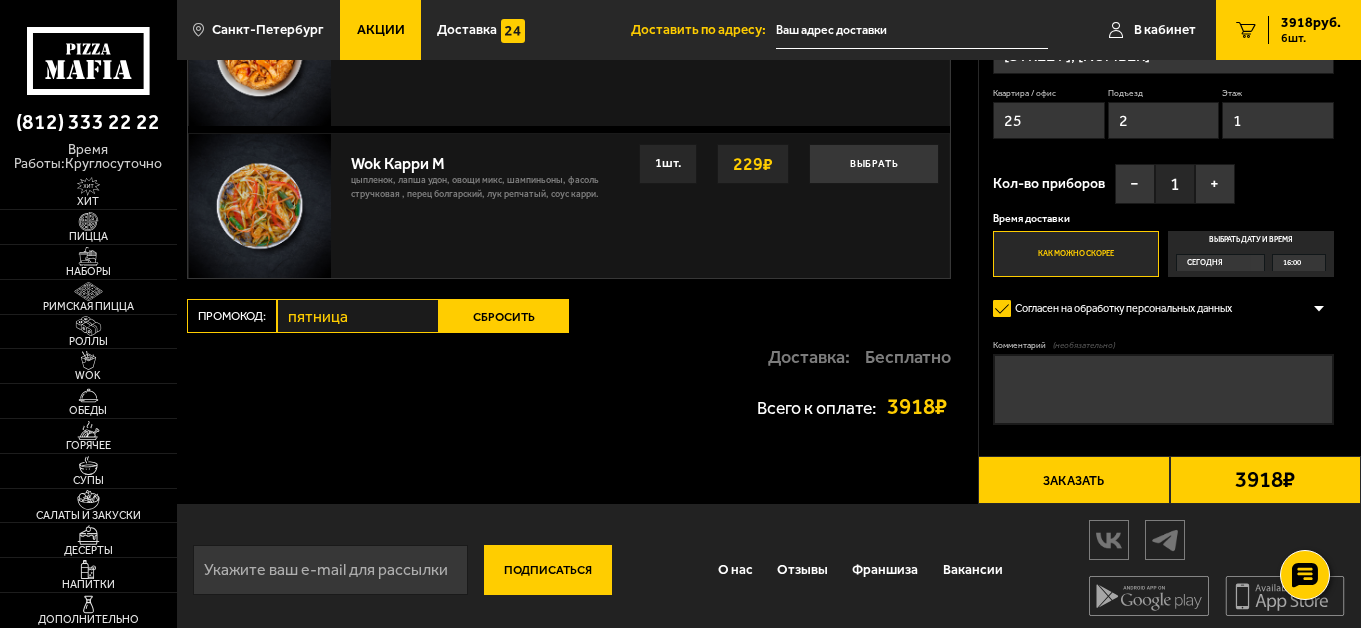 scroll, scrollTop: 2200, scrollLeft: 0, axis: vertical 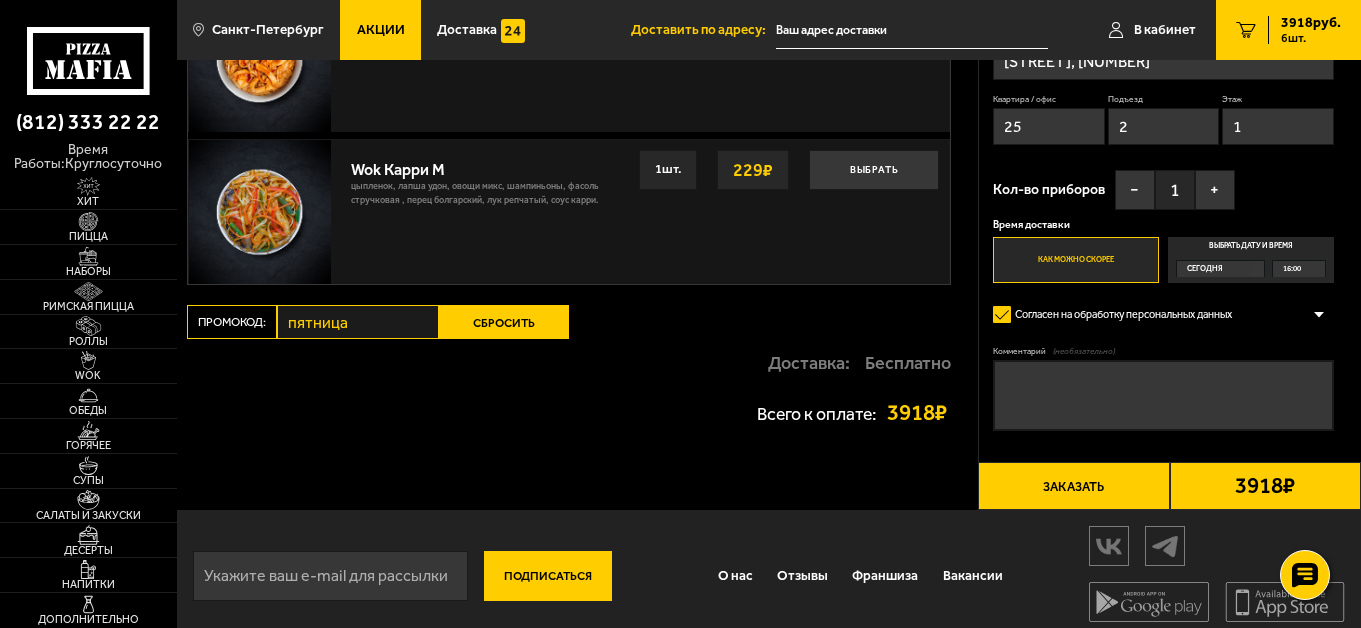 click on "Сбросить" at bounding box center (504, 322) 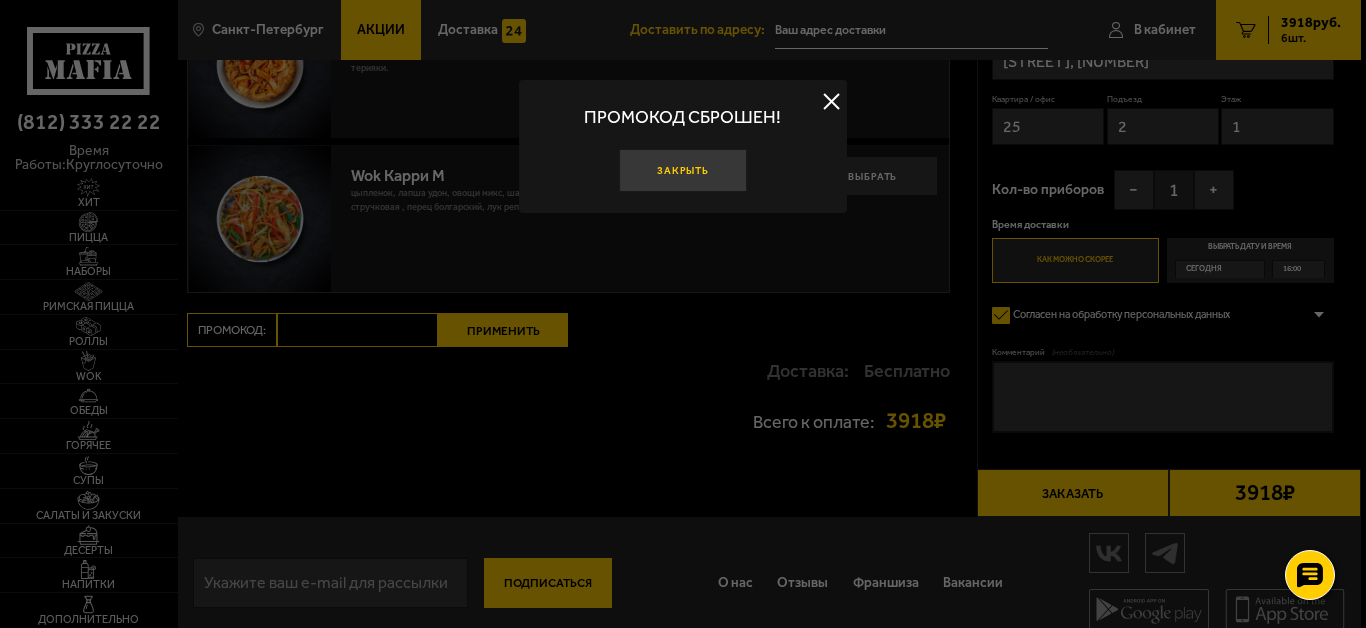 click on "Закрыть" at bounding box center [683, 170] 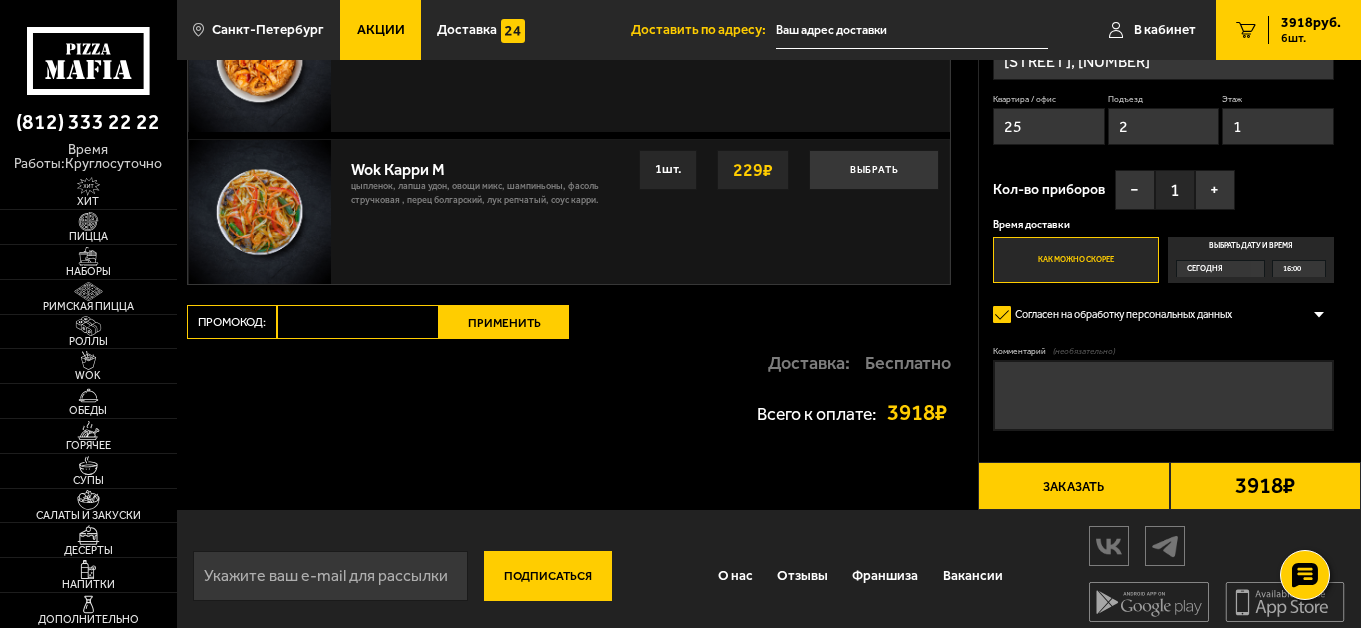 click on "Промокод:" at bounding box center (358, 322) 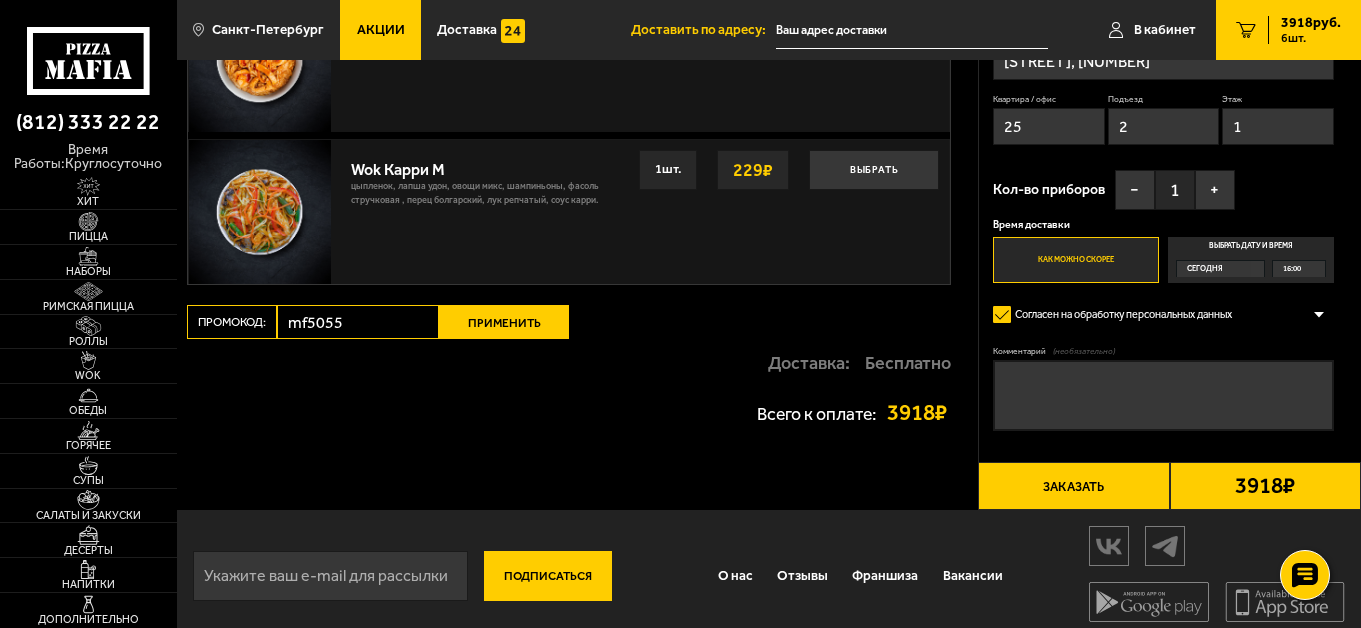 type on "mf5055" 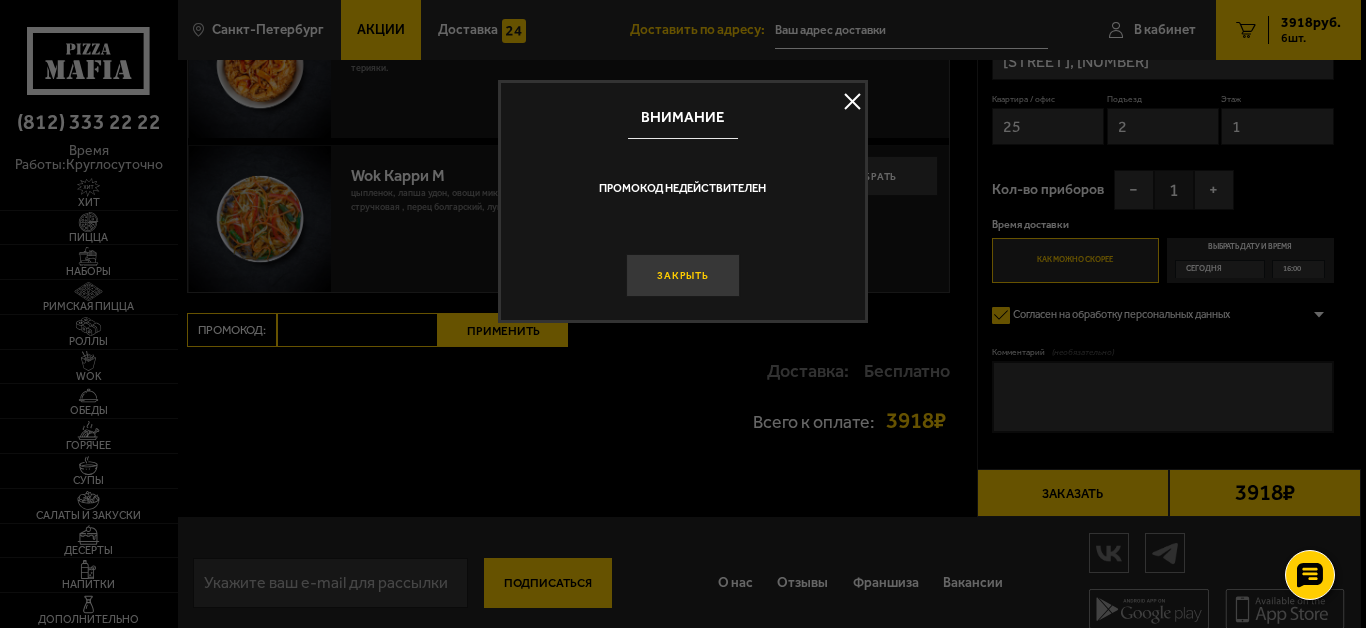 click on "Закрыть" at bounding box center [683, 275] 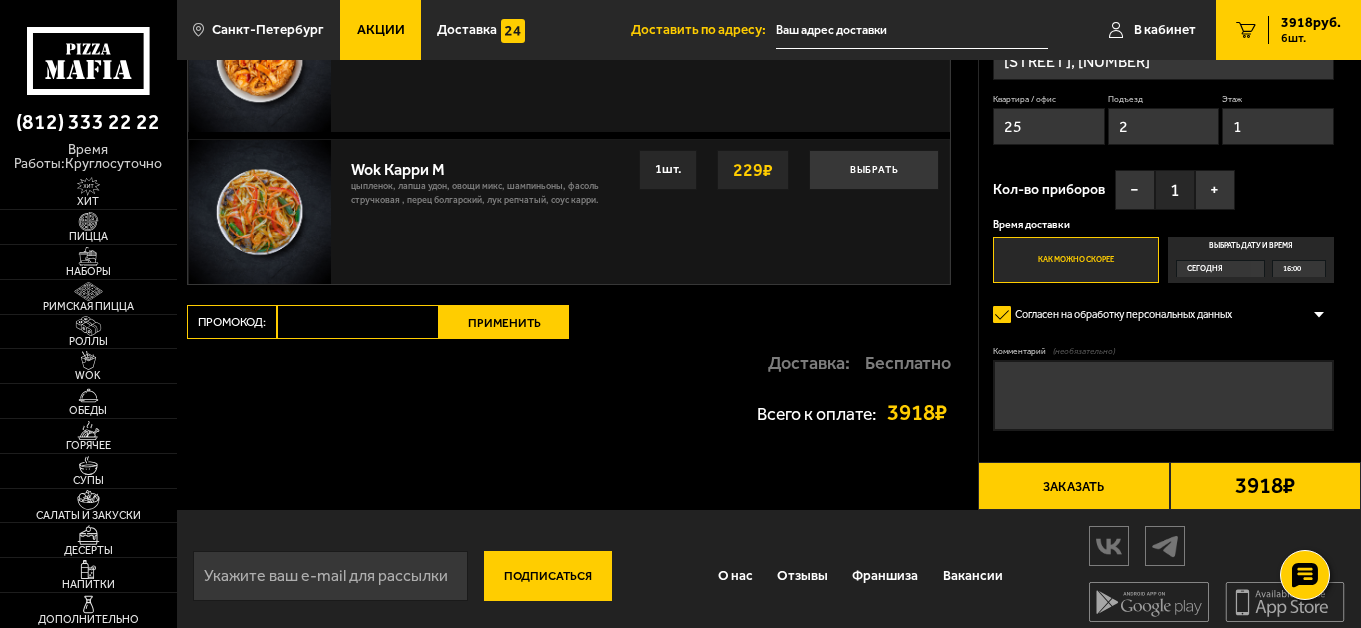 click on "Промокод:" at bounding box center [358, 322] 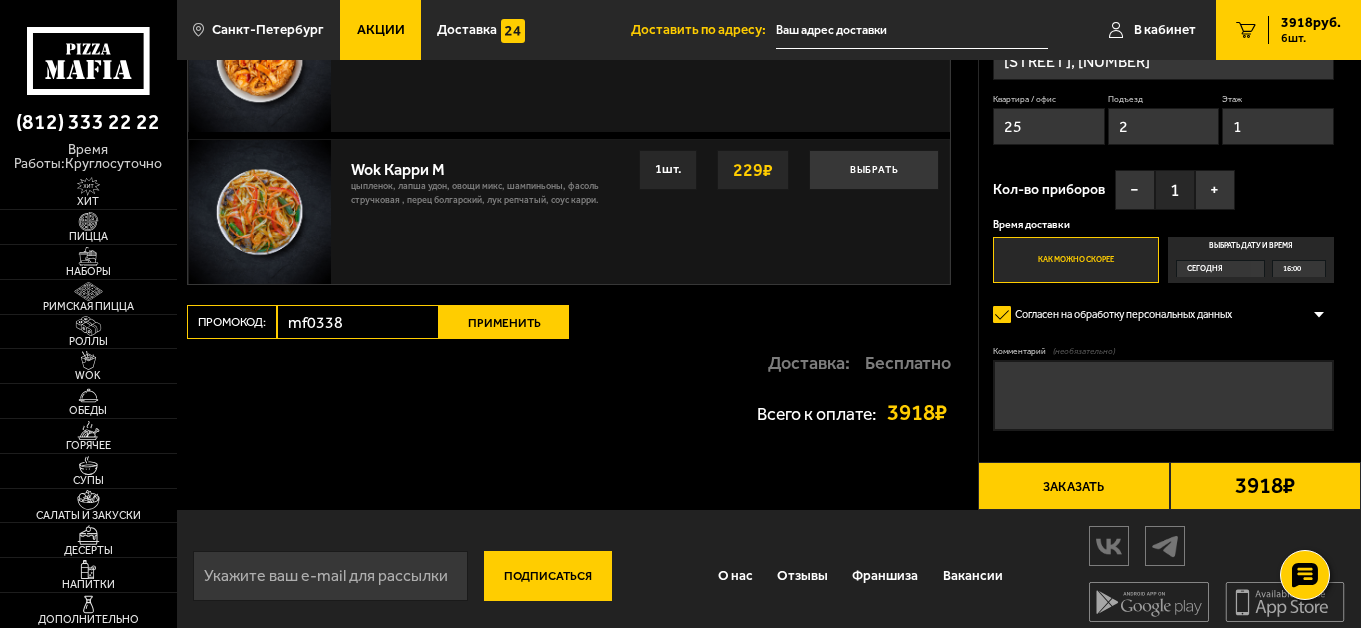 type on "mf0338" 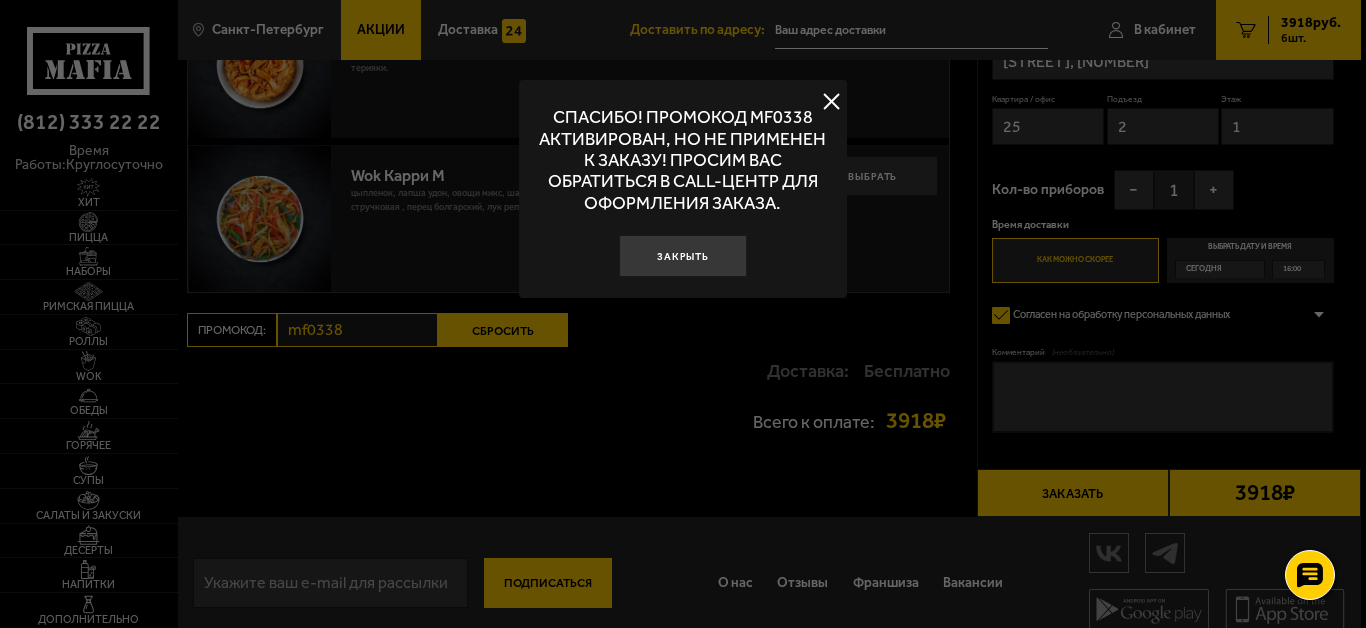 click at bounding box center [832, 102] 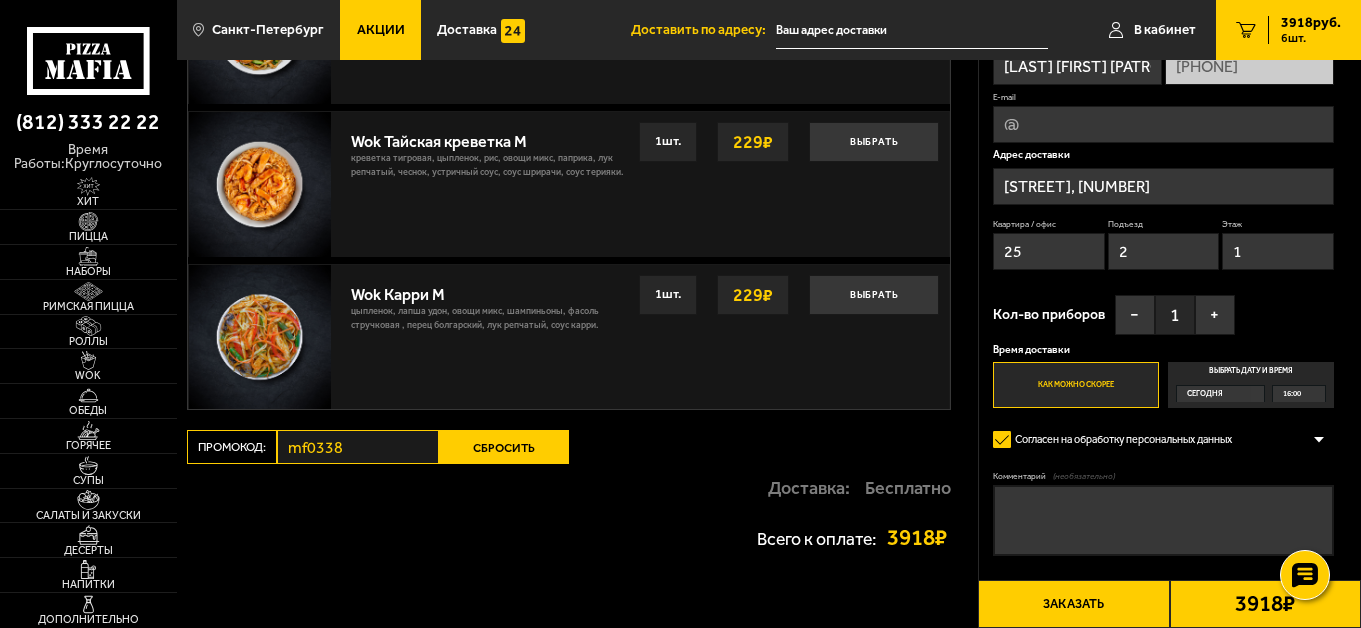 scroll, scrollTop: 2067, scrollLeft: 0, axis: vertical 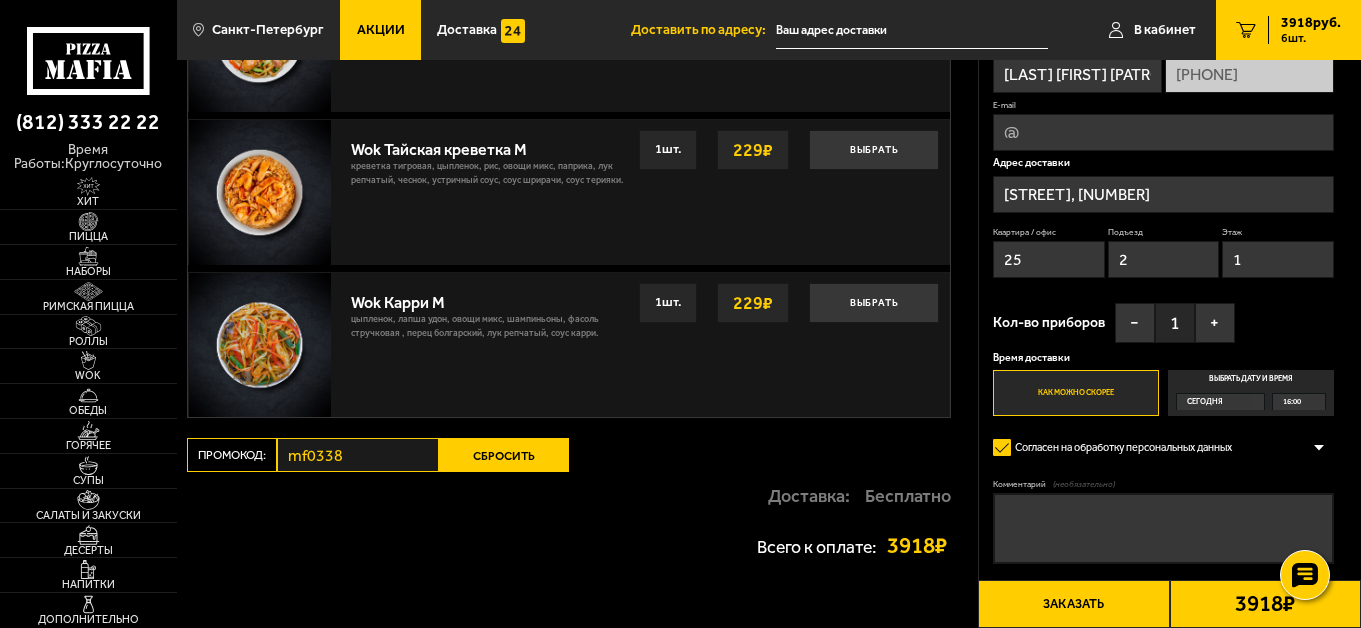 click on "Сбросить" at bounding box center [504, 455] 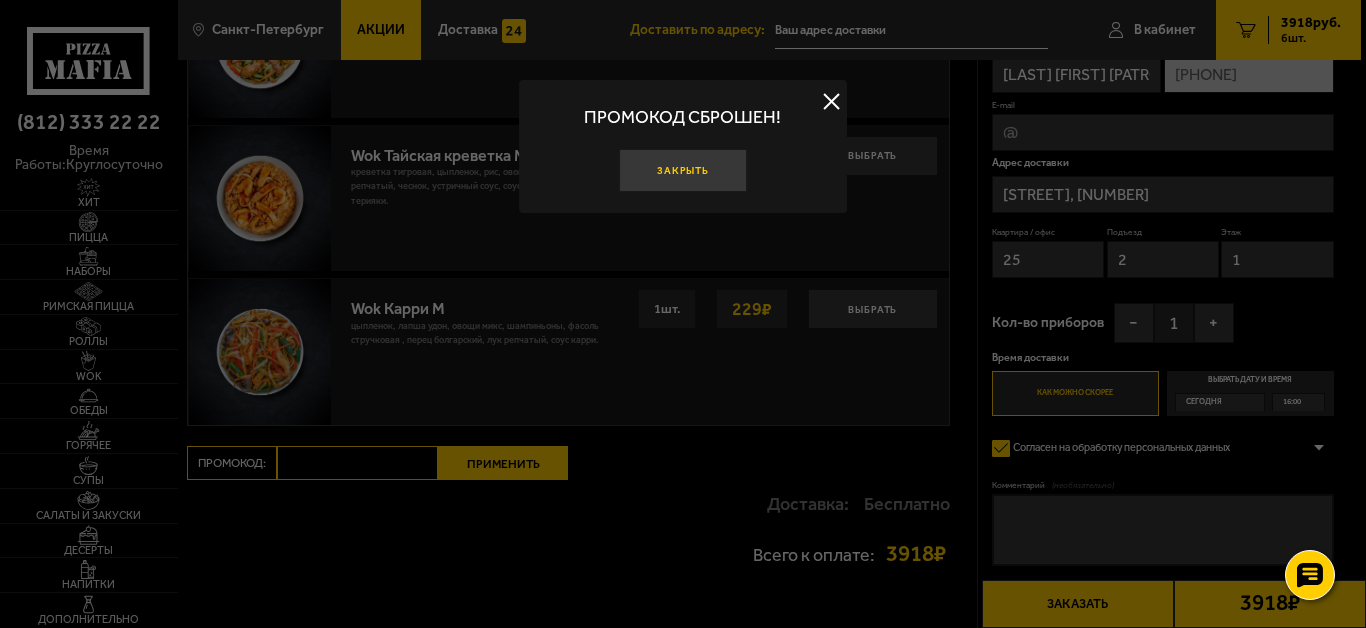 click on "Закрыть" at bounding box center [683, 170] 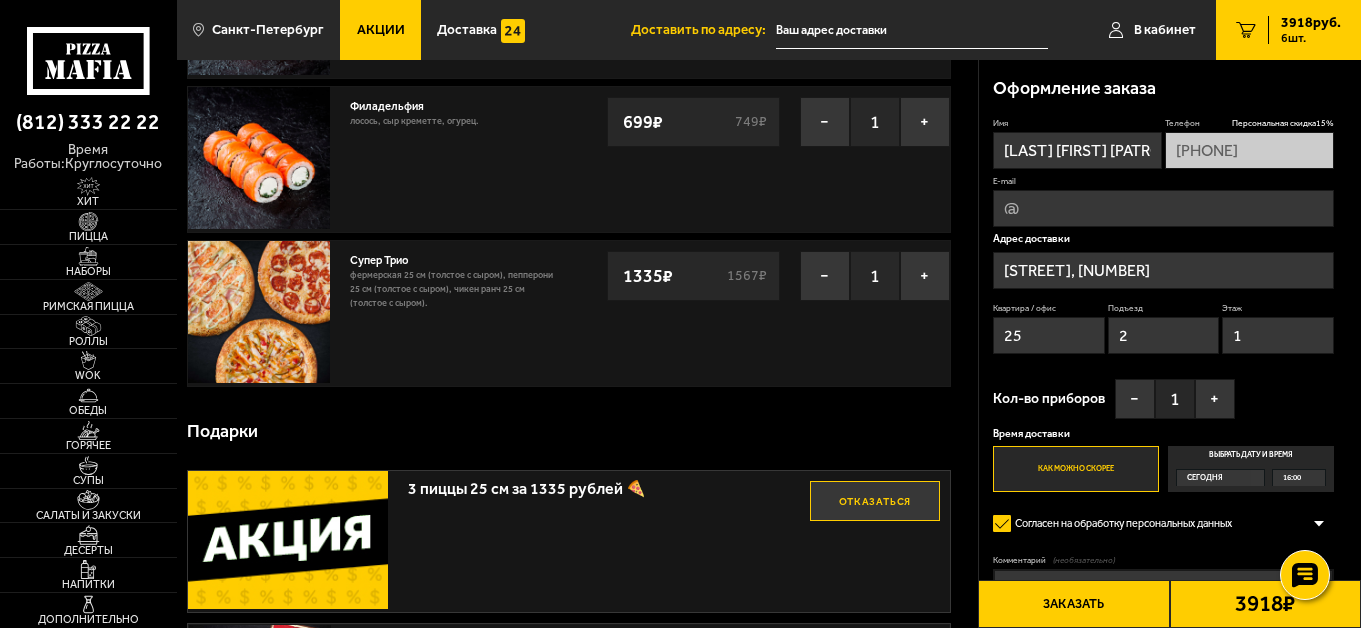 scroll, scrollTop: 667, scrollLeft: 0, axis: vertical 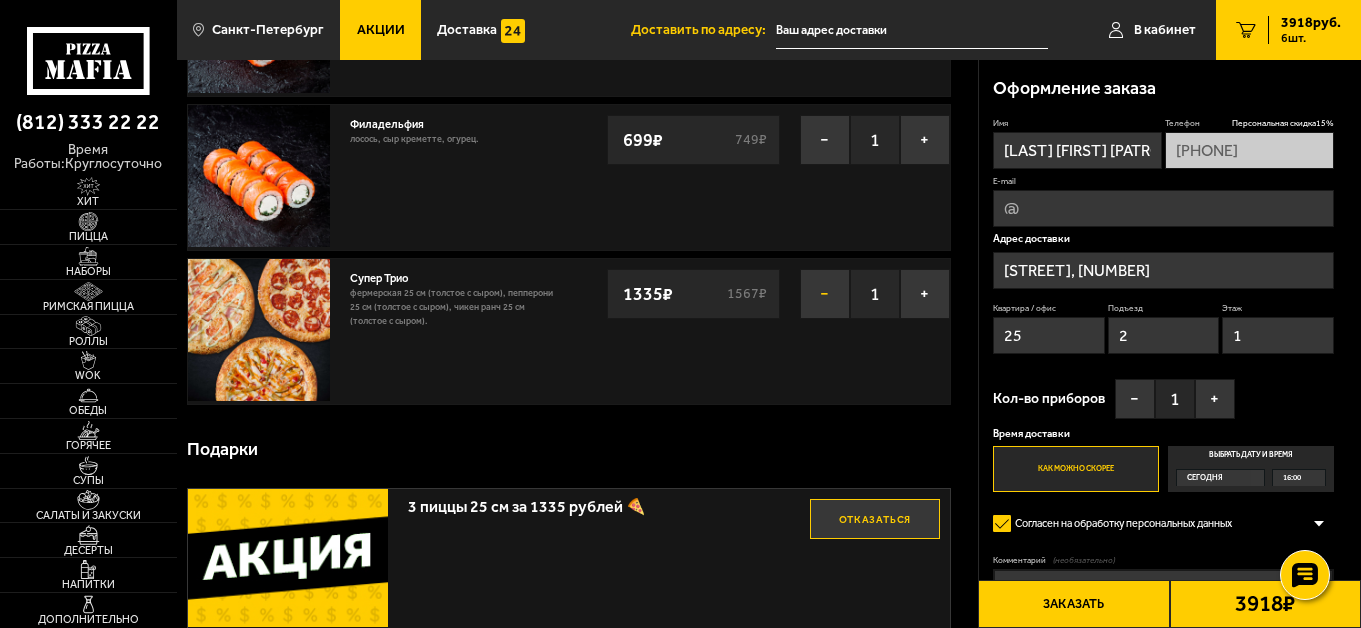 click on "−" at bounding box center [825, 294] 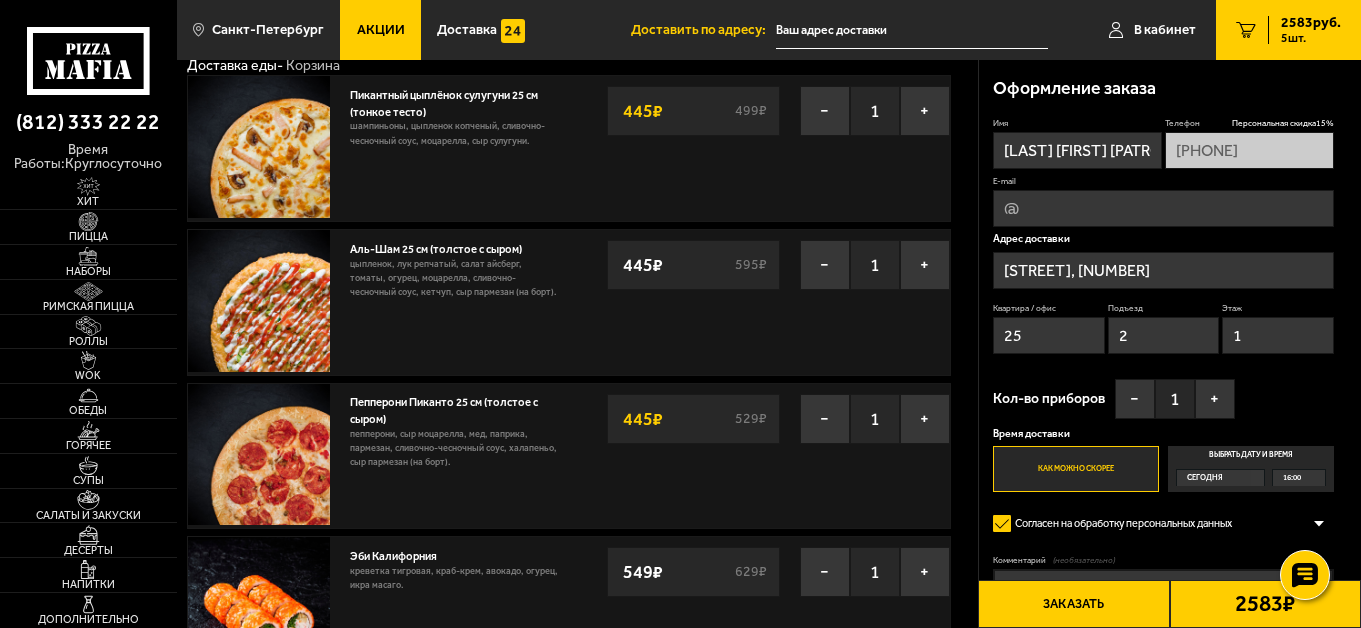 scroll, scrollTop: 67, scrollLeft: 0, axis: vertical 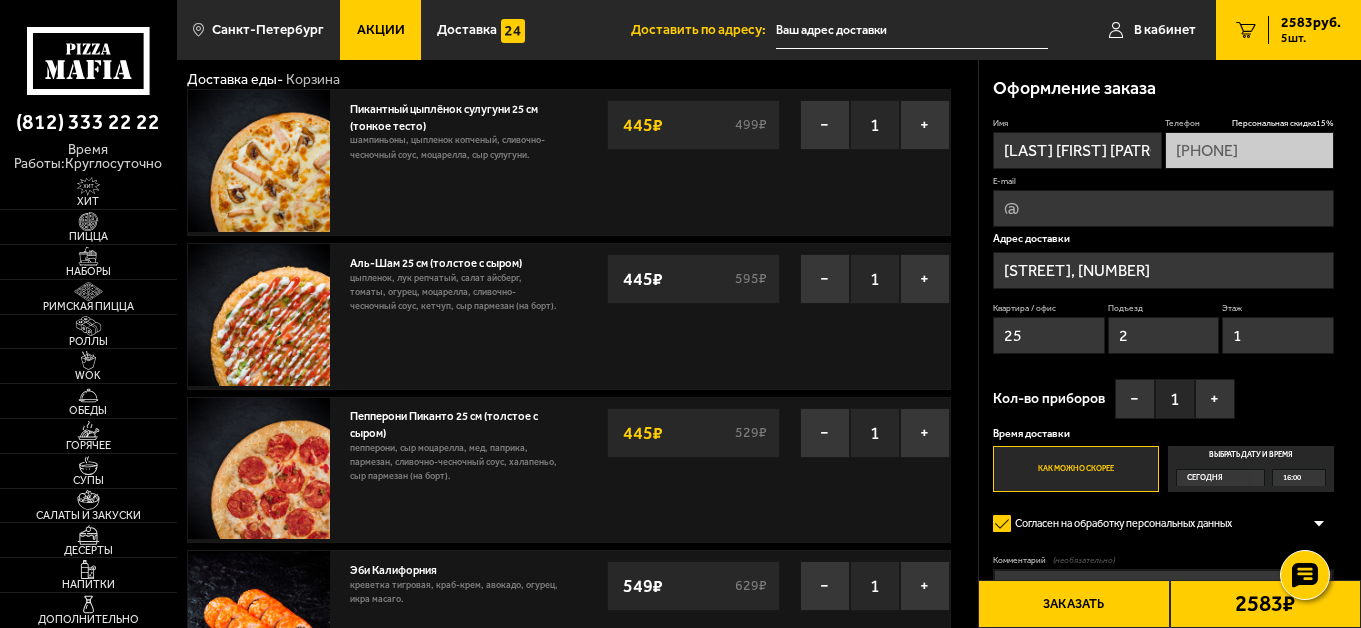 click on "Акции" at bounding box center [380, 30] 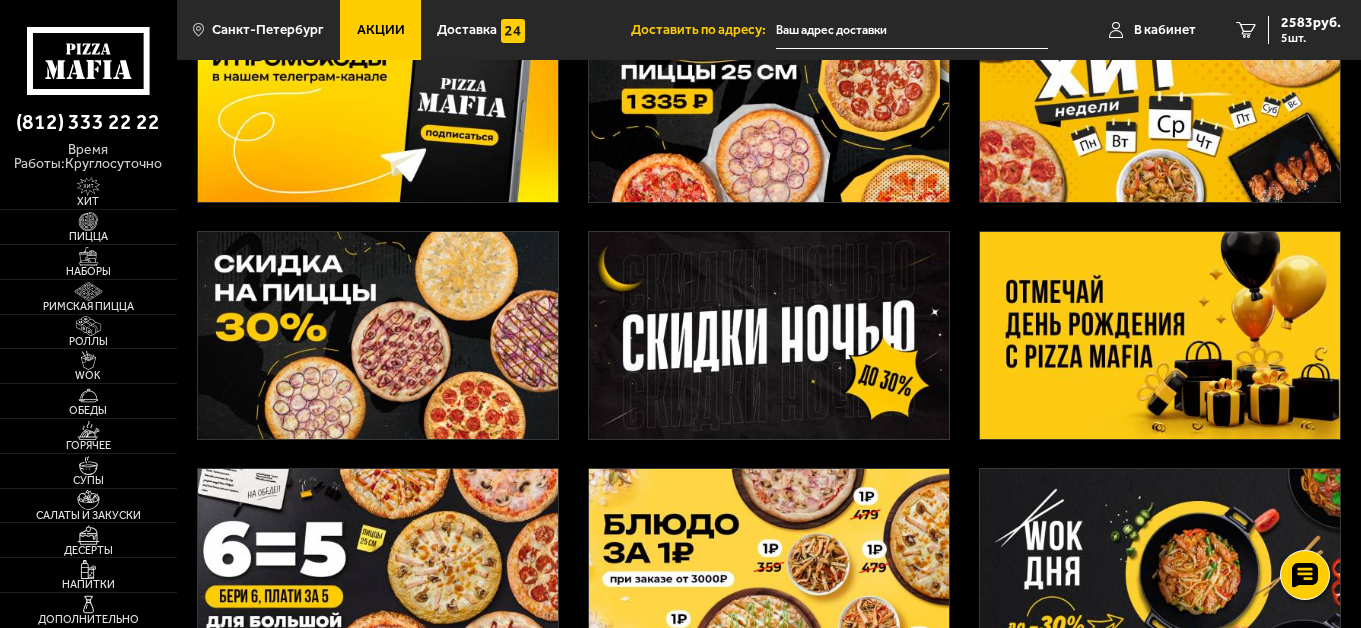 scroll, scrollTop: 167, scrollLeft: 0, axis: vertical 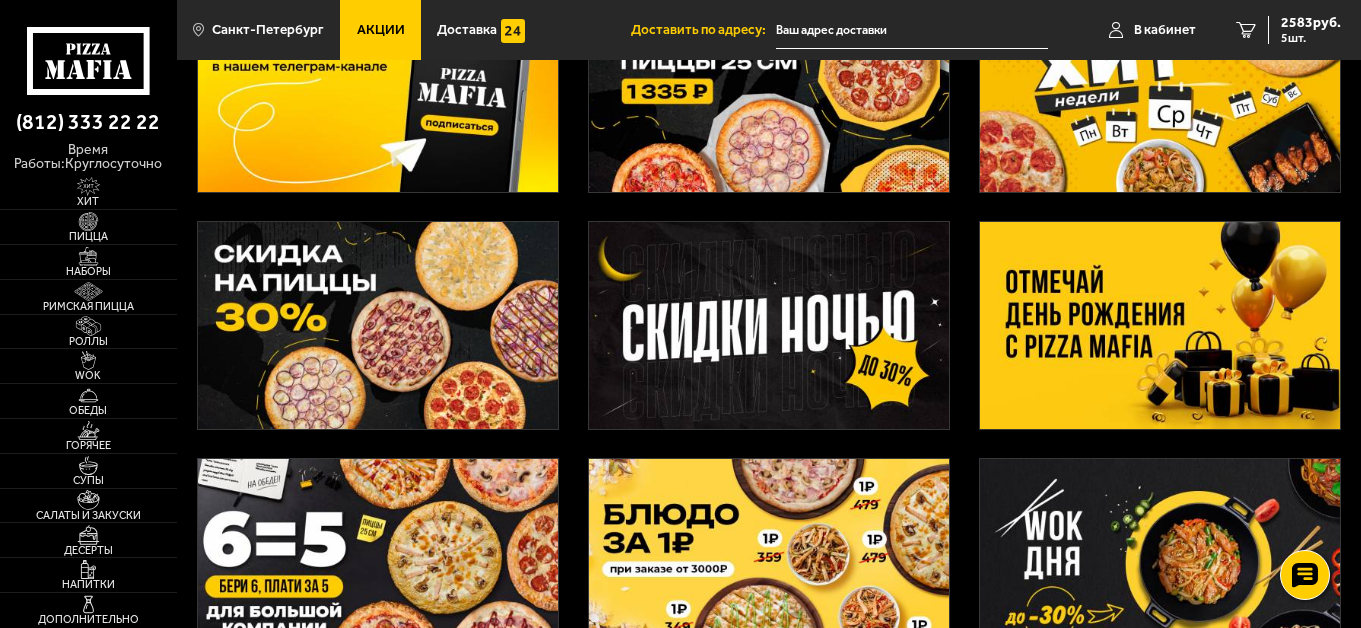 click at bounding box center [378, 325] 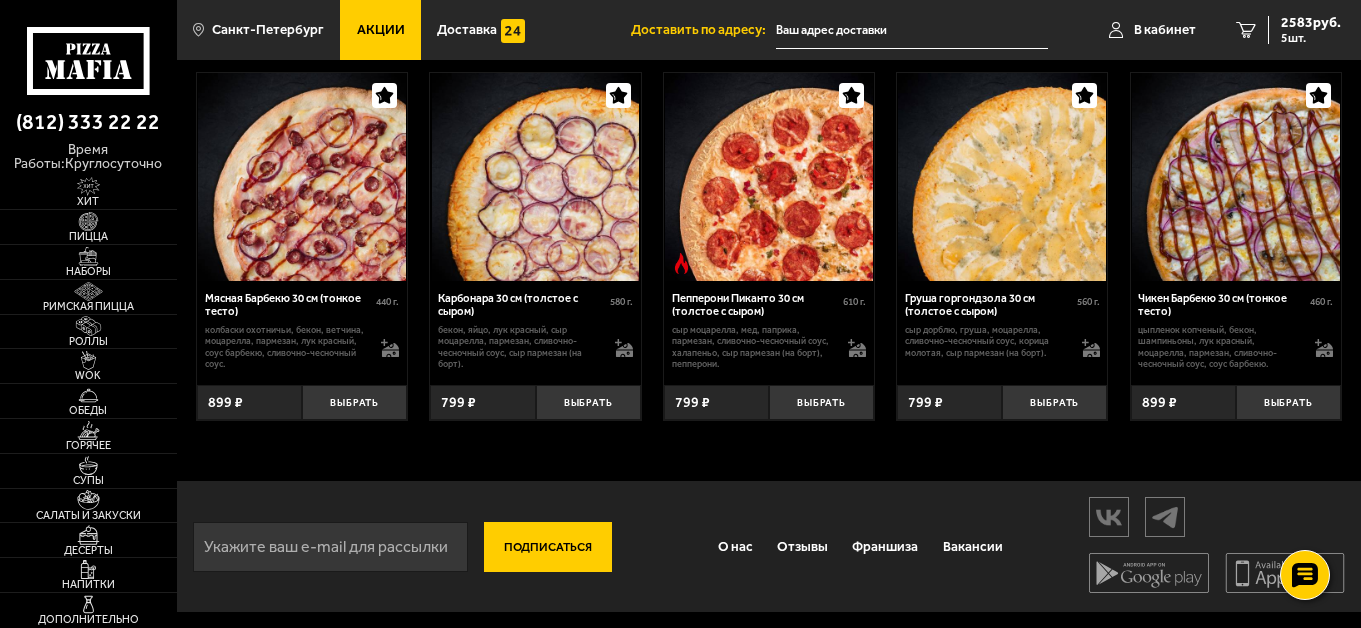 scroll, scrollTop: 678, scrollLeft: 0, axis: vertical 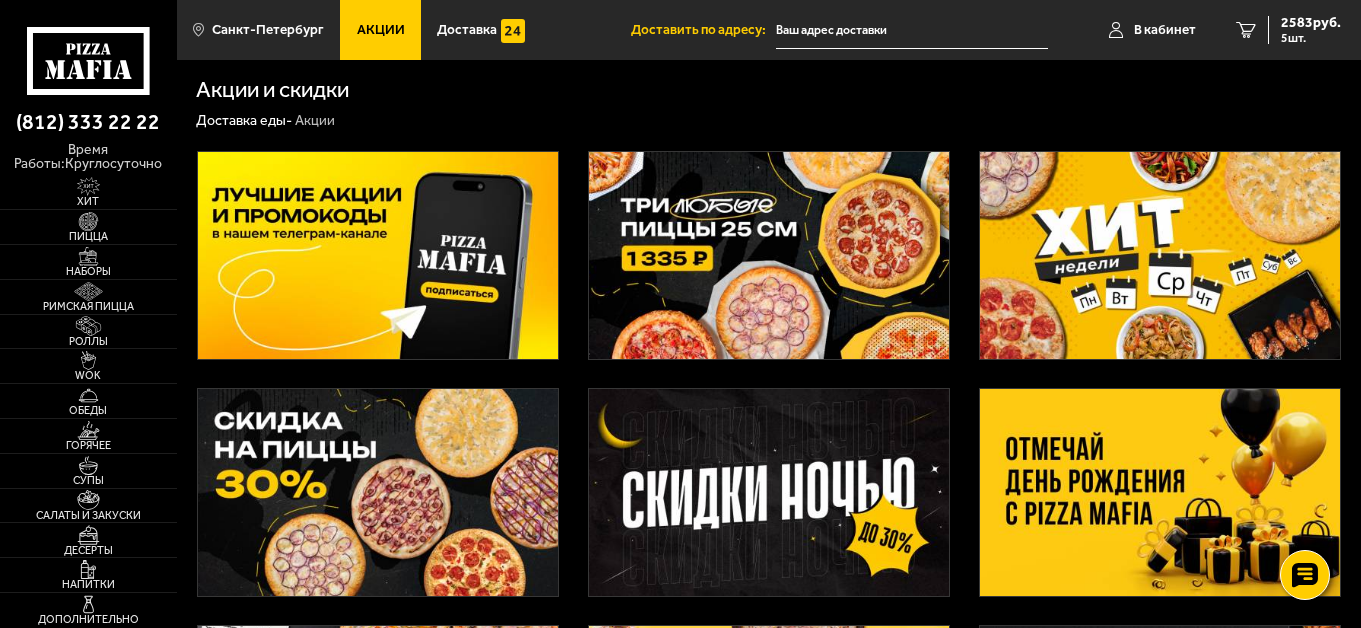 click at bounding box center [769, 255] 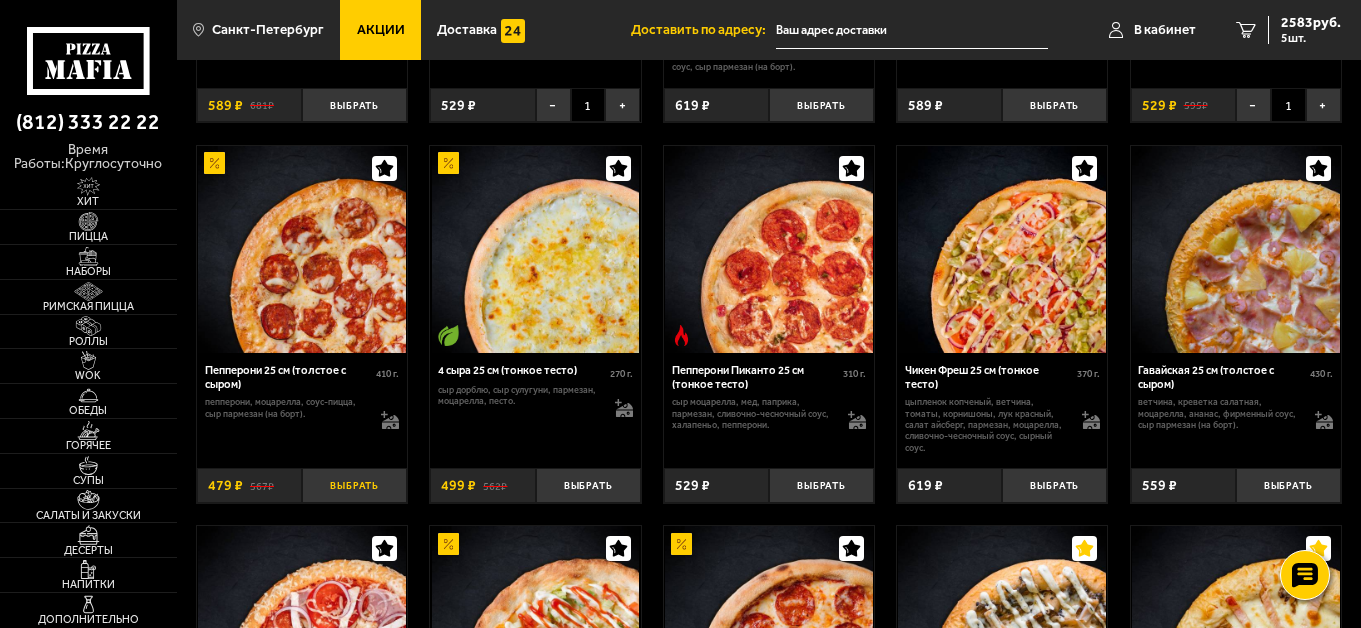 scroll, scrollTop: 1000, scrollLeft: 0, axis: vertical 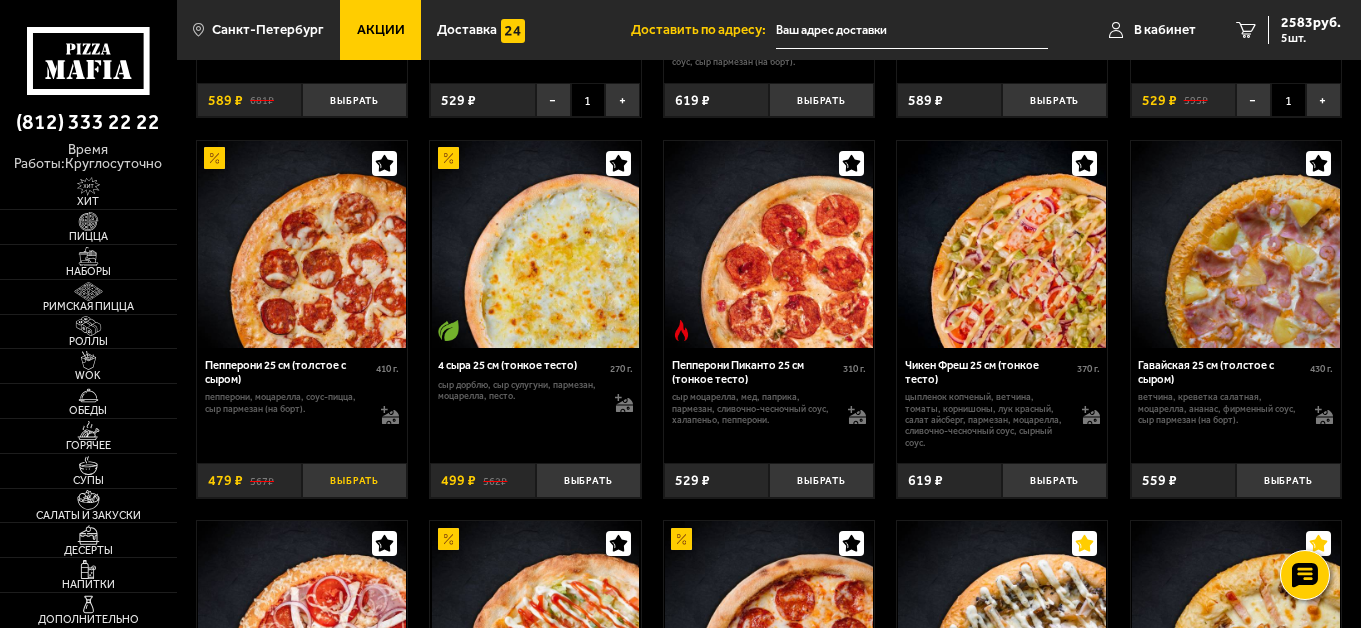 click on "Выбрать" at bounding box center (354, 480) 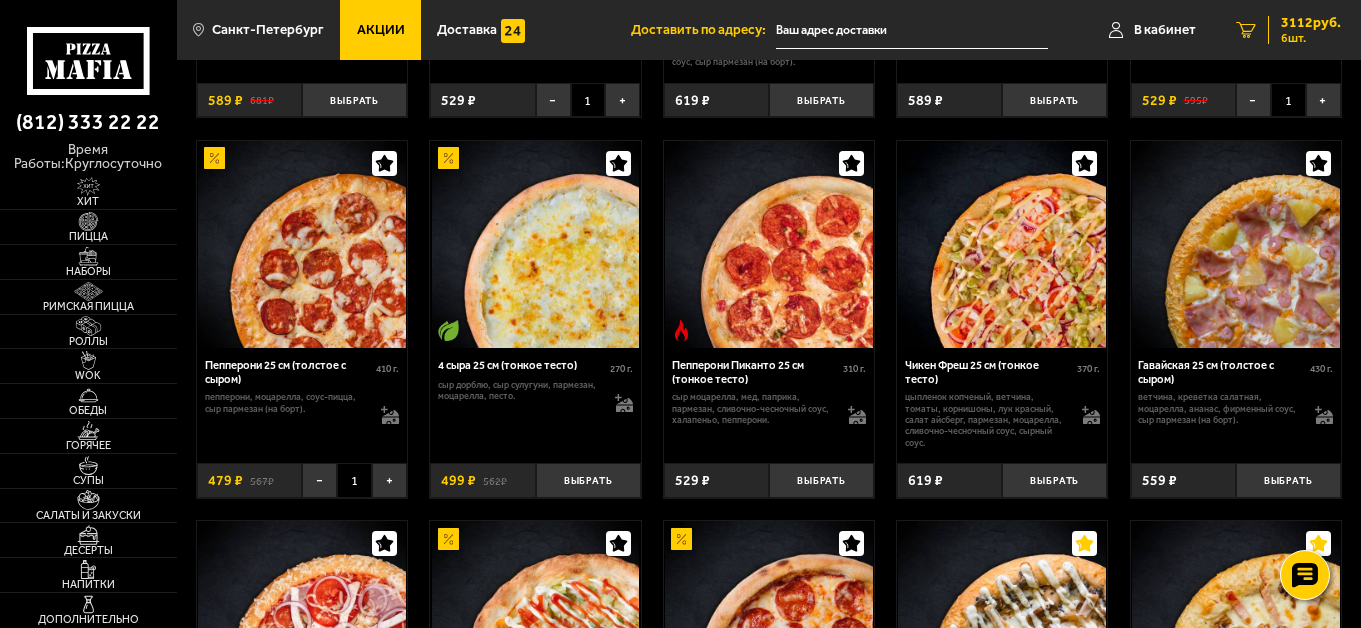 drag, startPoint x: 1299, startPoint y: 14, endPoint x: 1271, endPoint y: 1, distance: 30.870699 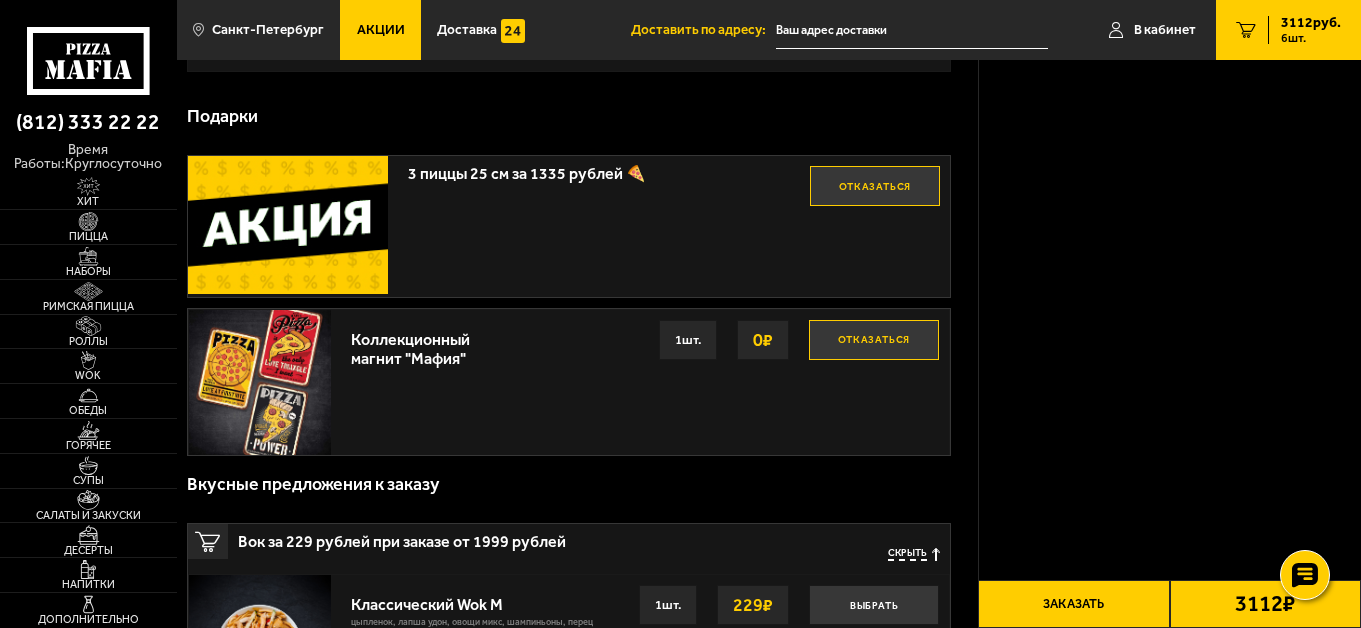 scroll, scrollTop: 0, scrollLeft: 0, axis: both 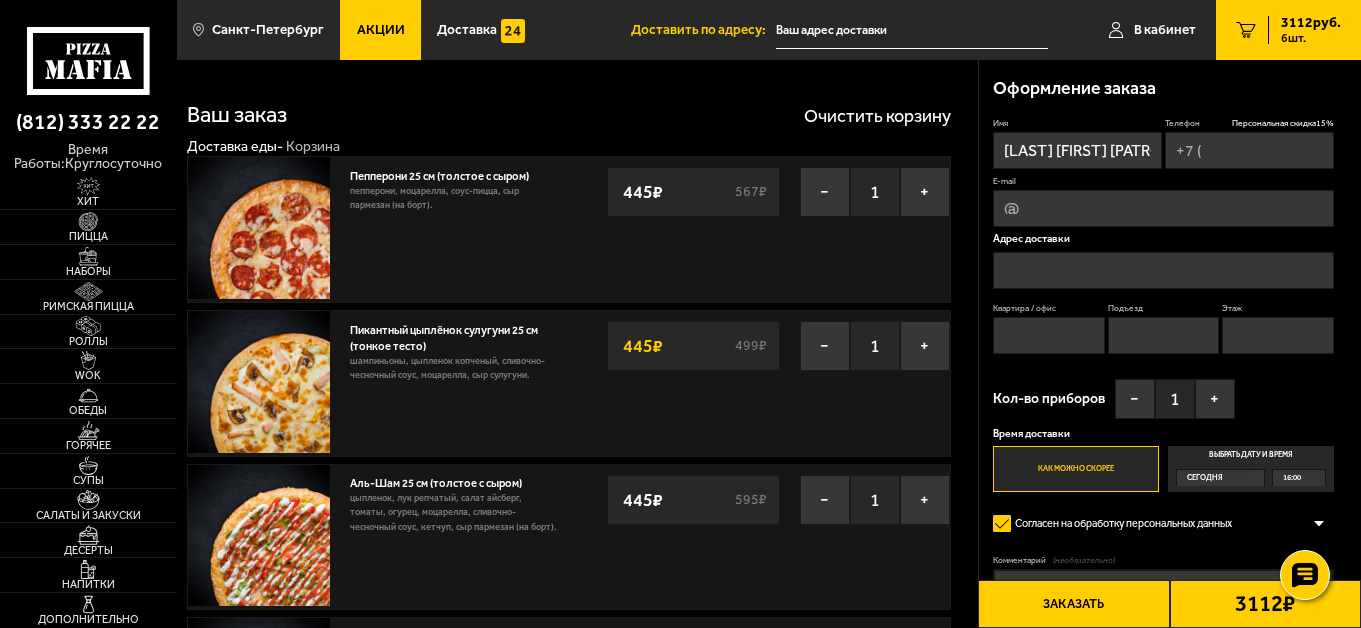 type on "[PHONE]" 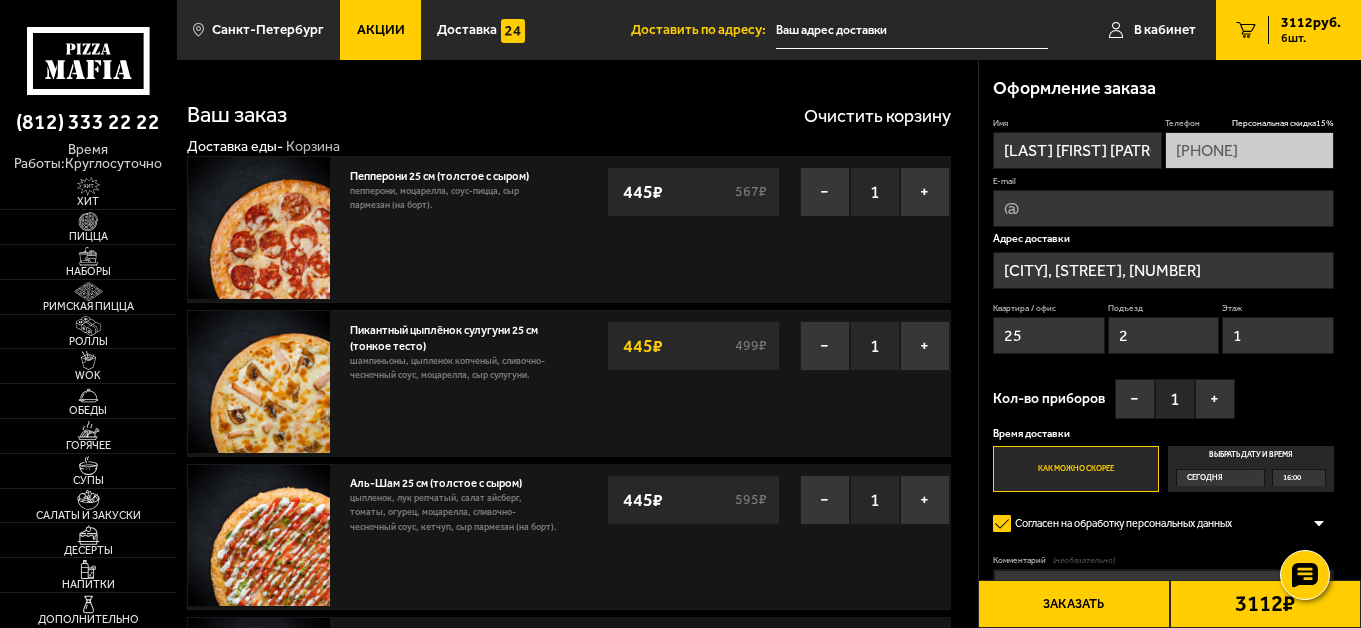 type on "[STREET], [HOUSE_NUMBER]" 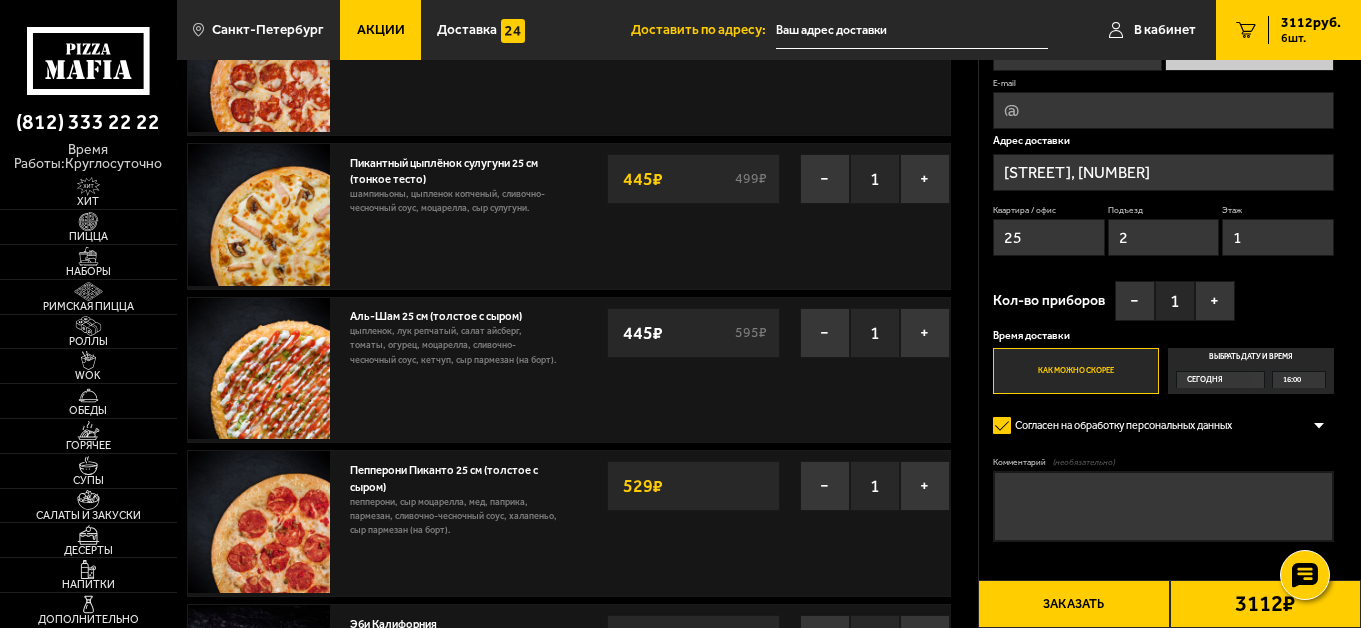 scroll, scrollTop: 100, scrollLeft: 0, axis: vertical 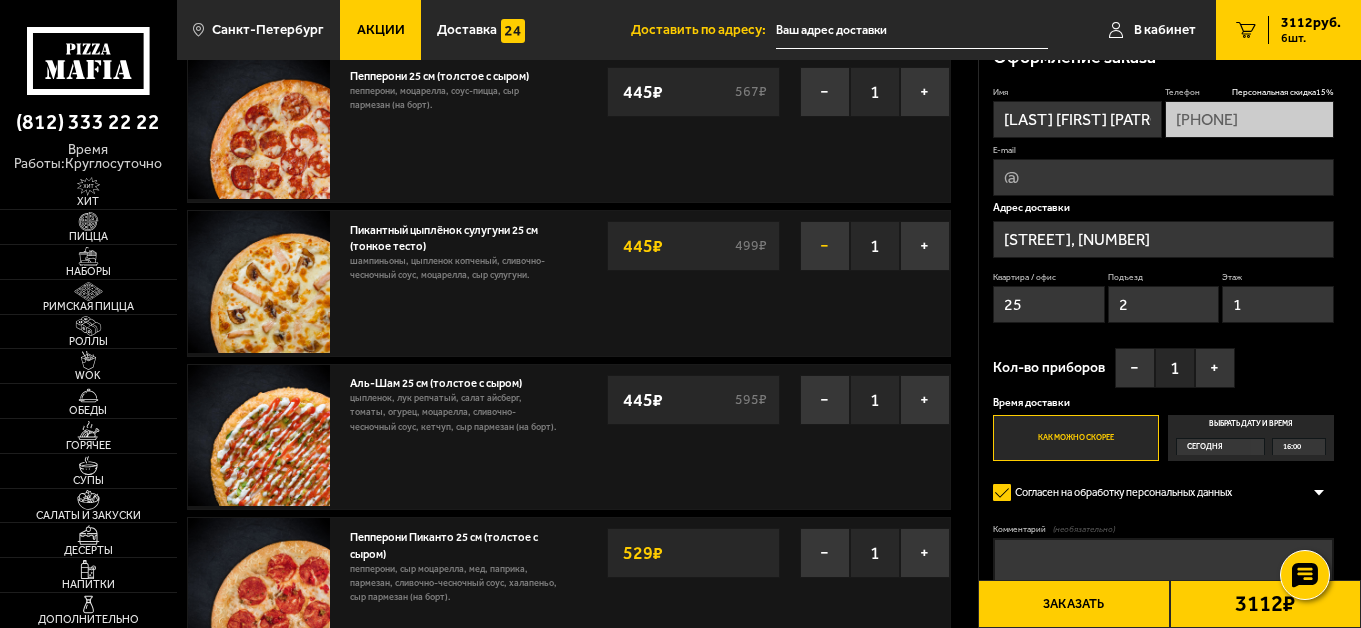 click on "−" at bounding box center [825, 246] 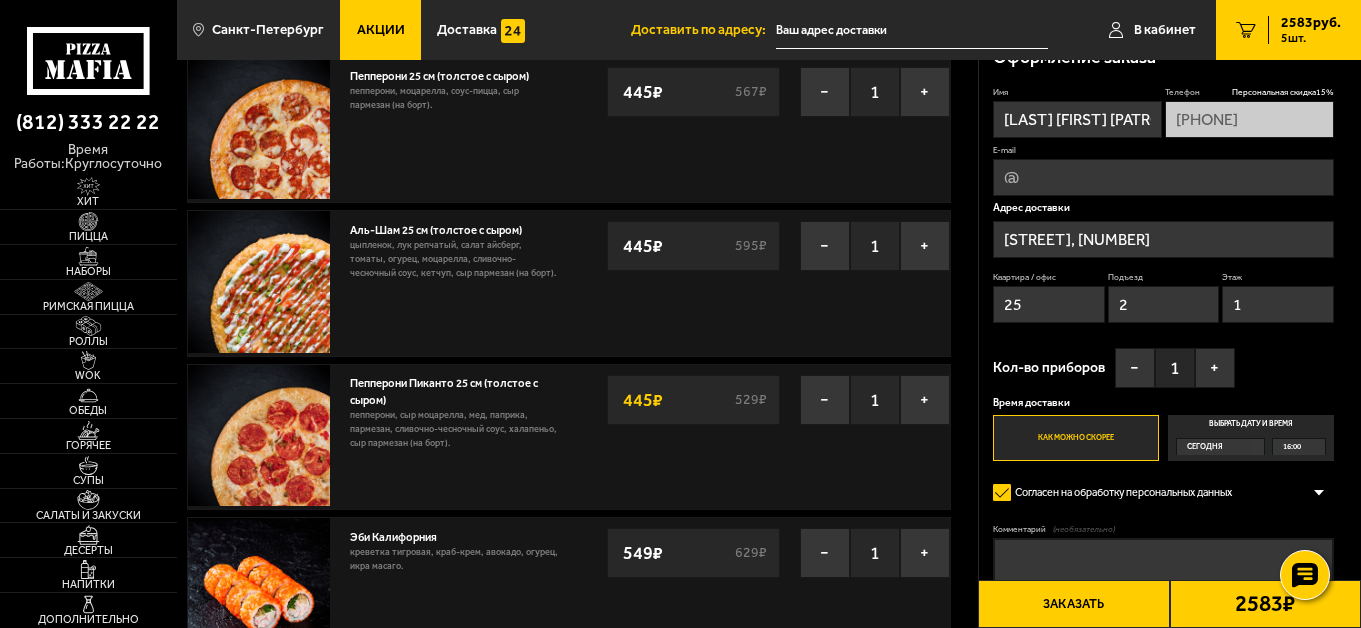 click on "Акции" at bounding box center (381, 30) 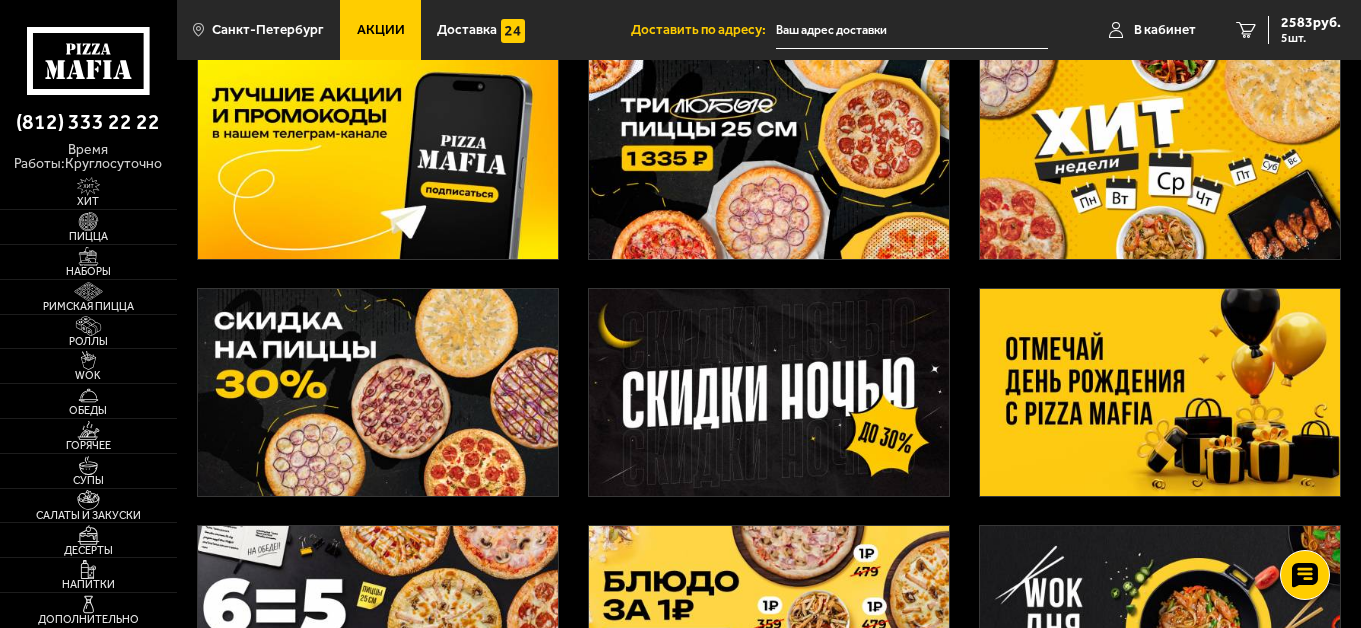 scroll, scrollTop: 0, scrollLeft: 0, axis: both 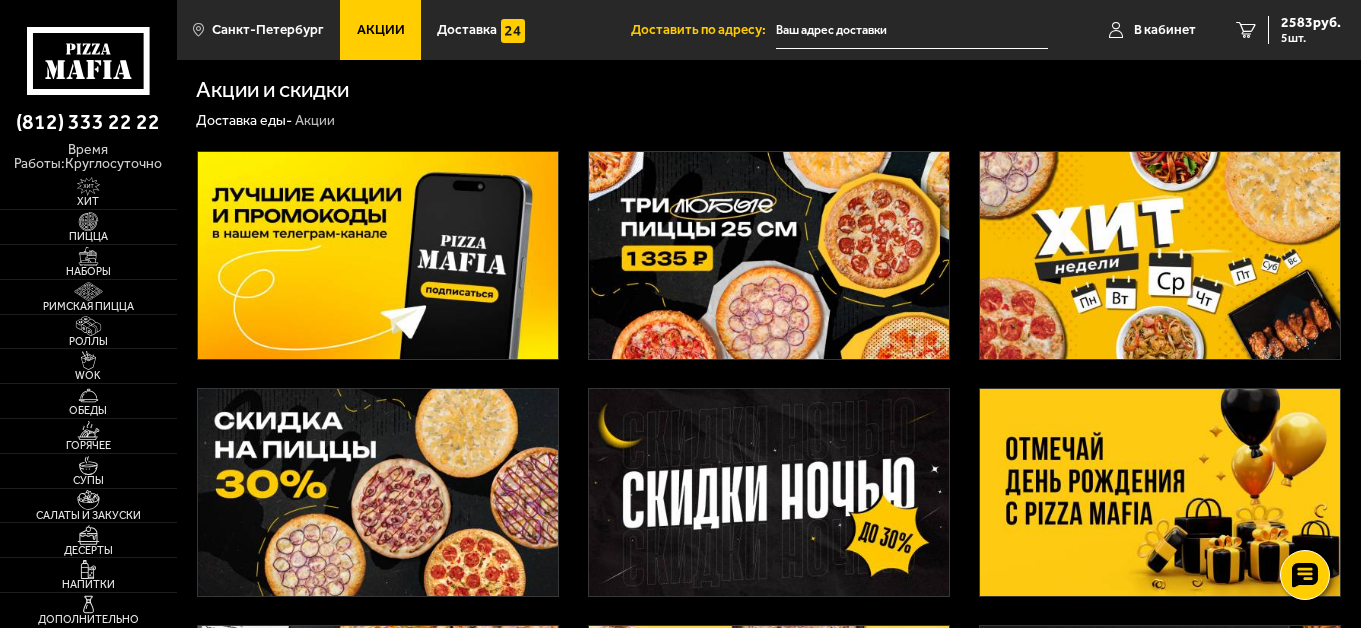 click at bounding box center (769, 255) 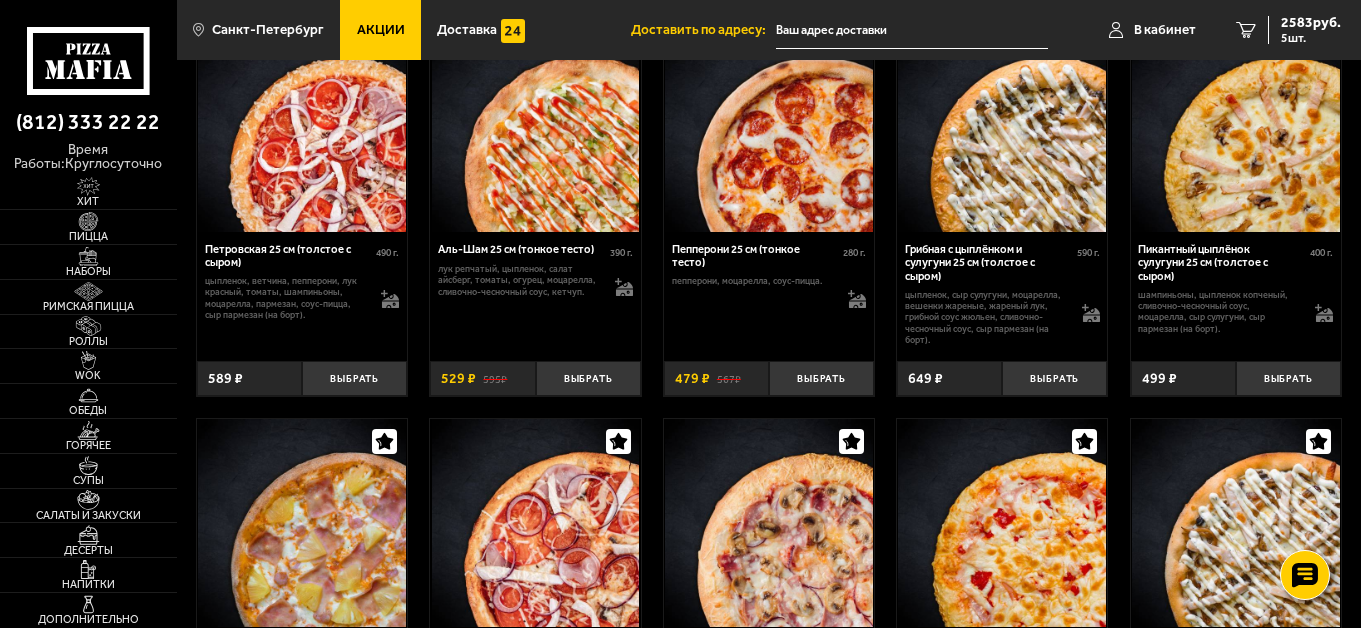scroll, scrollTop: 1500, scrollLeft: 0, axis: vertical 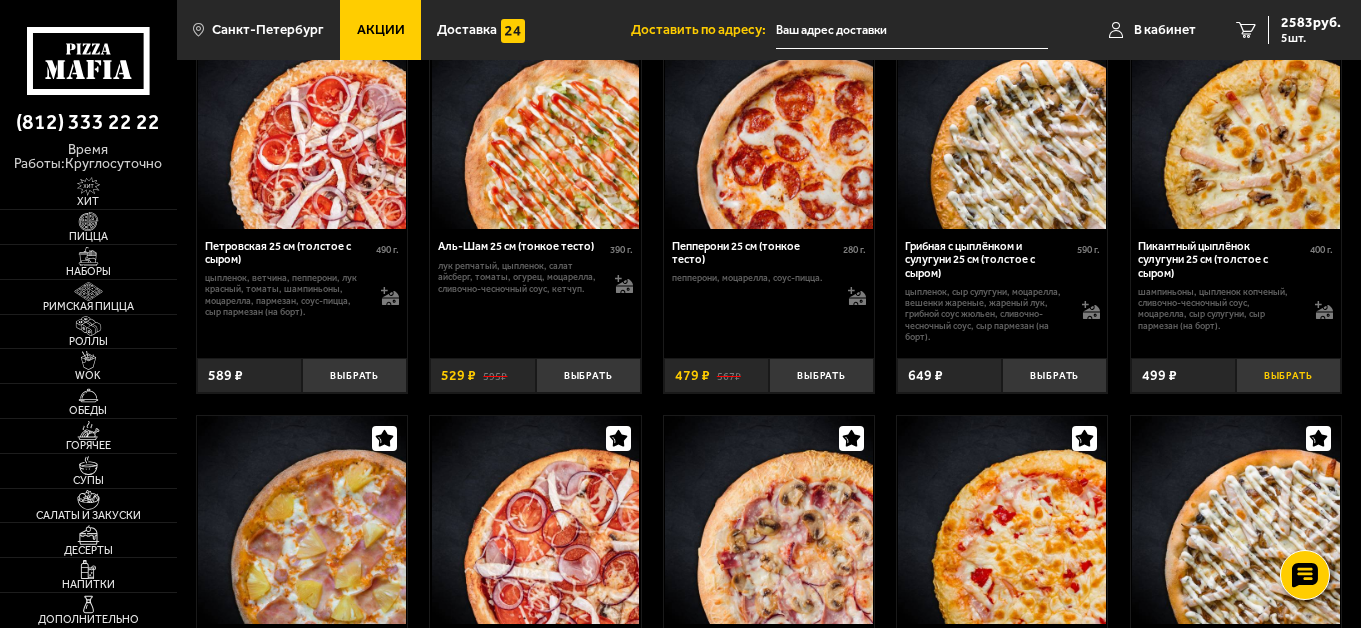 click on "Выбрать" at bounding box center [1288, 375] 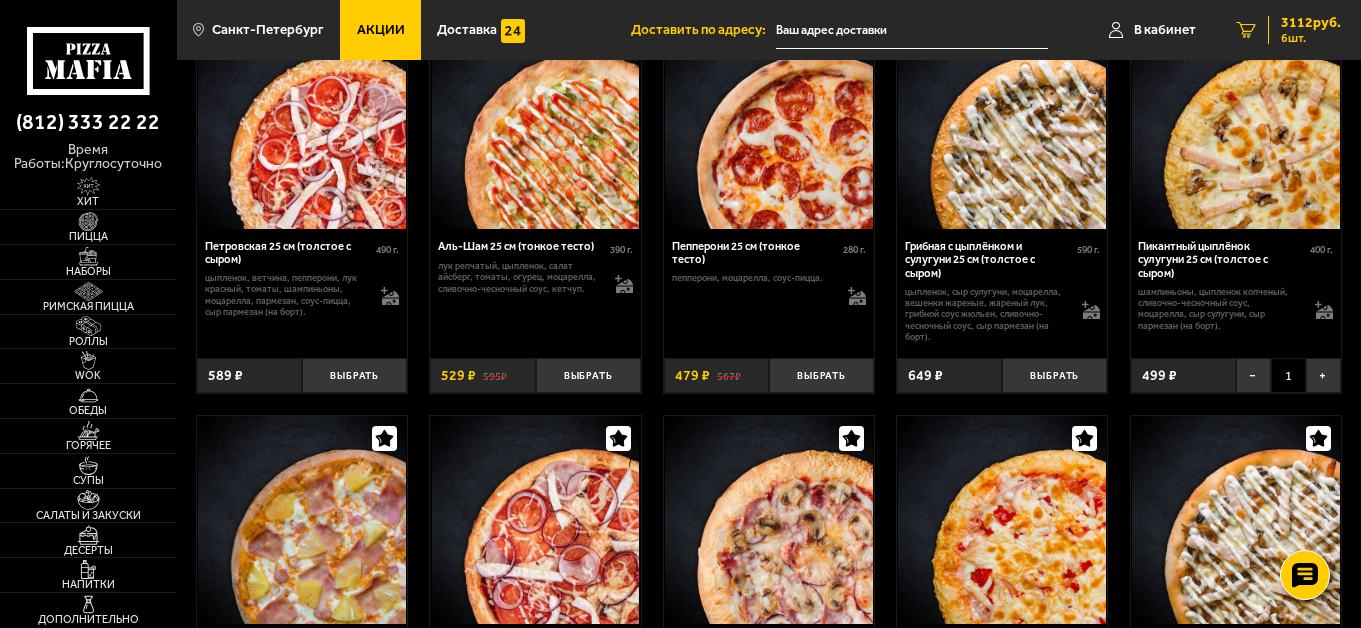 click on "3112  руб." at bounding box center (1311, 23) 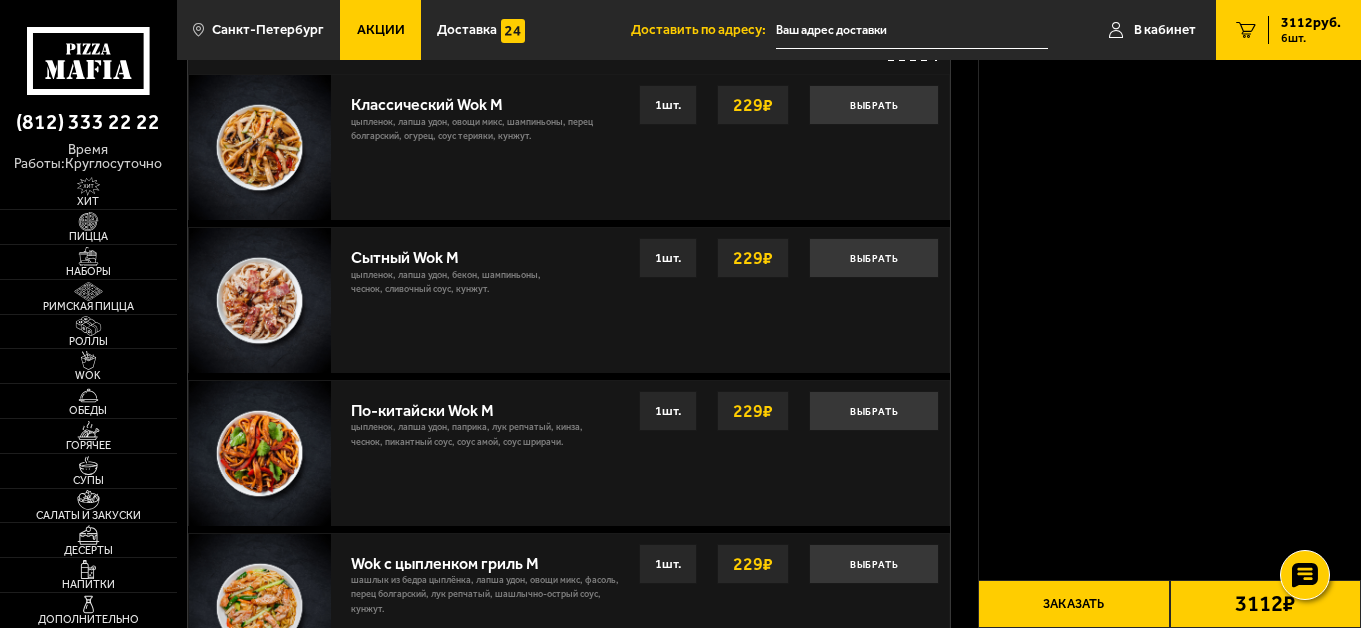 scroll, scrollTop: 0, scrollLeft: 0, axis: both 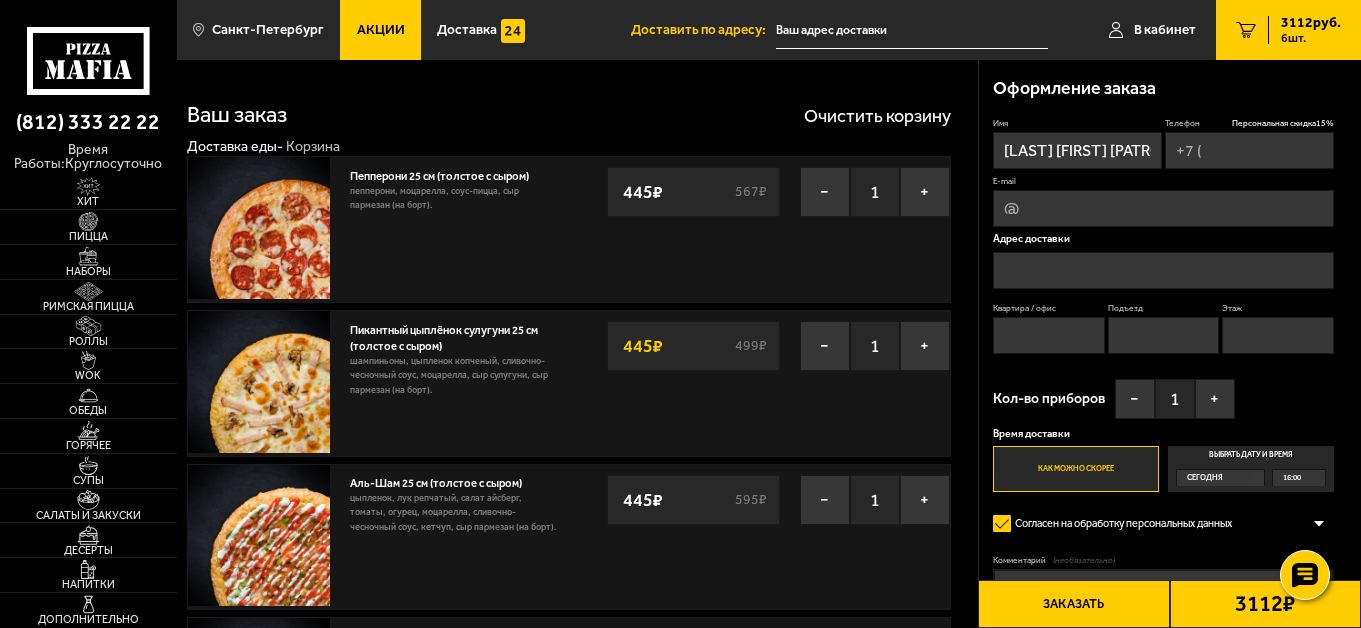 type on "[PHONE]" 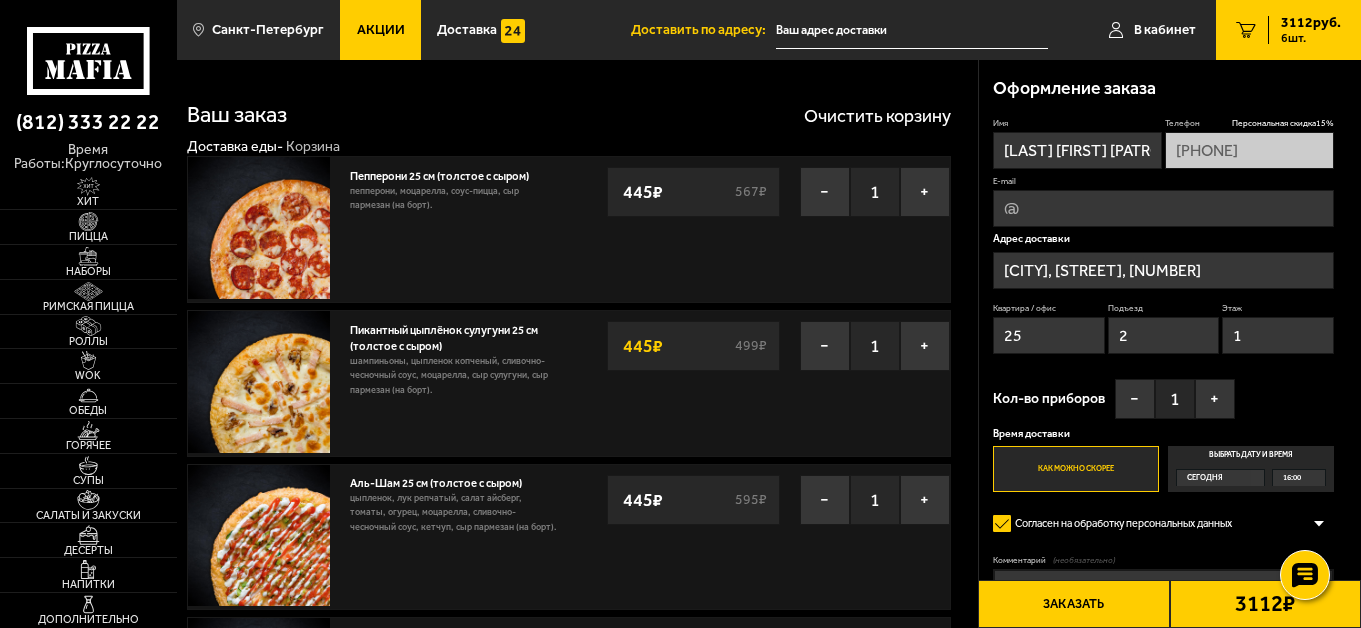 type on "[STREET], [HOUSE_NUMBER]" 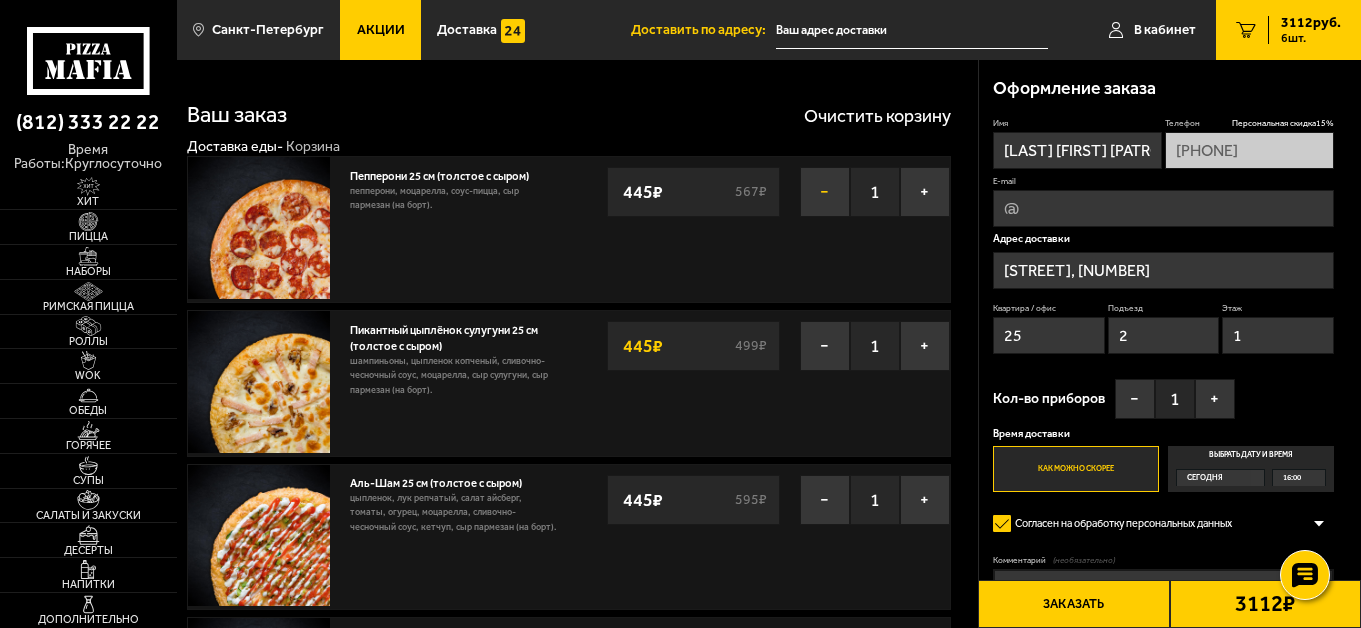 click on "−" at bounding box center (825, 192) 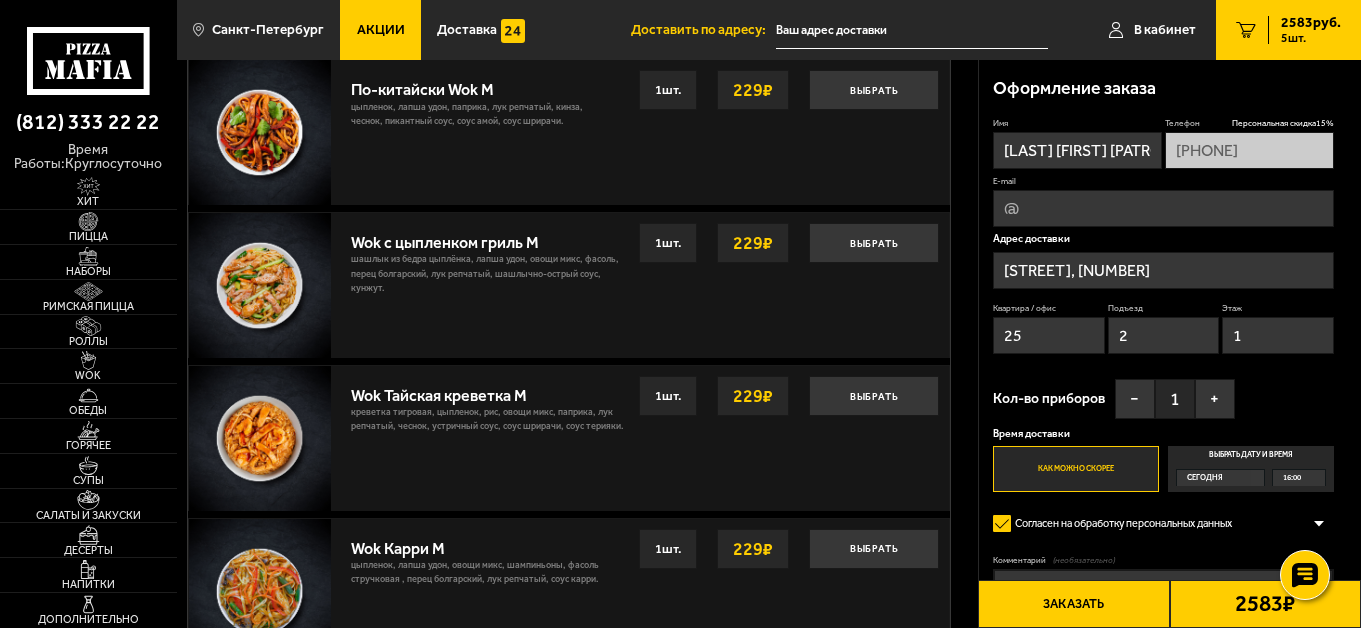 scroll, scrollTop: 0, scrollLeft: 0, axis: both 